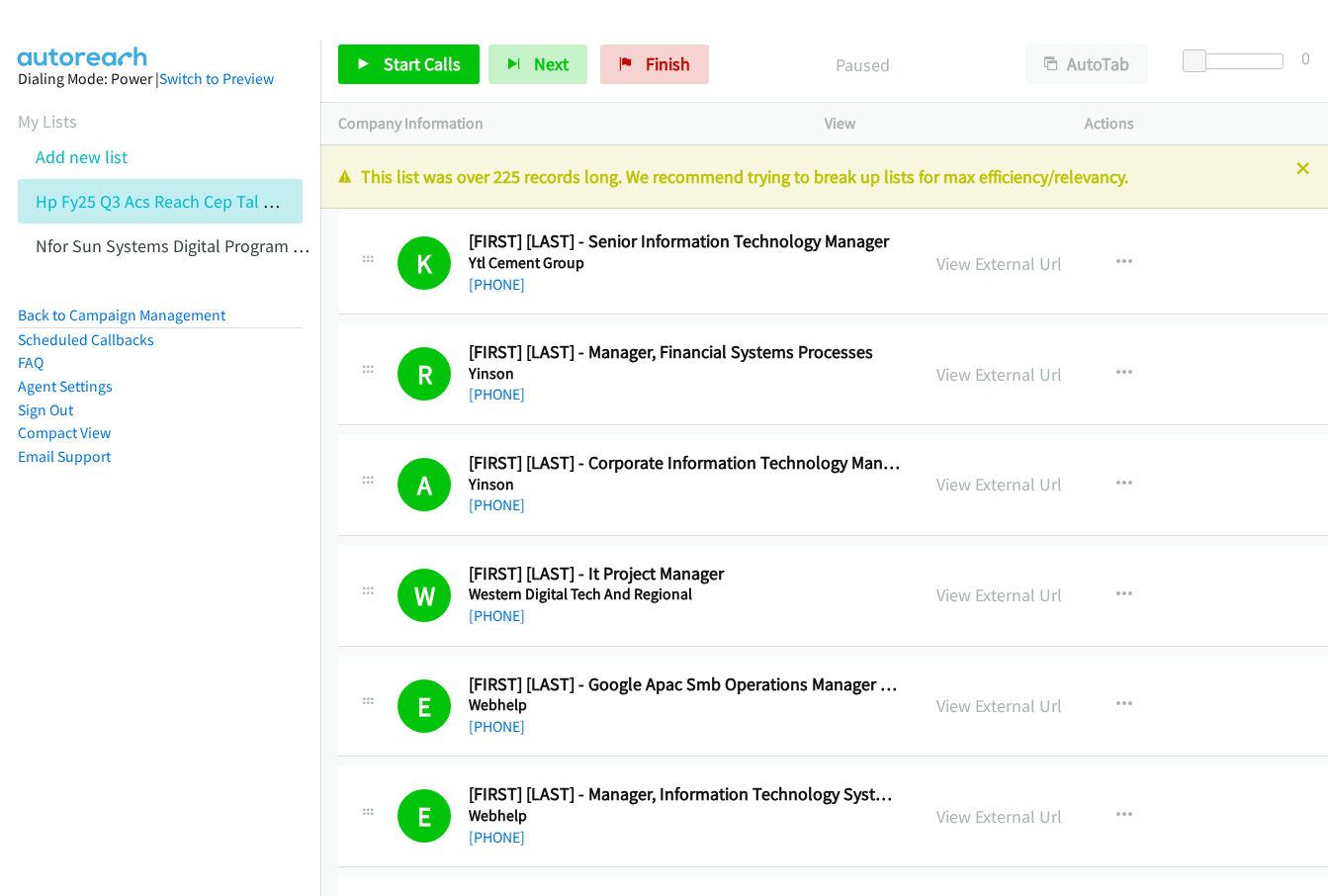 scroll, scrollTop: 0, scrollLeft: 0, axis: both 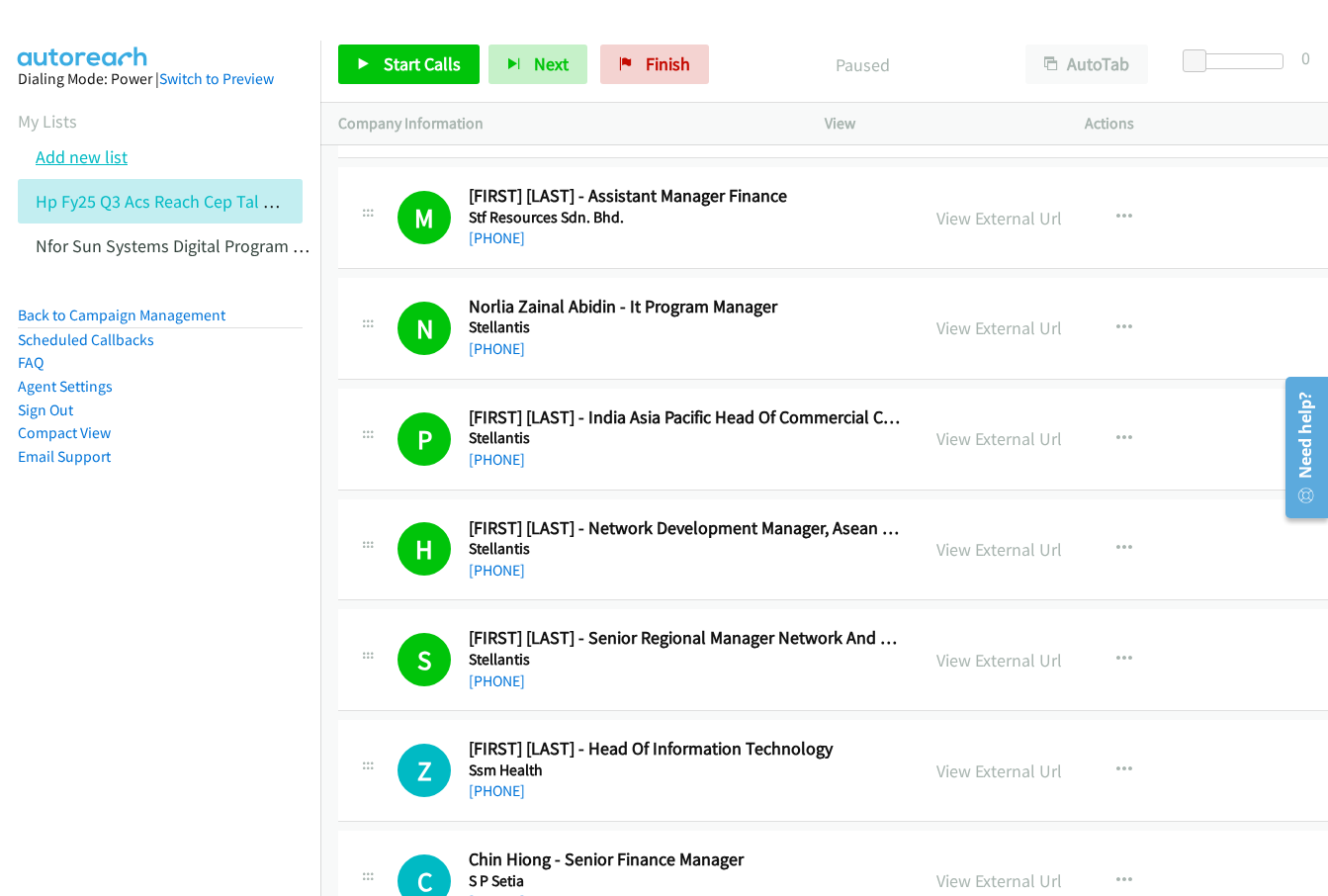 click on "Add new list" at bounding box center (81, 156) 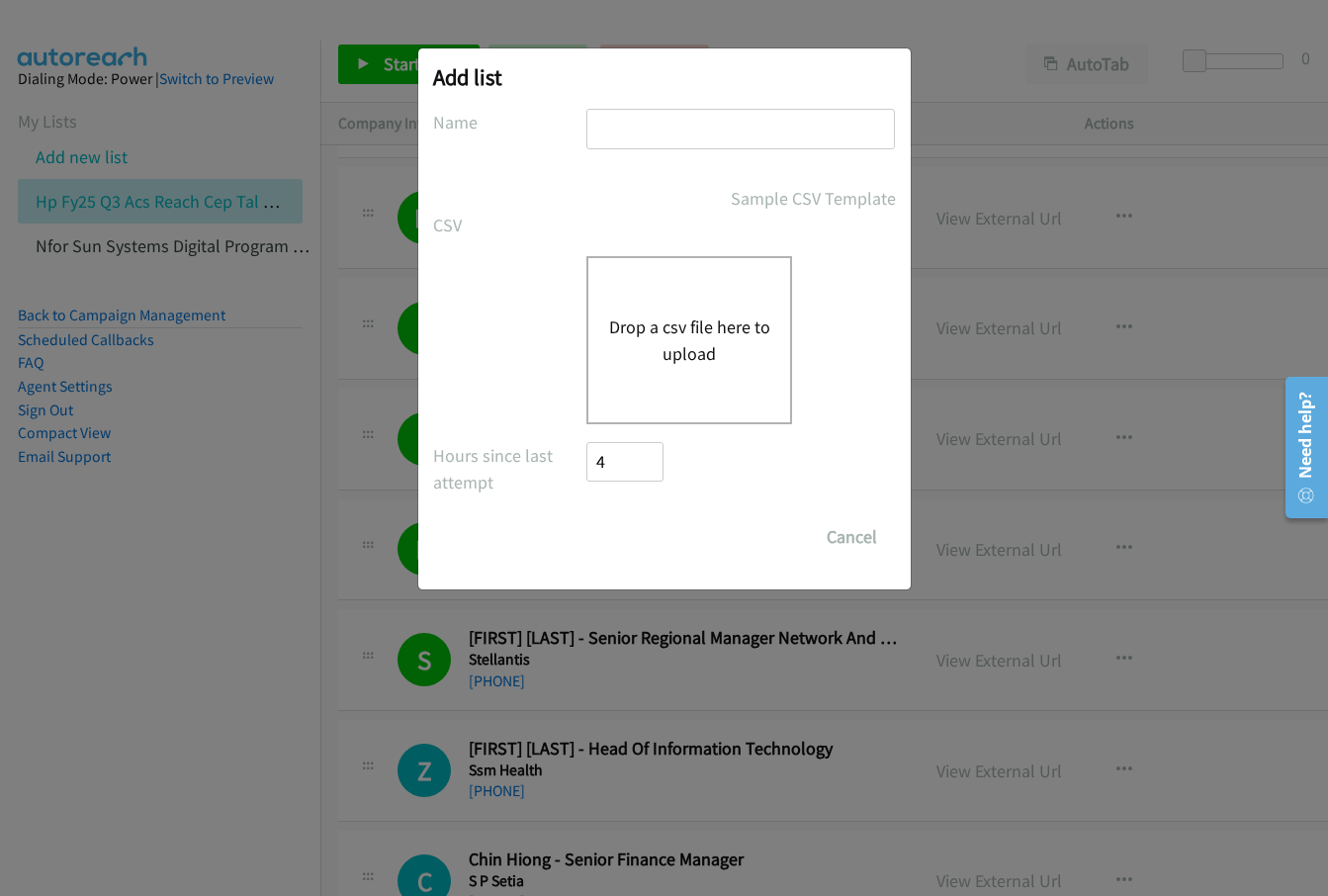 click at bounding box center [741, 129] 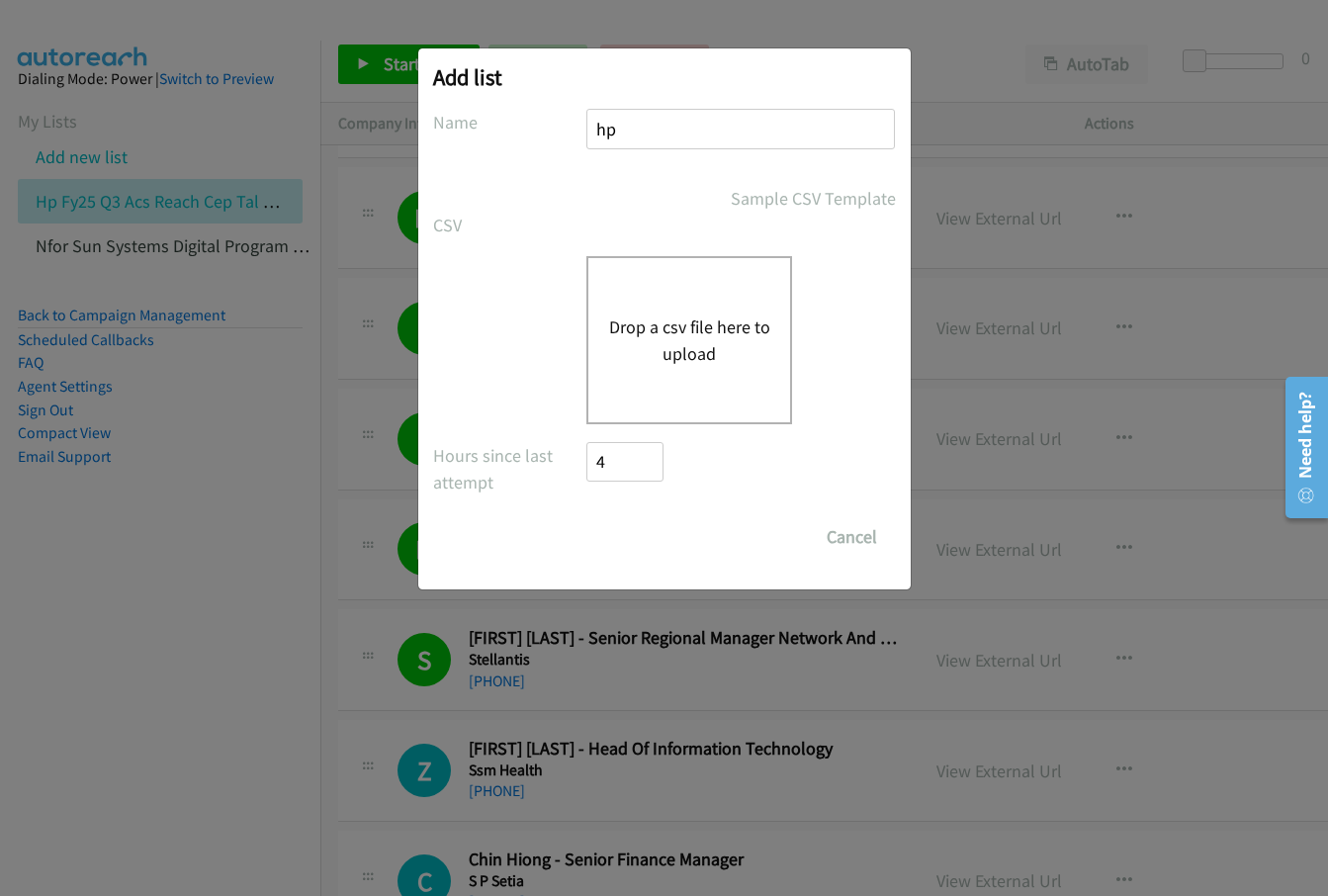 type on "hp" 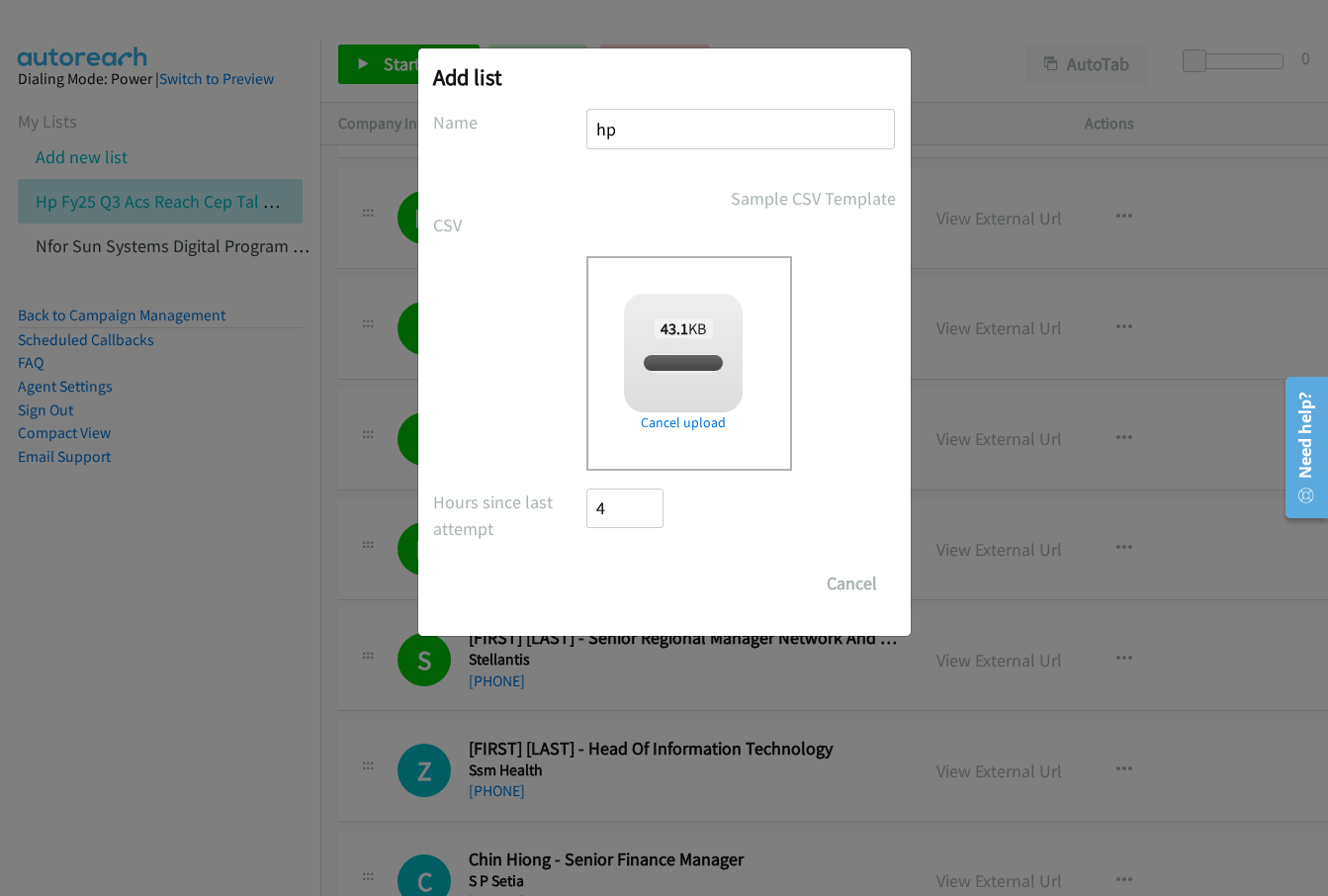 checkbox on "true" 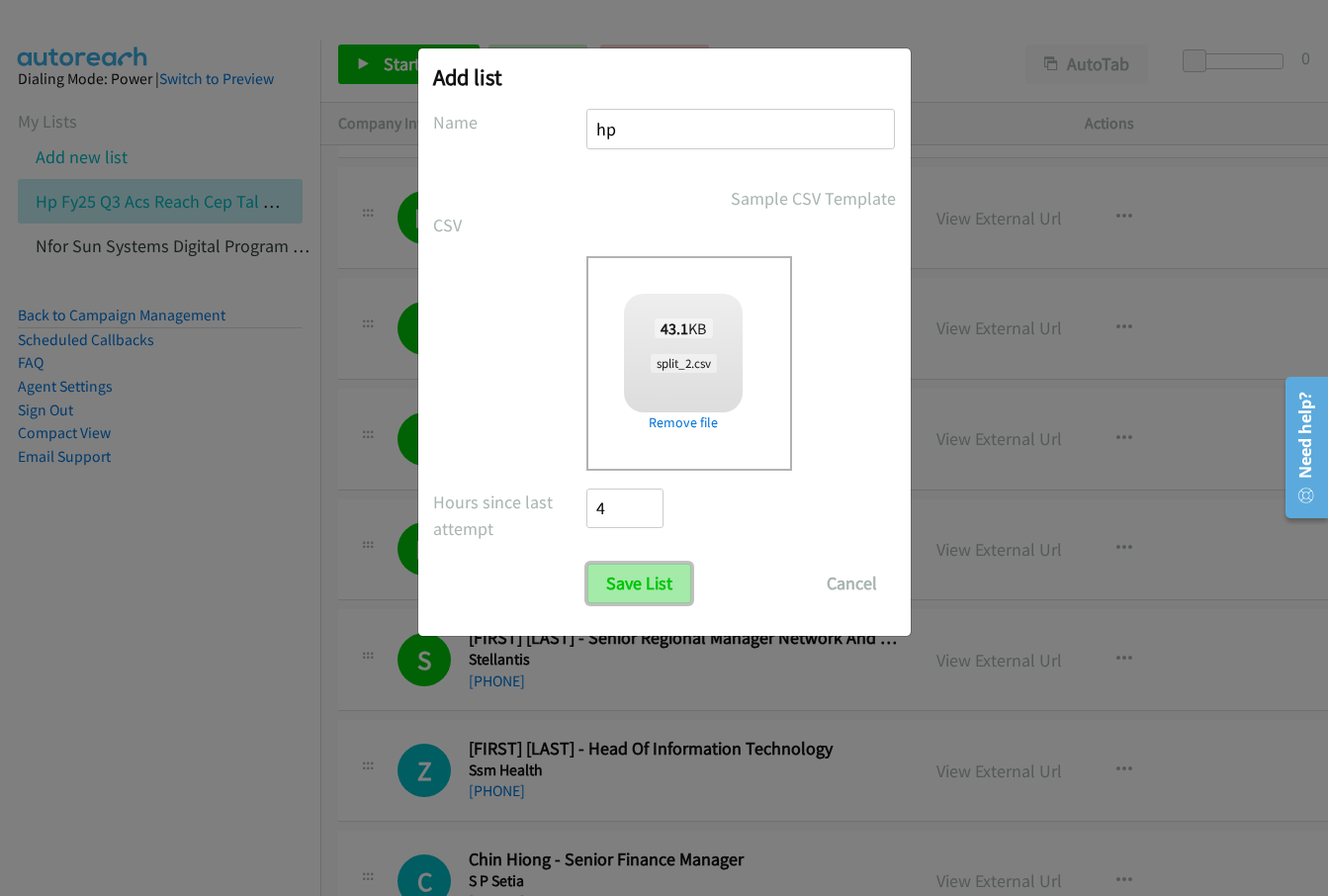 click on "Save List" at bounding box center [639, 583] 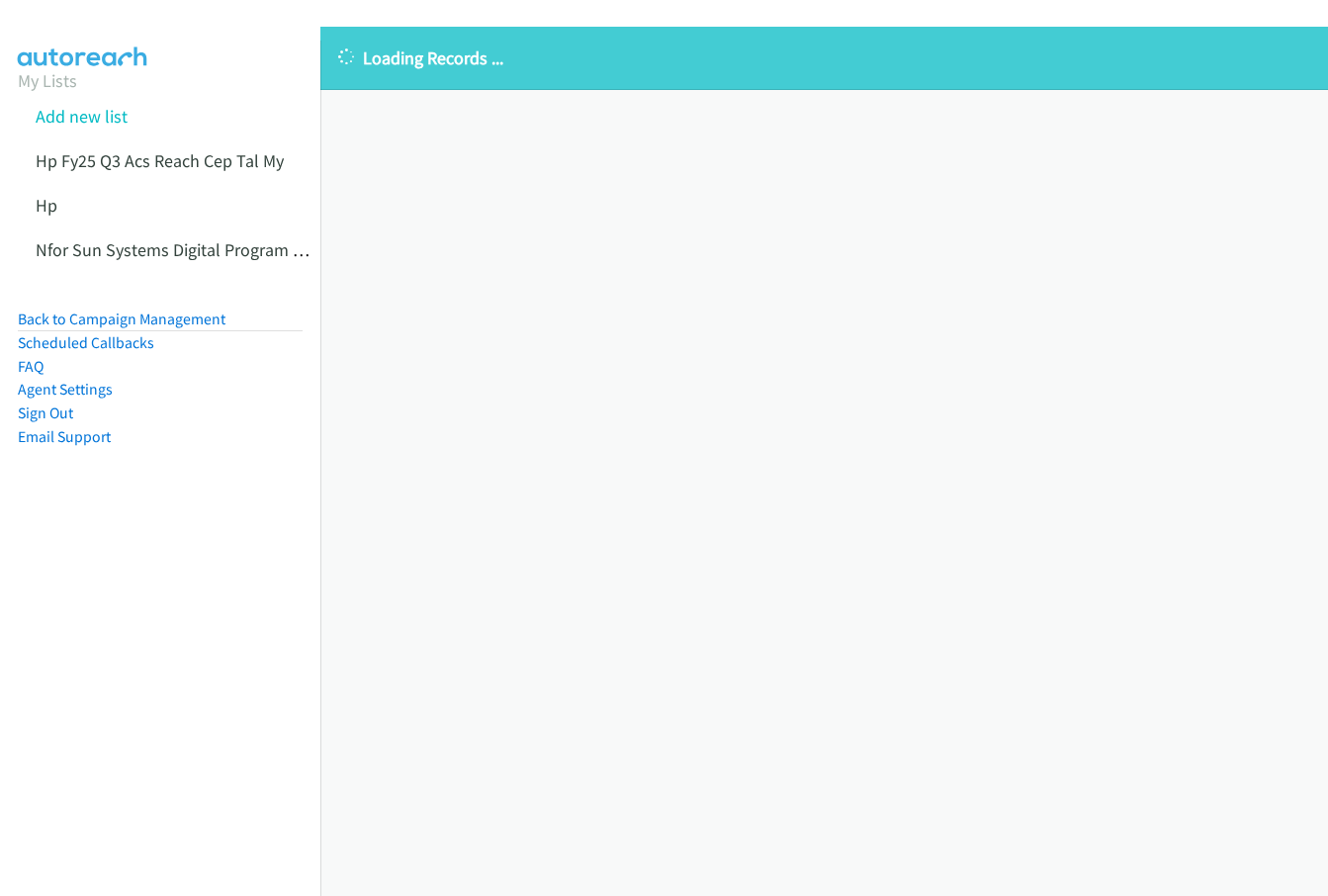 scroll, scrollTop: 0, scrollLeft: 0, axis: both 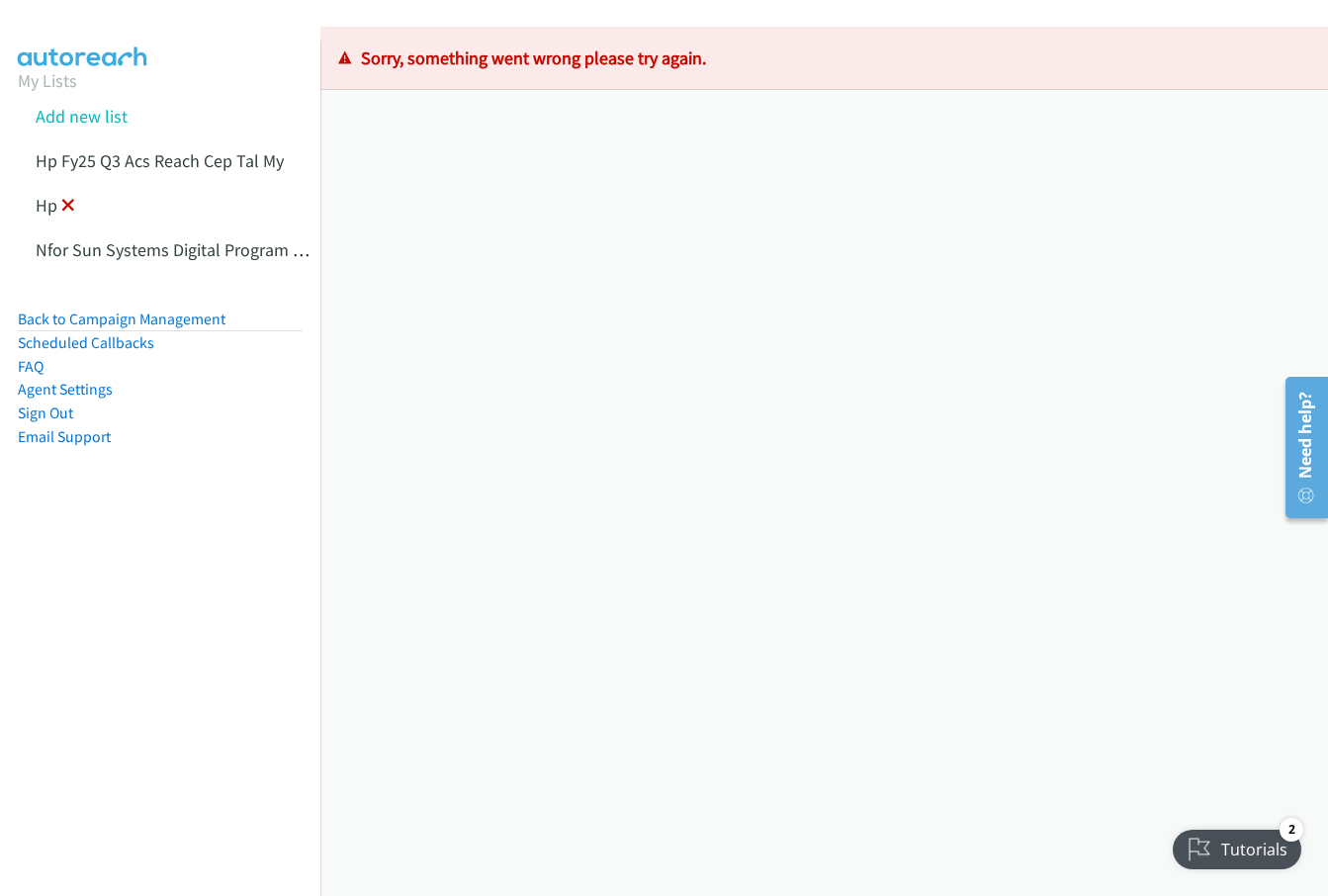 click at bounding box center [68, 207] 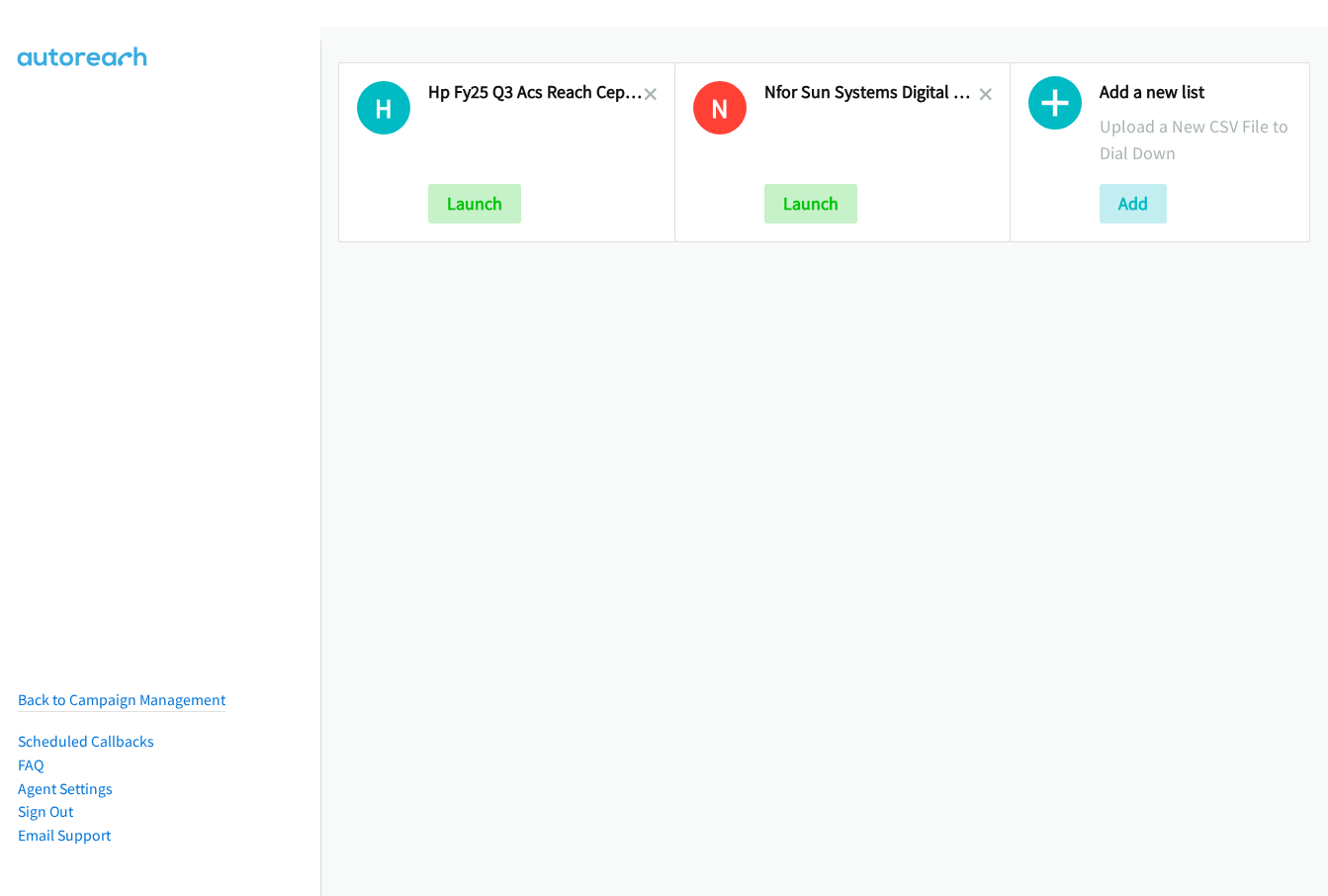 scroll, scrollTop: 0, scrollLeft: 0, axis: both 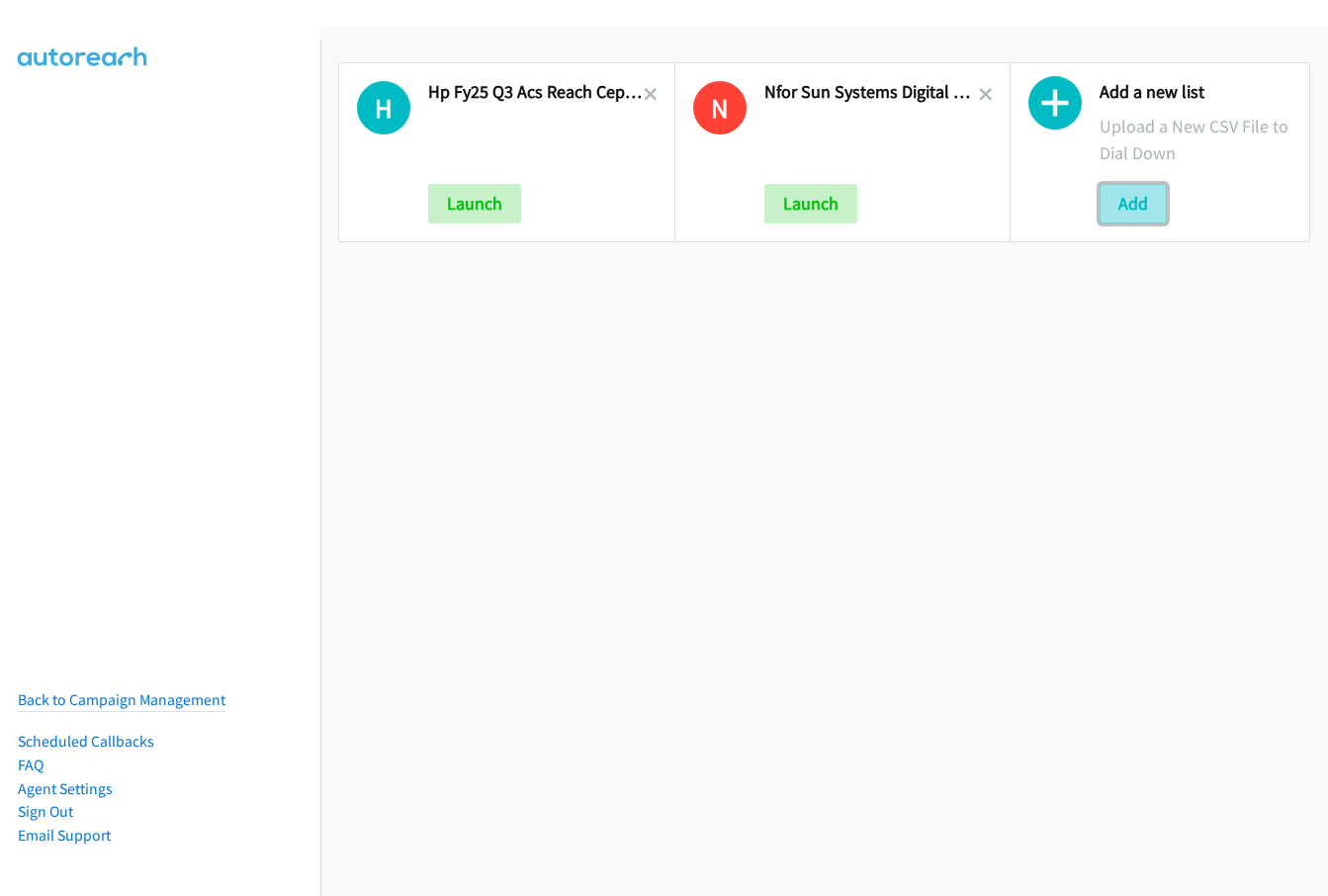 click on "Add" at bounding box center [1133, 204] 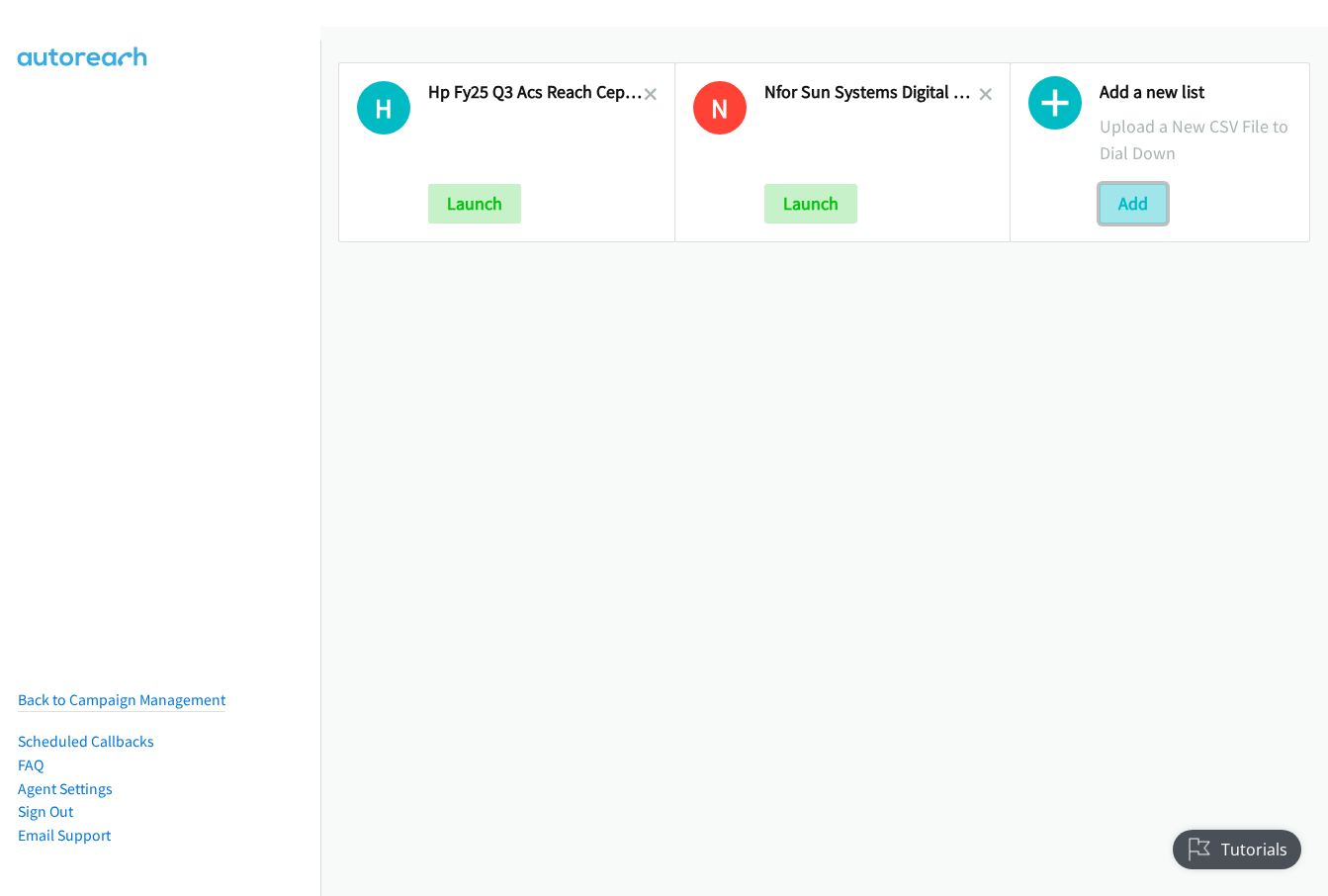 scroll, scrollTop: 0, scrollLeft: 0, axis: both 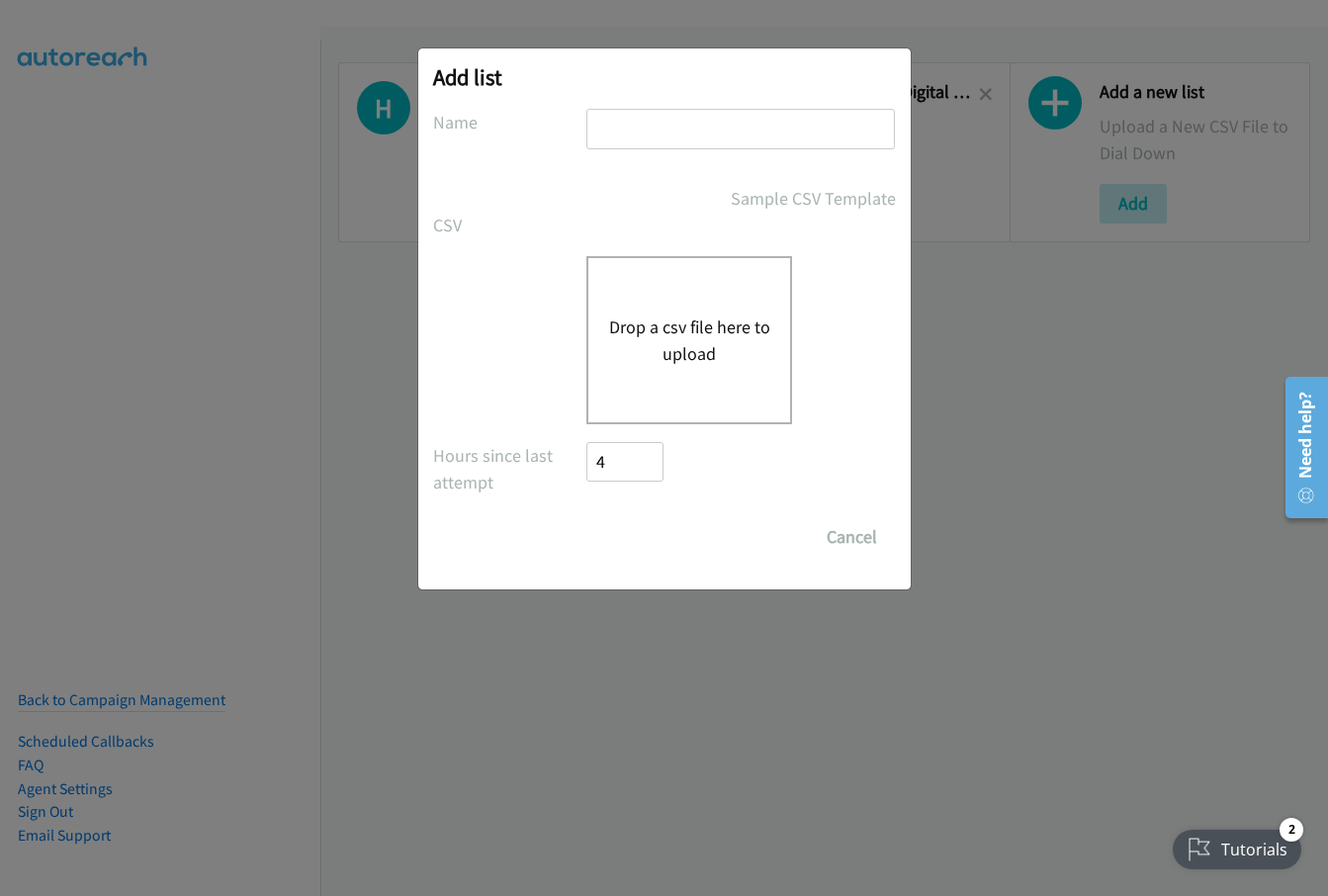 click at bounding box center (741, 129) 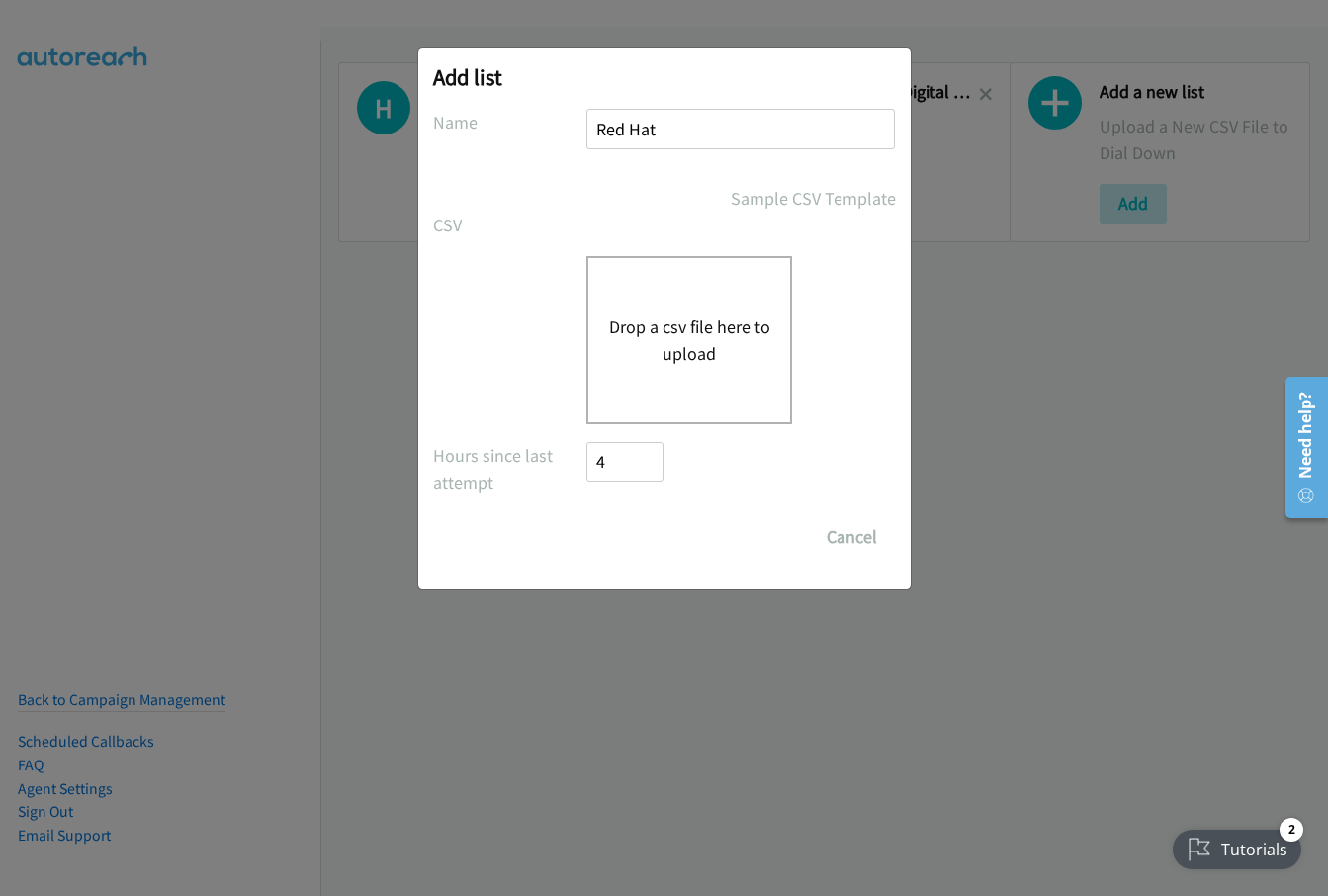 type on "Red Hat" 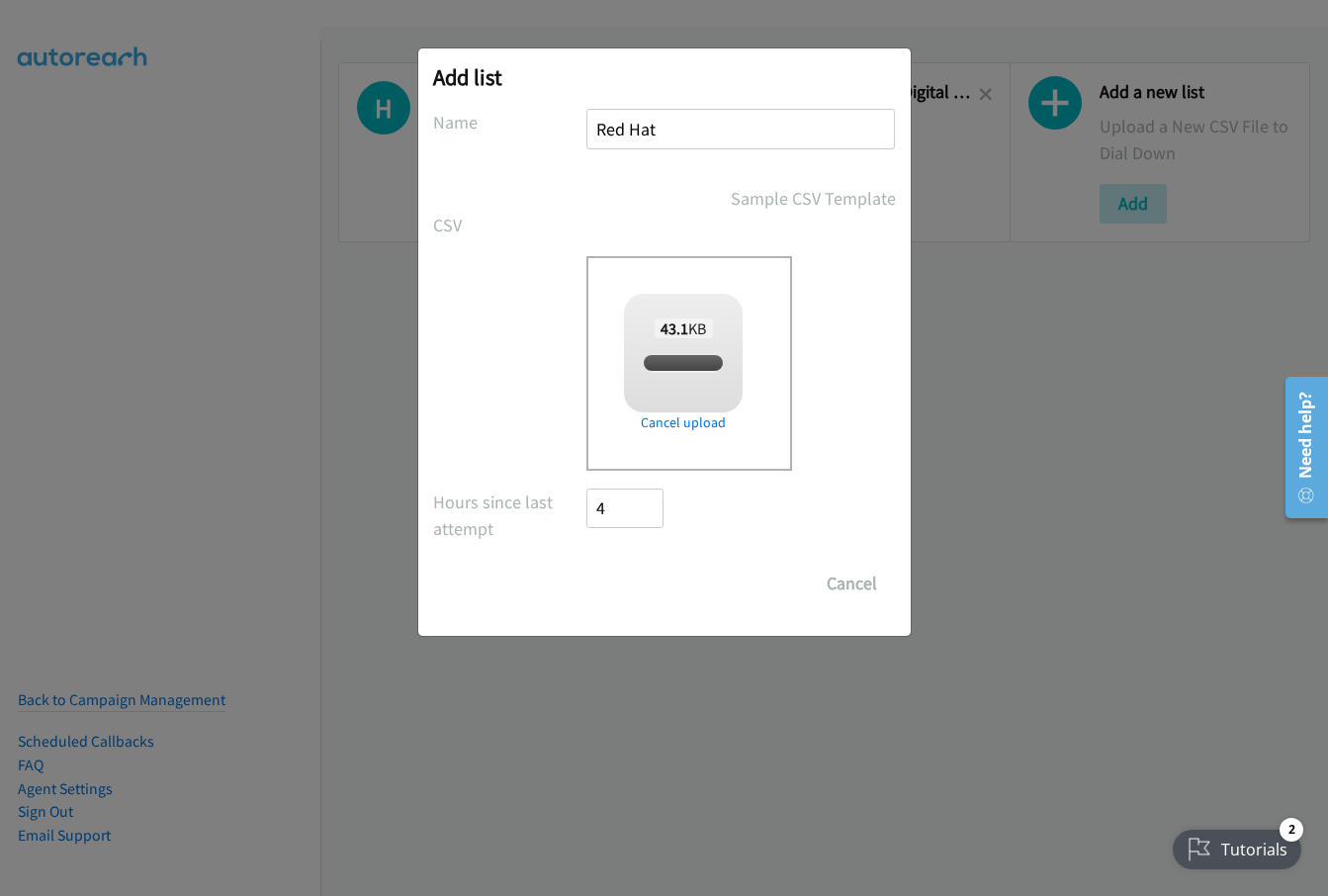 checkbox on "true" 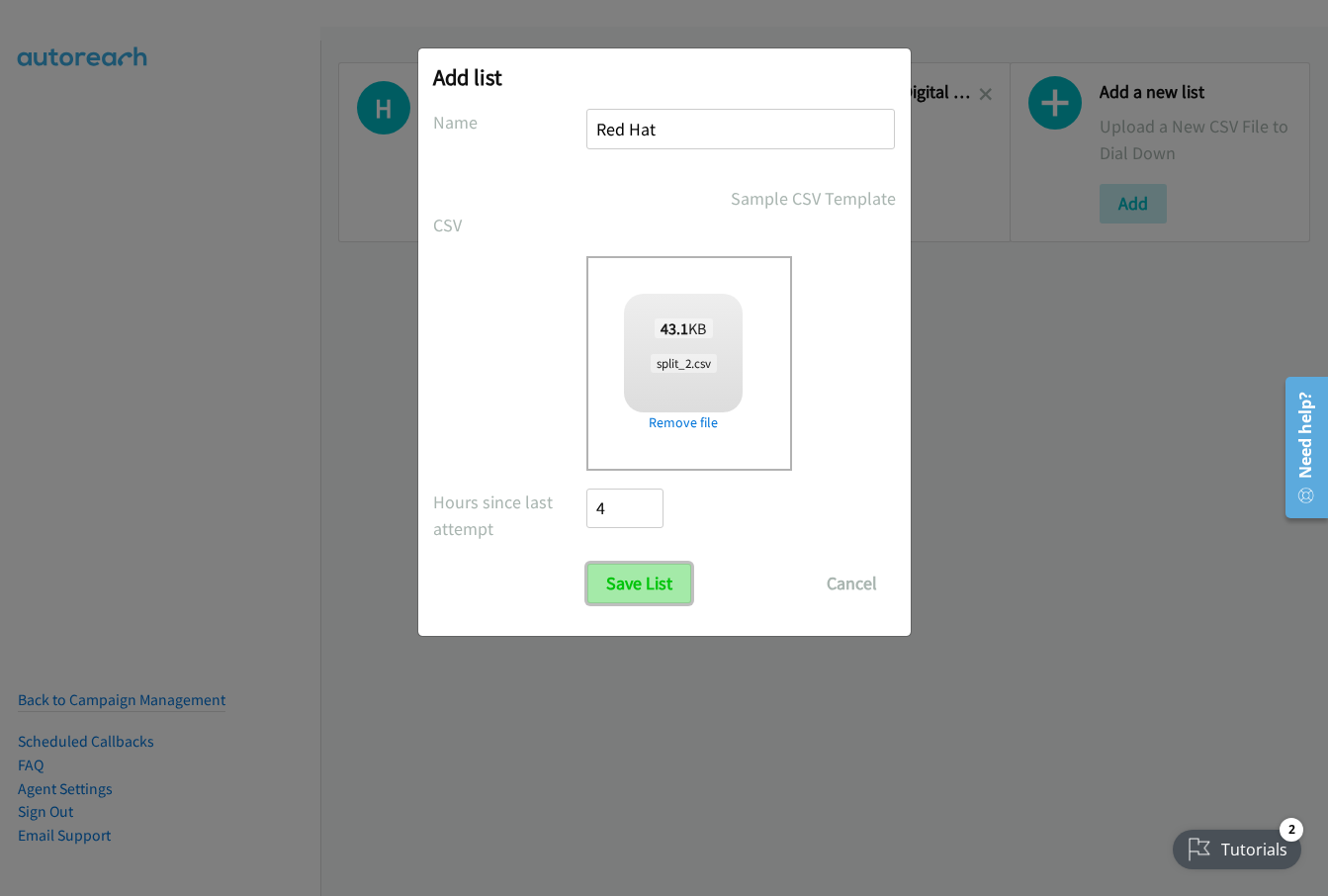 click on "Save List" at bounding box center [639, 583] 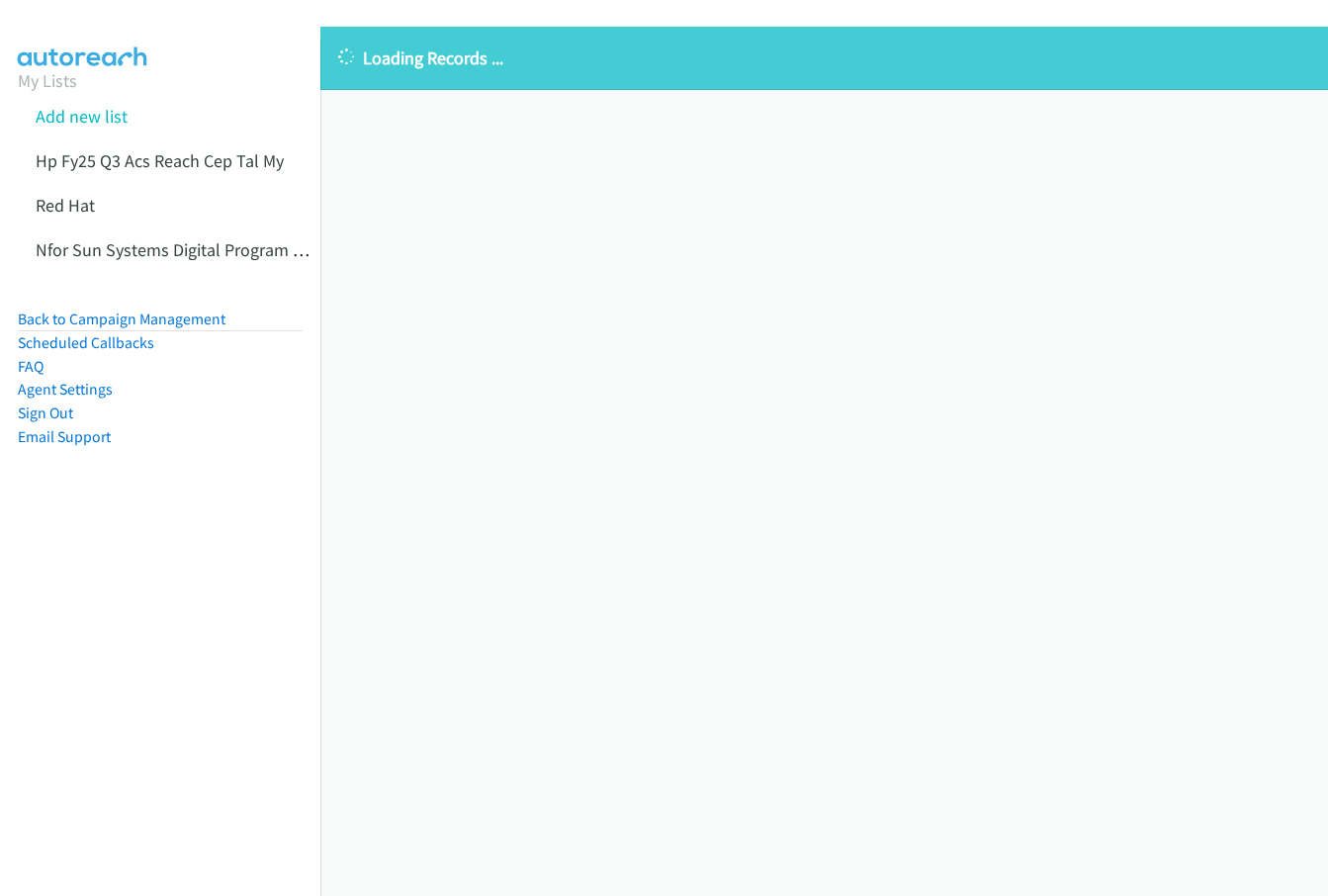 scroll, scrollTop: 0, scrollLeft: 0, axis: both 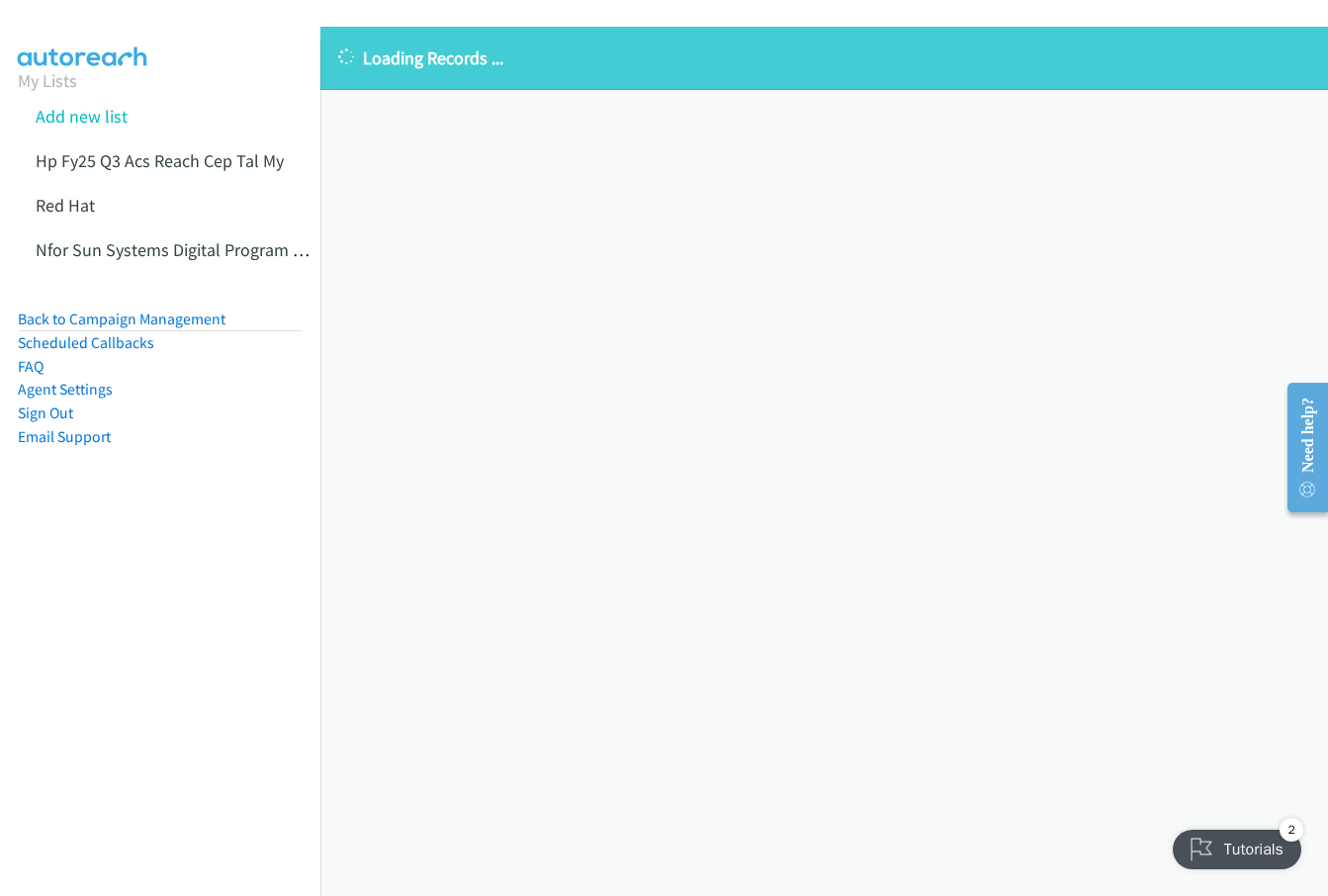click on "Loading Records ...
Sorry, something went wrong please try again." at bounding box center (824, 461) 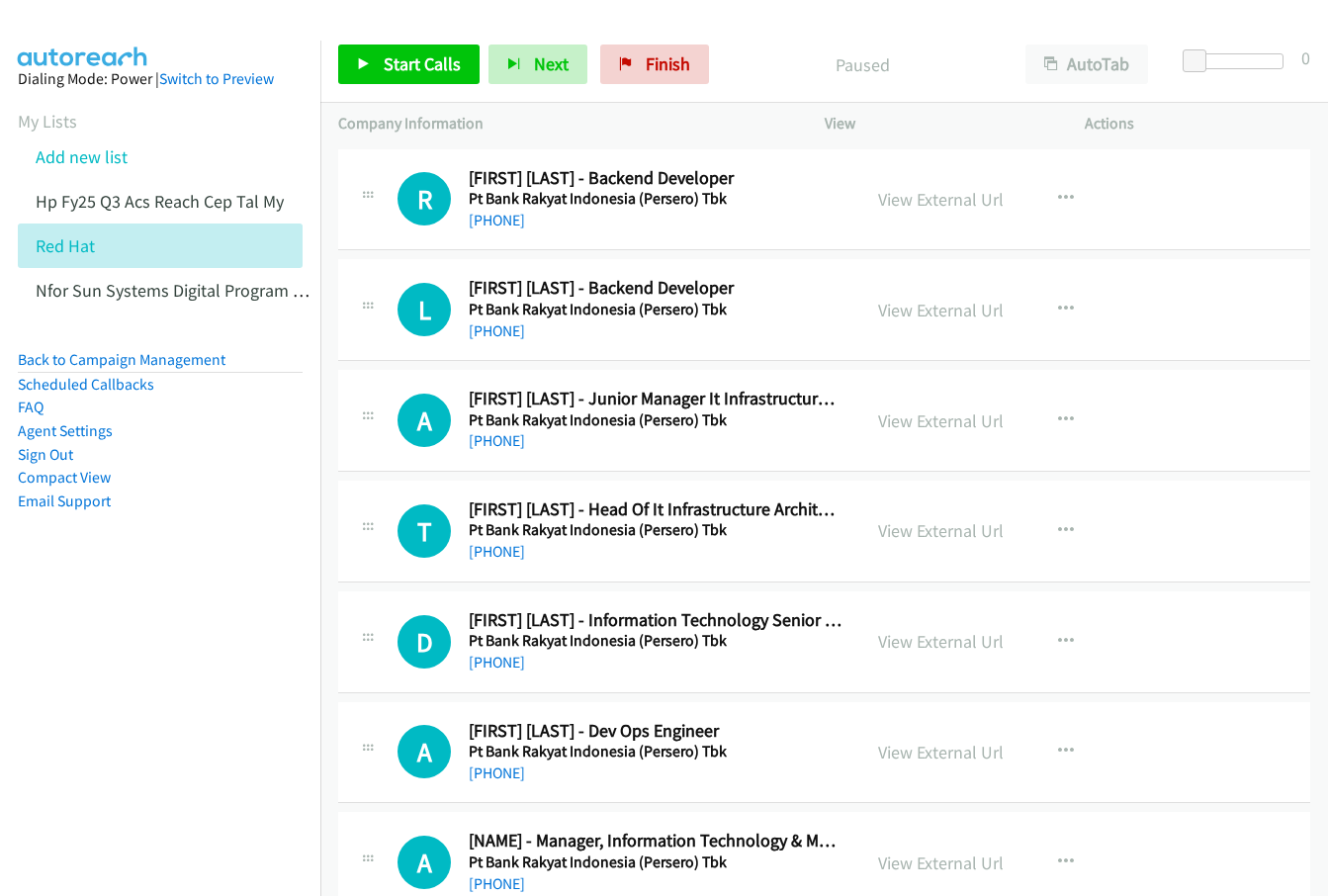scroll, scrollTop: 0, scrollLeft: 0, axis: both 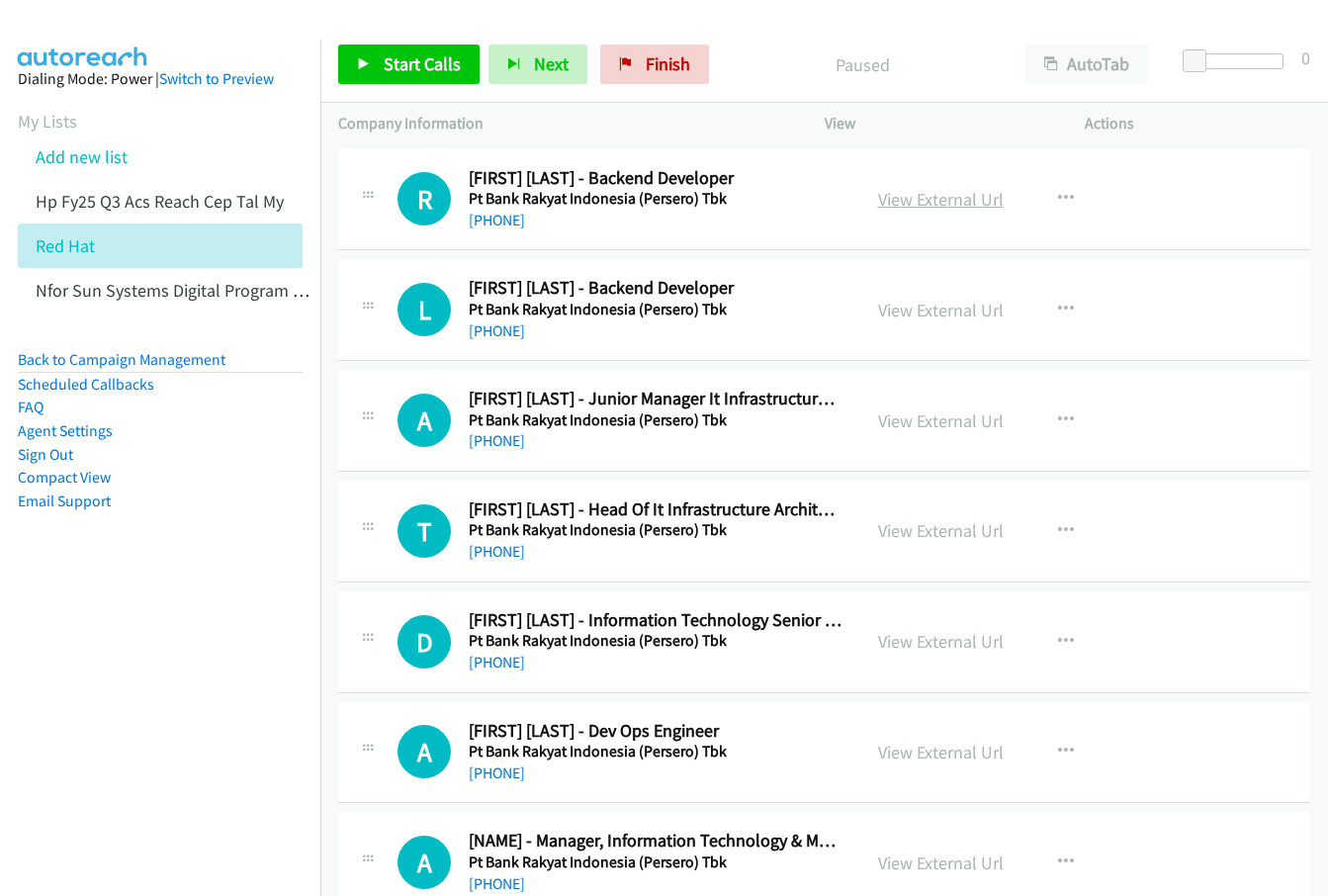 click on "View External Url" at bounding box center (940, 199) 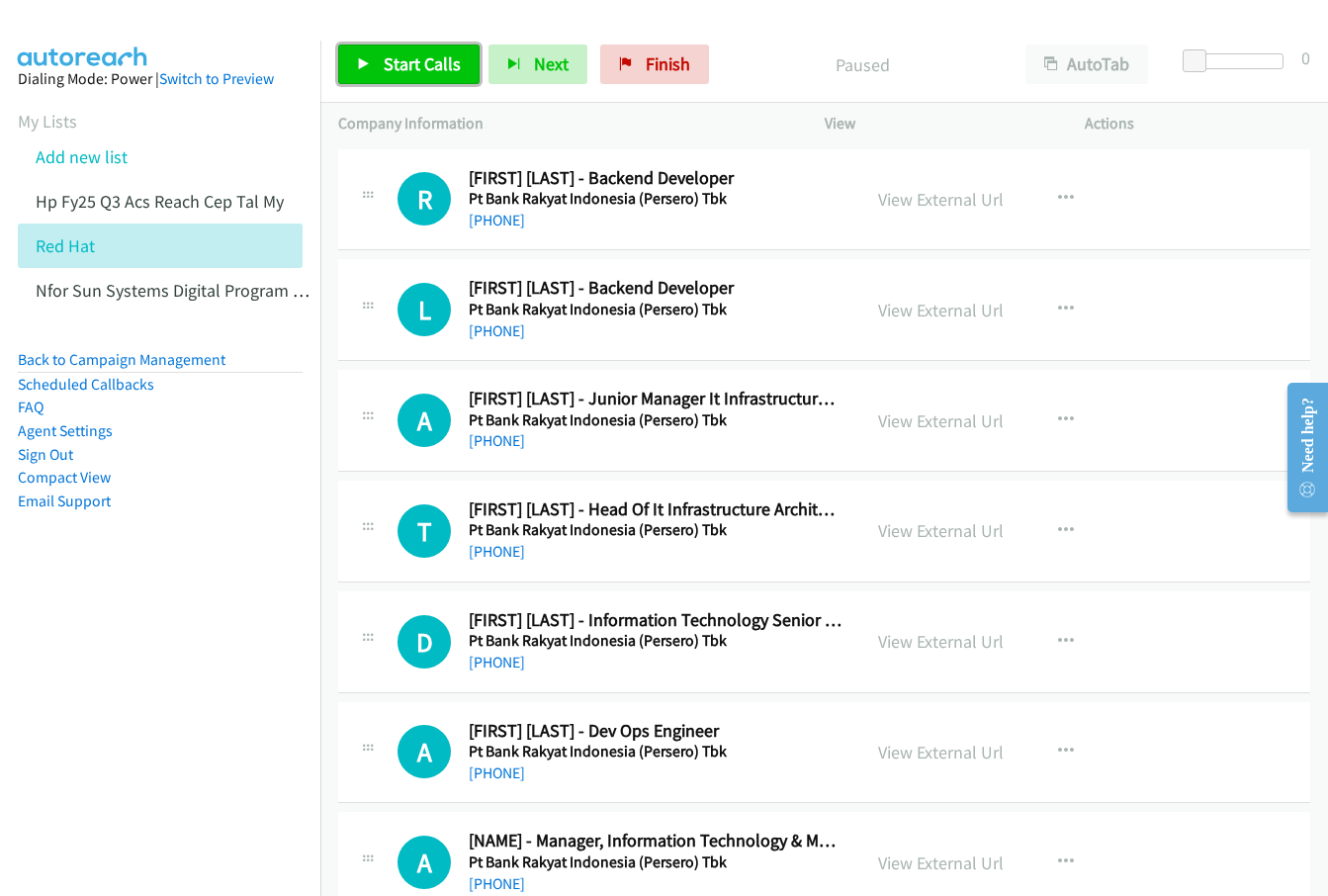 click on "Start Calls" at bounding box center [422, 63] 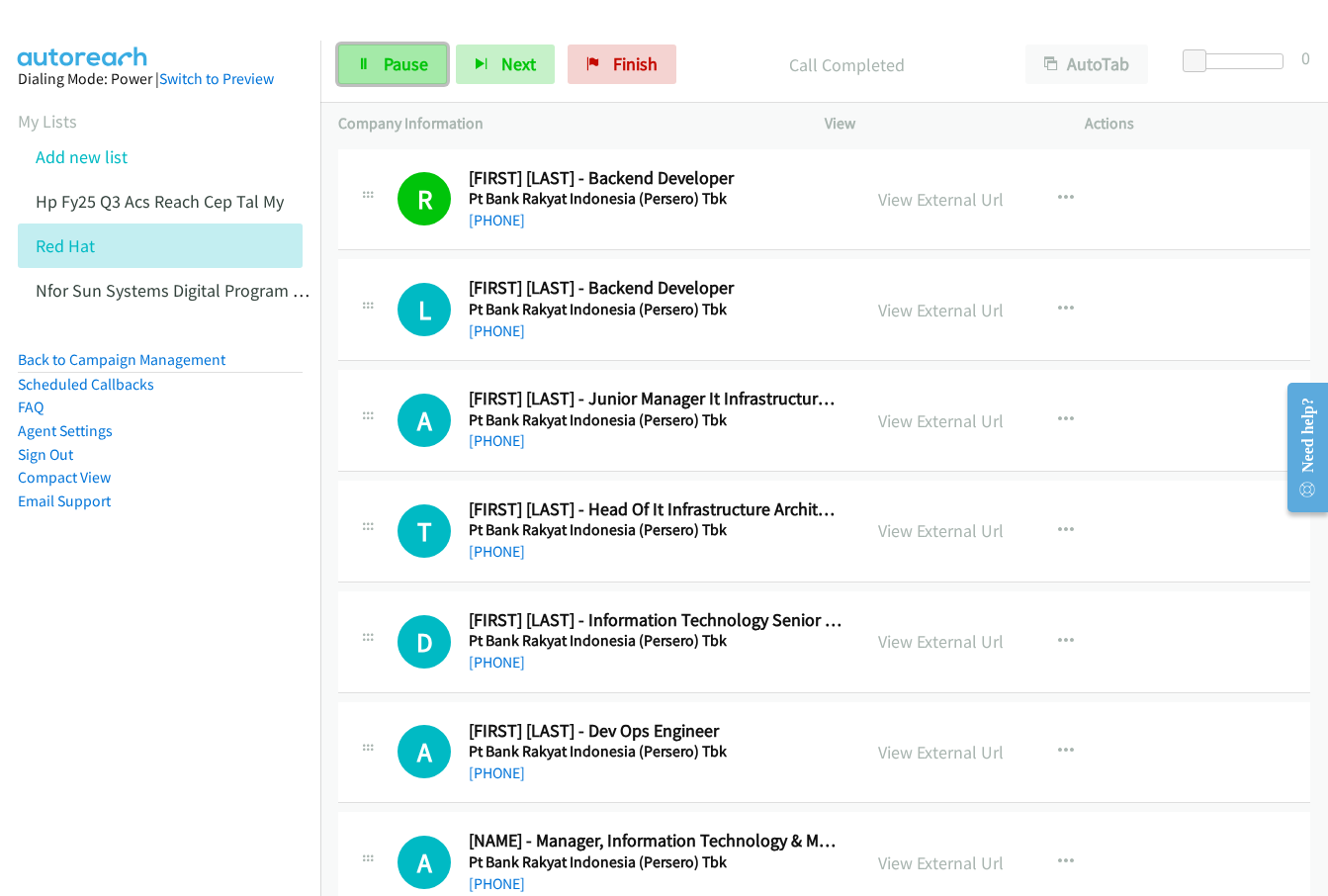 click on "Pause" at bounding box center [393, 64] 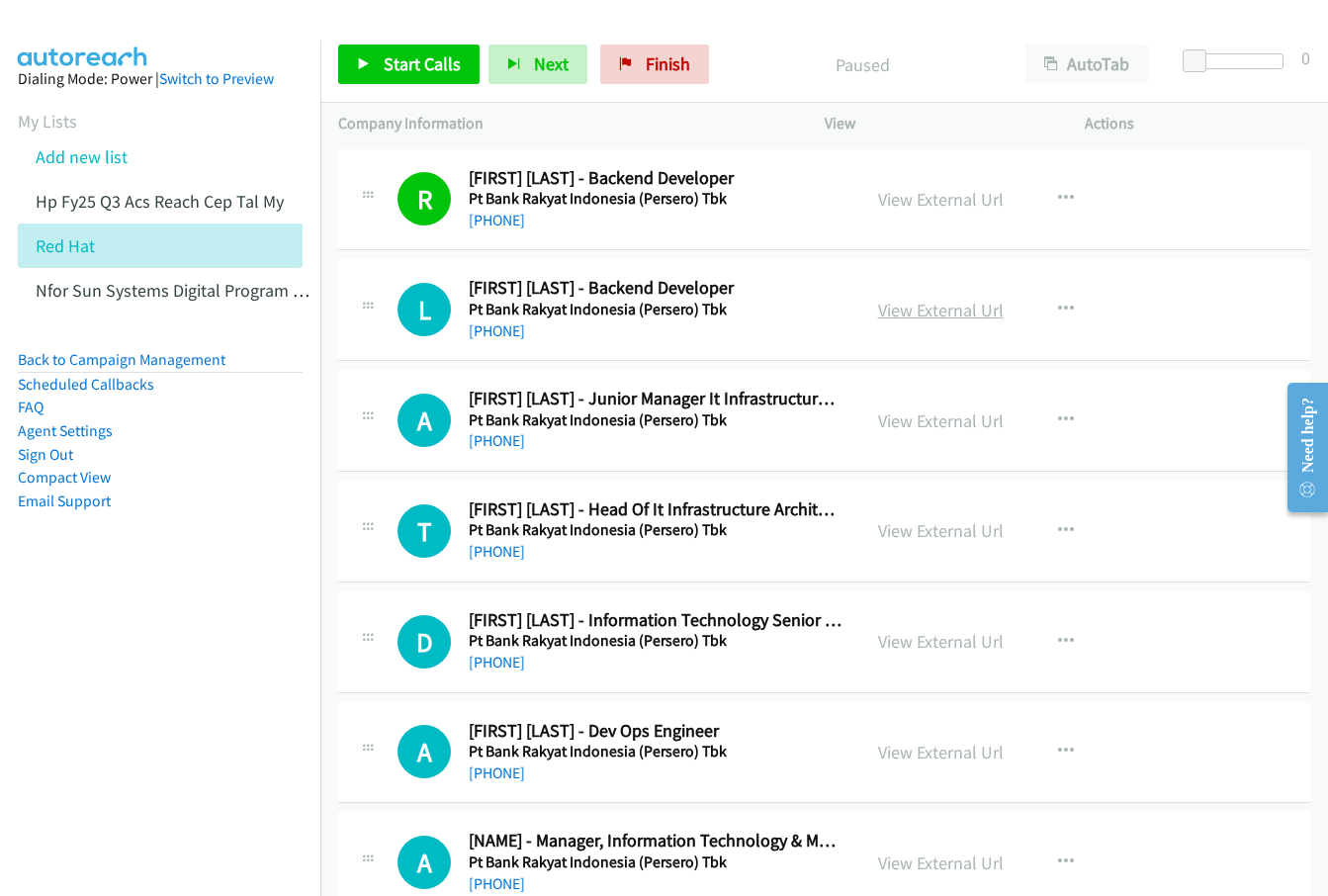 click on "View External Url" at bounding box center (940, 310) 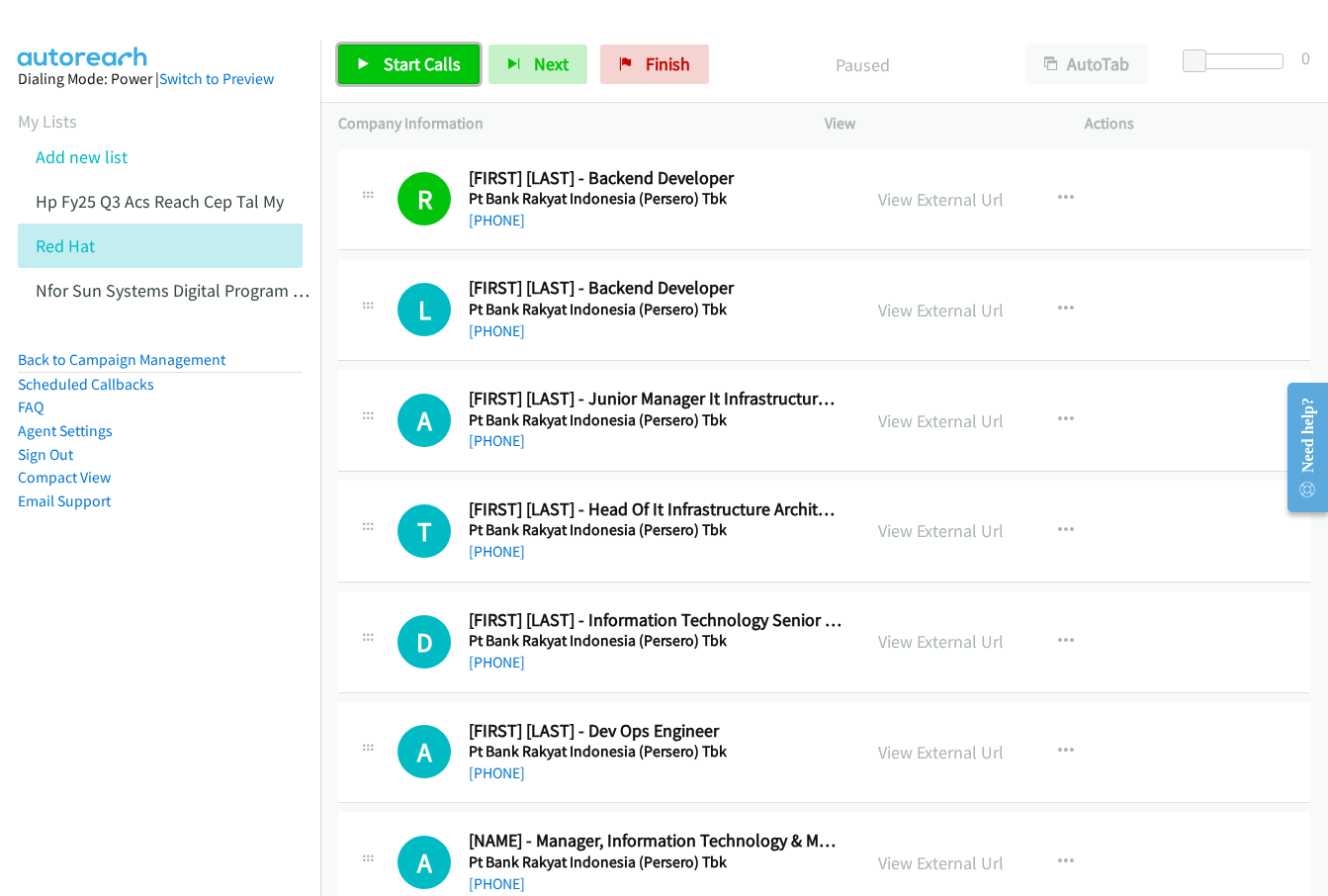 click on "Start Calls" at bounding box center [422, 63] 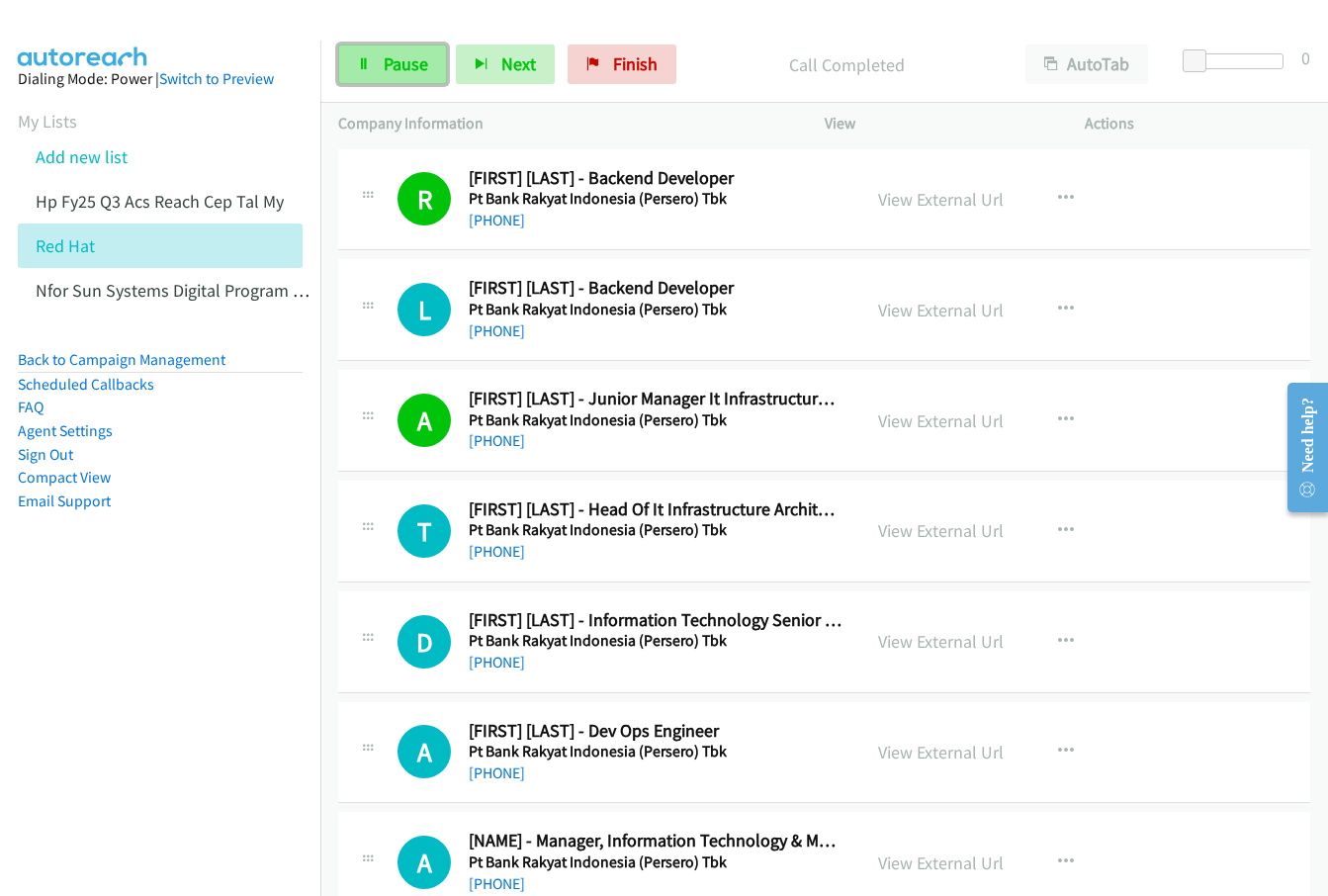 click on "Pause" at bounding box center [405, 63] 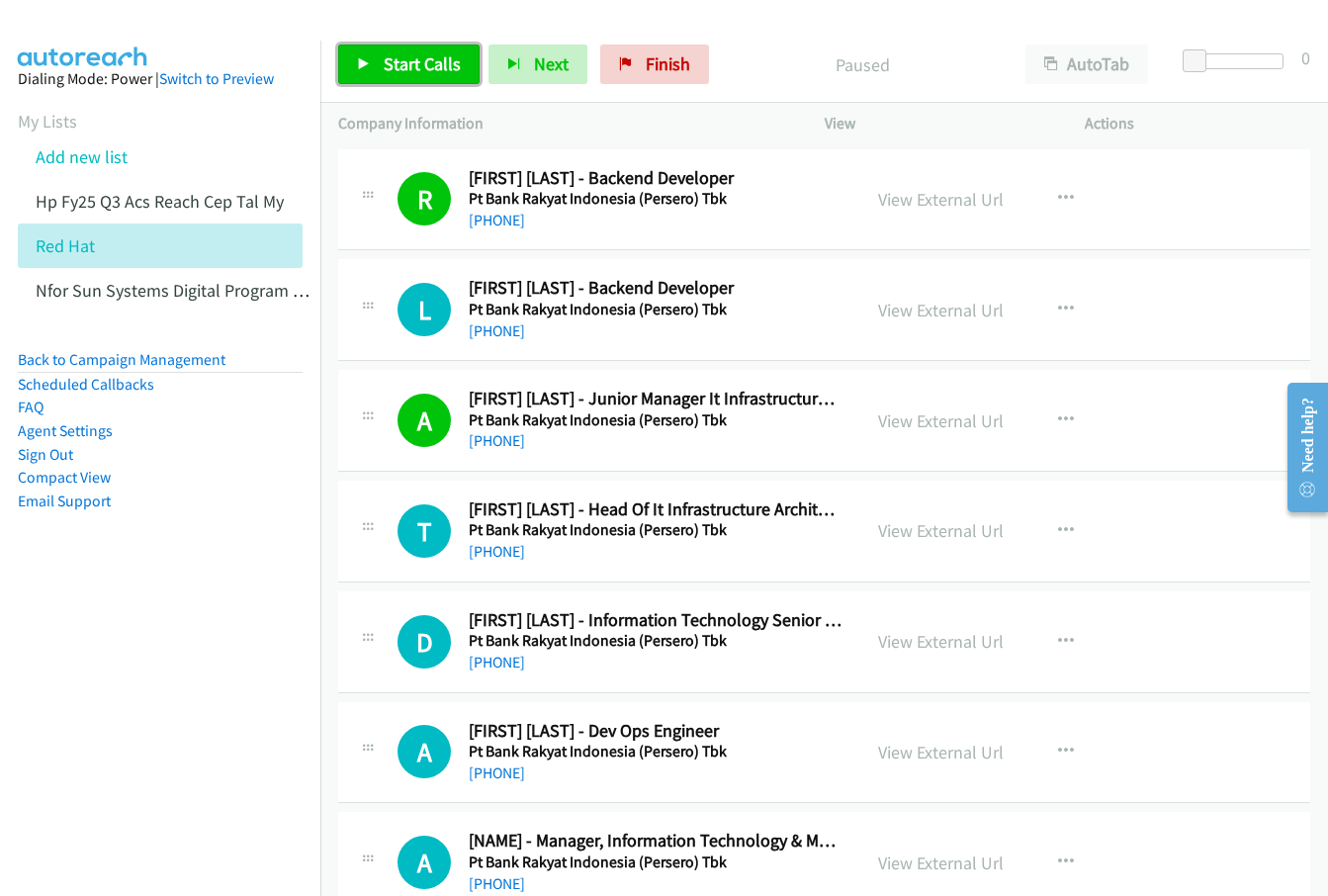 click on "Start Calls" at bounding box center (422, 63) 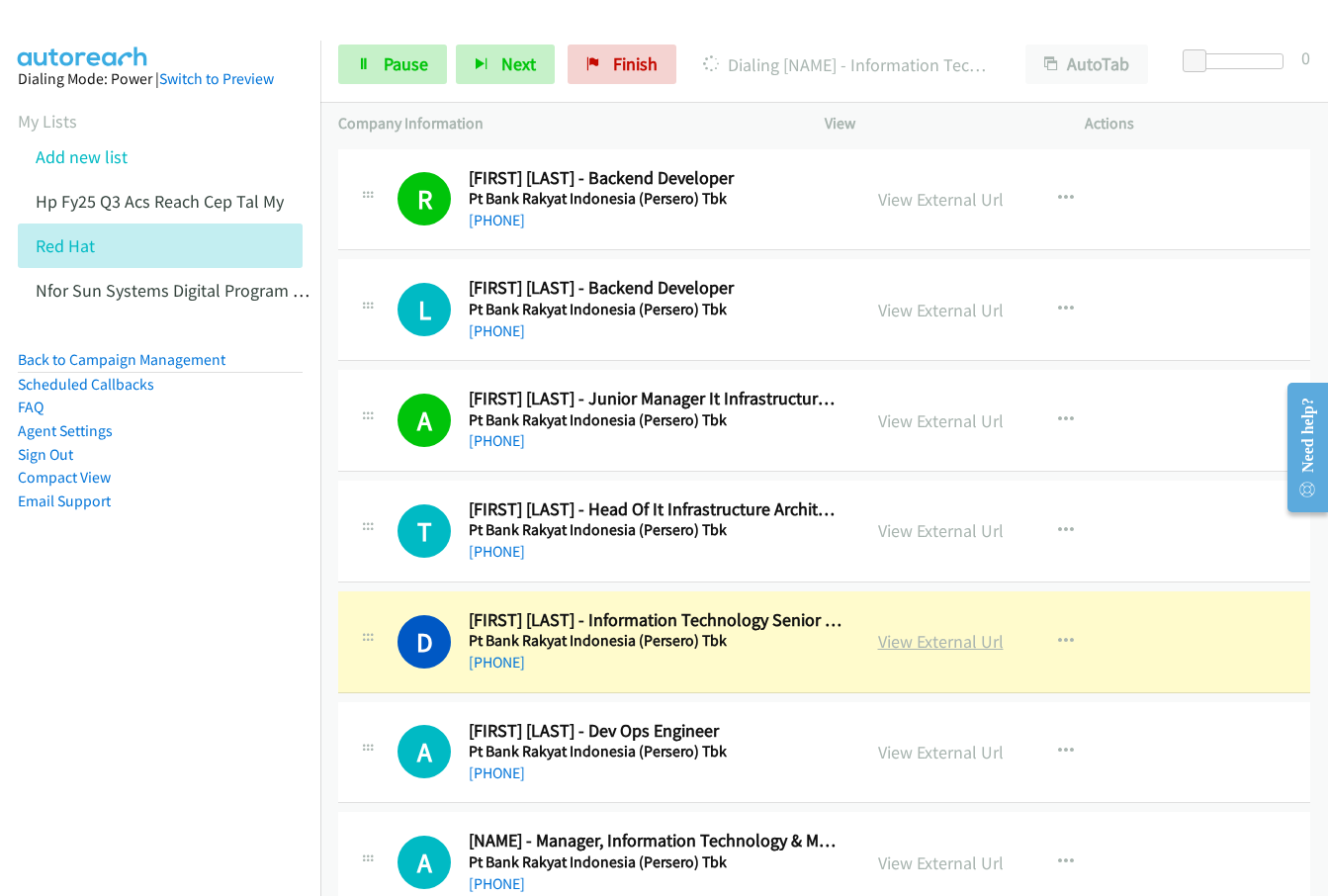click on "View External Url" at bounding box center (940, 641) 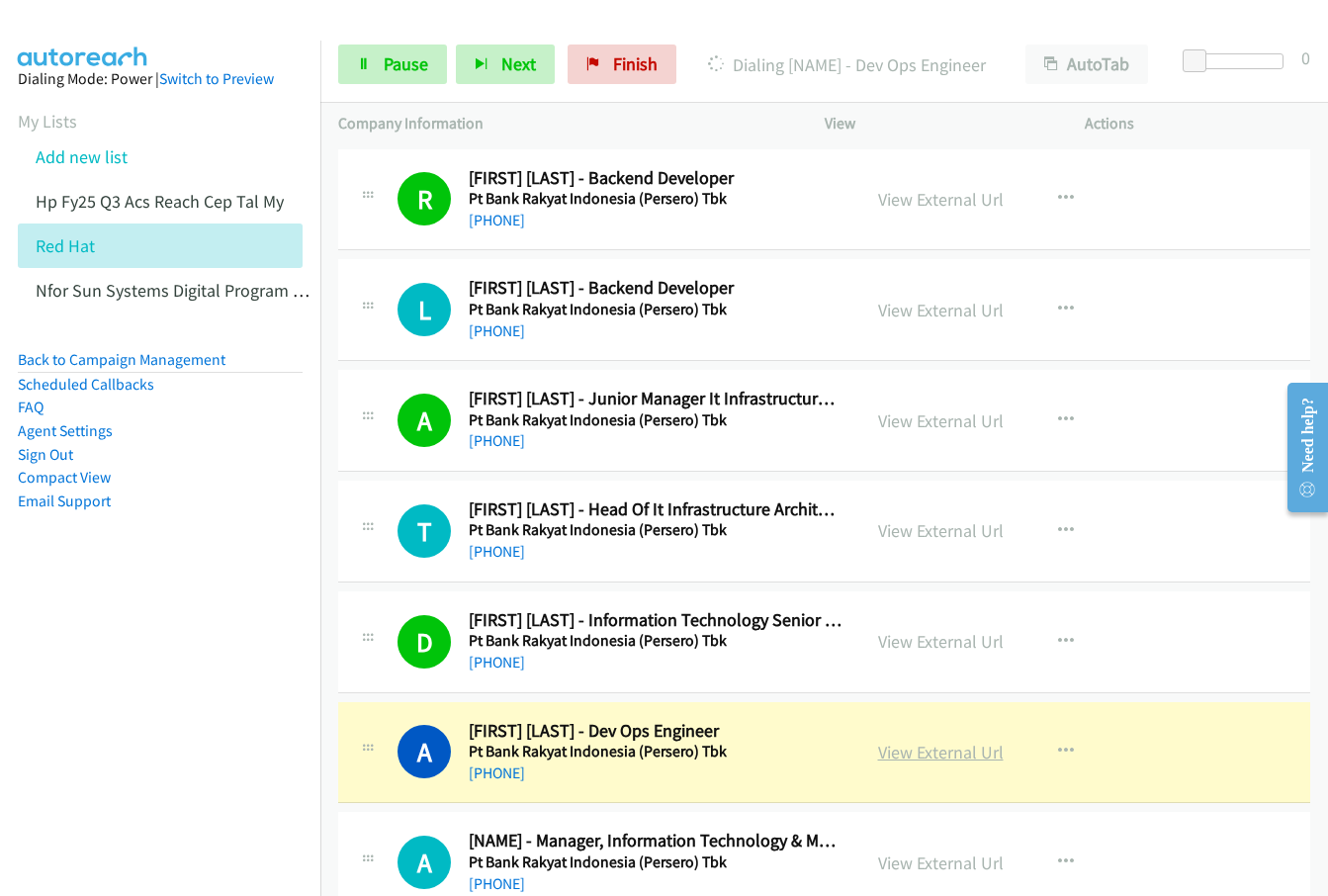 click on "View External Url" at bounding box center [940, 752] 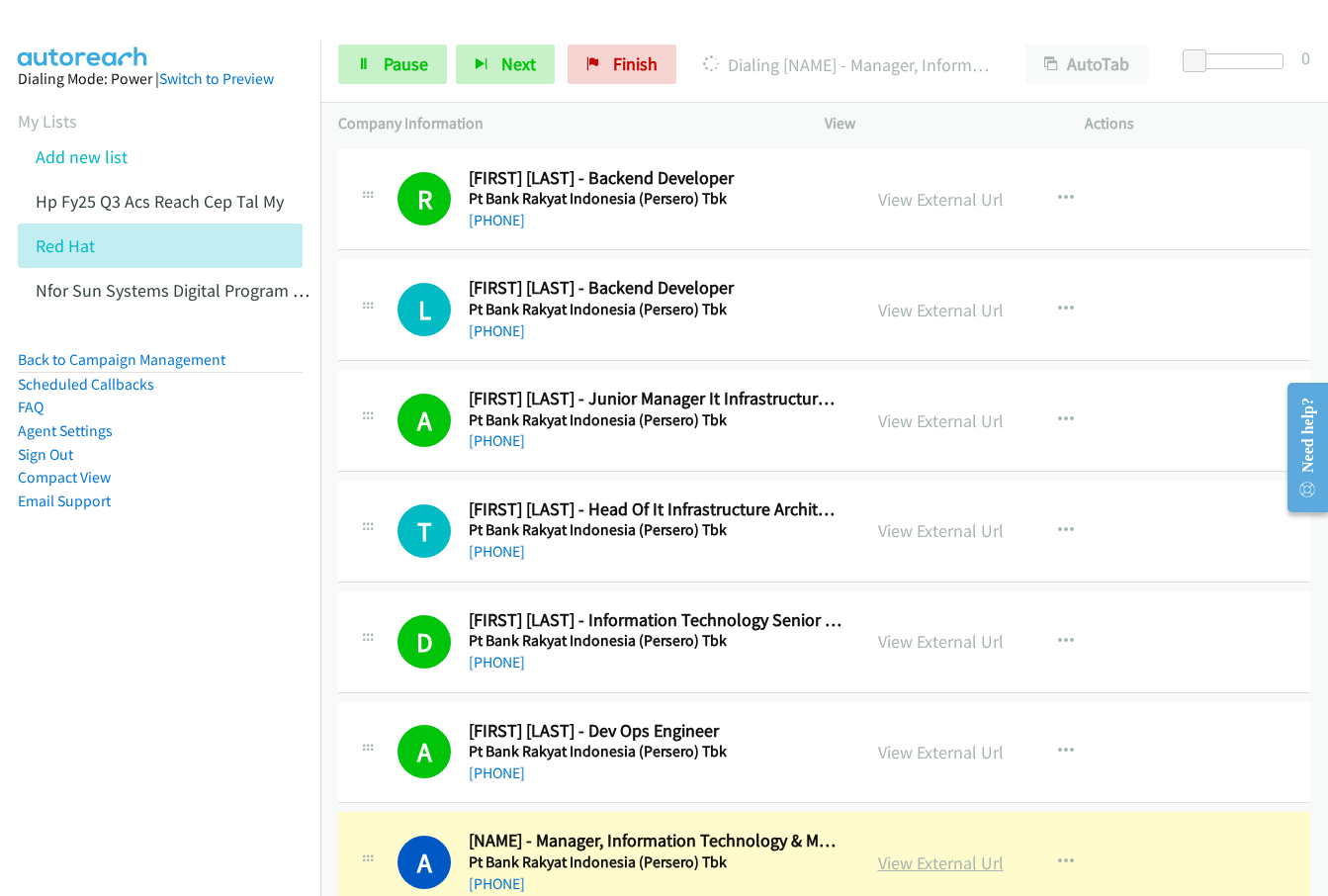 click on "View External Url" at bounding box center [940, 862] 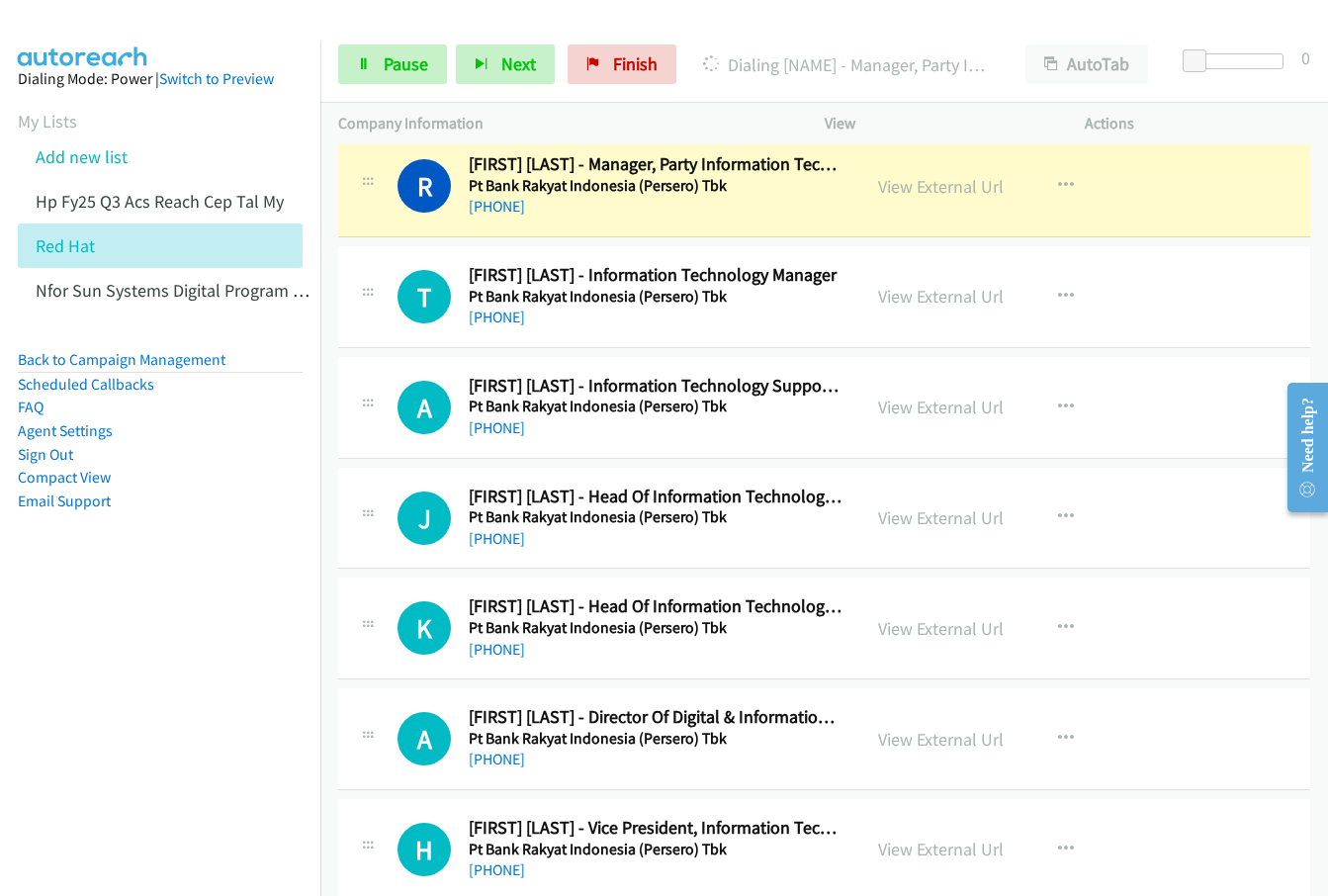 scroll, scrollTop: 791, scrollLeft: 0, axis: vertical 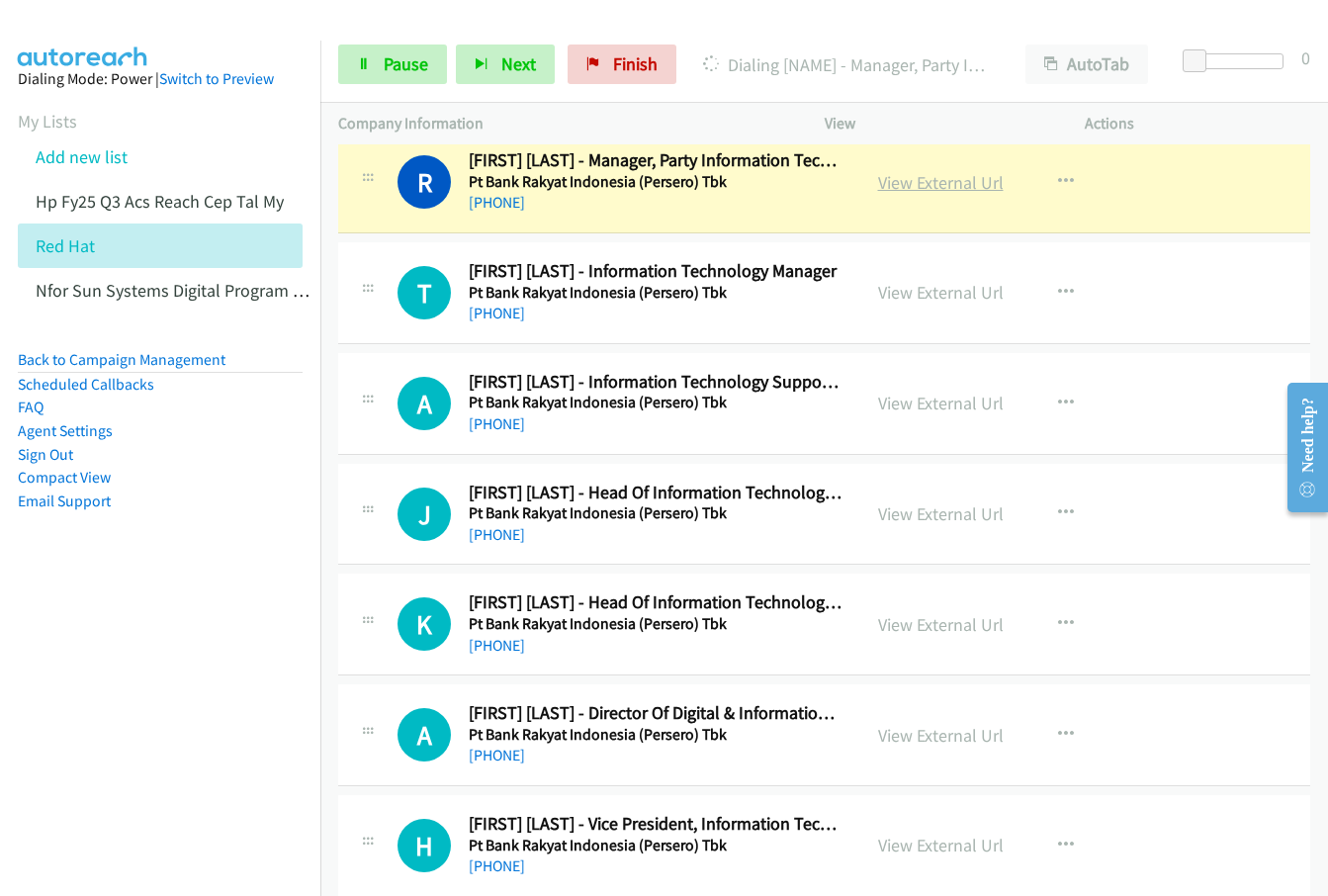 click on "View External Url" at bounding box center [940, 182] 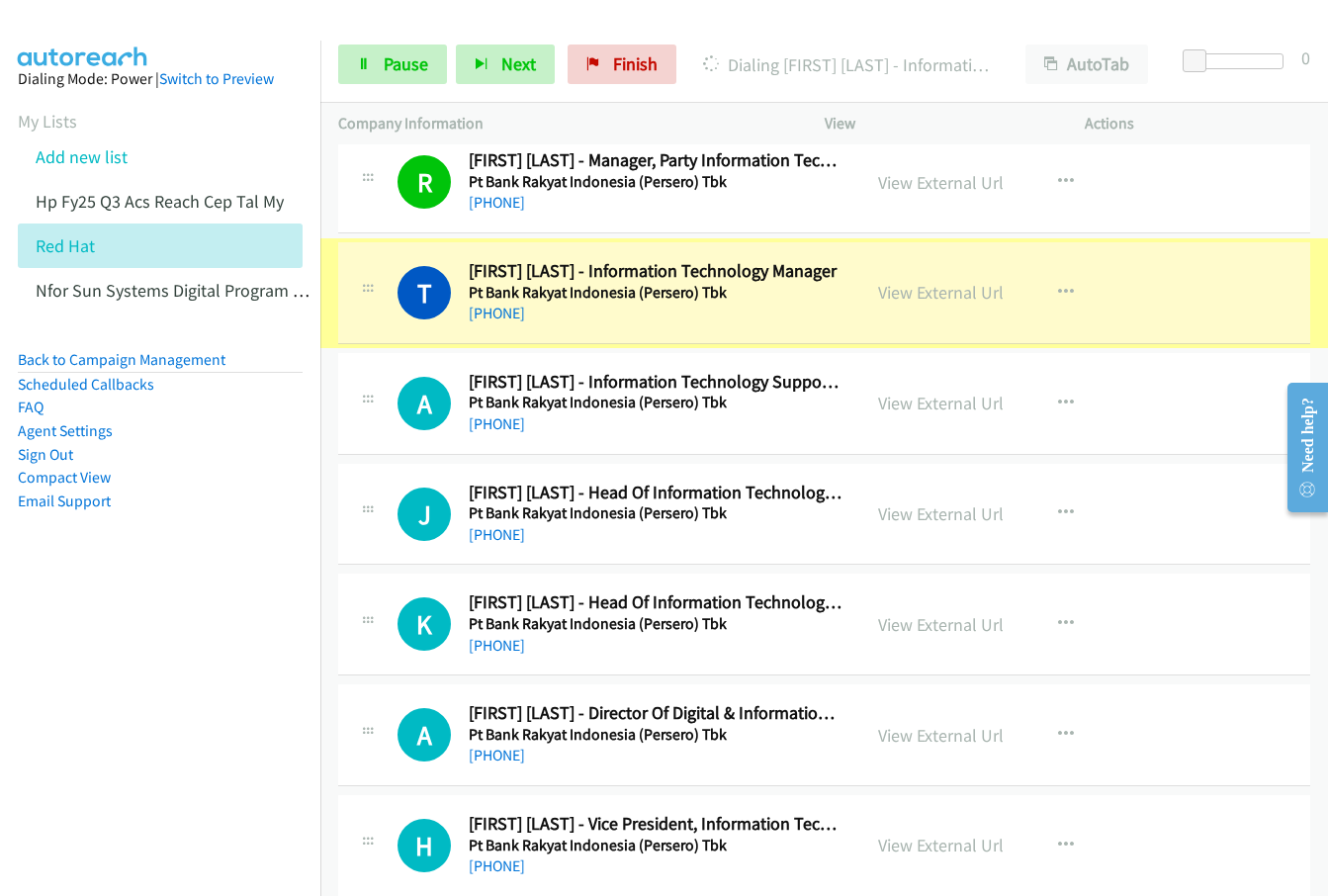 click on "View External Url" at bounding box center [940, 292] 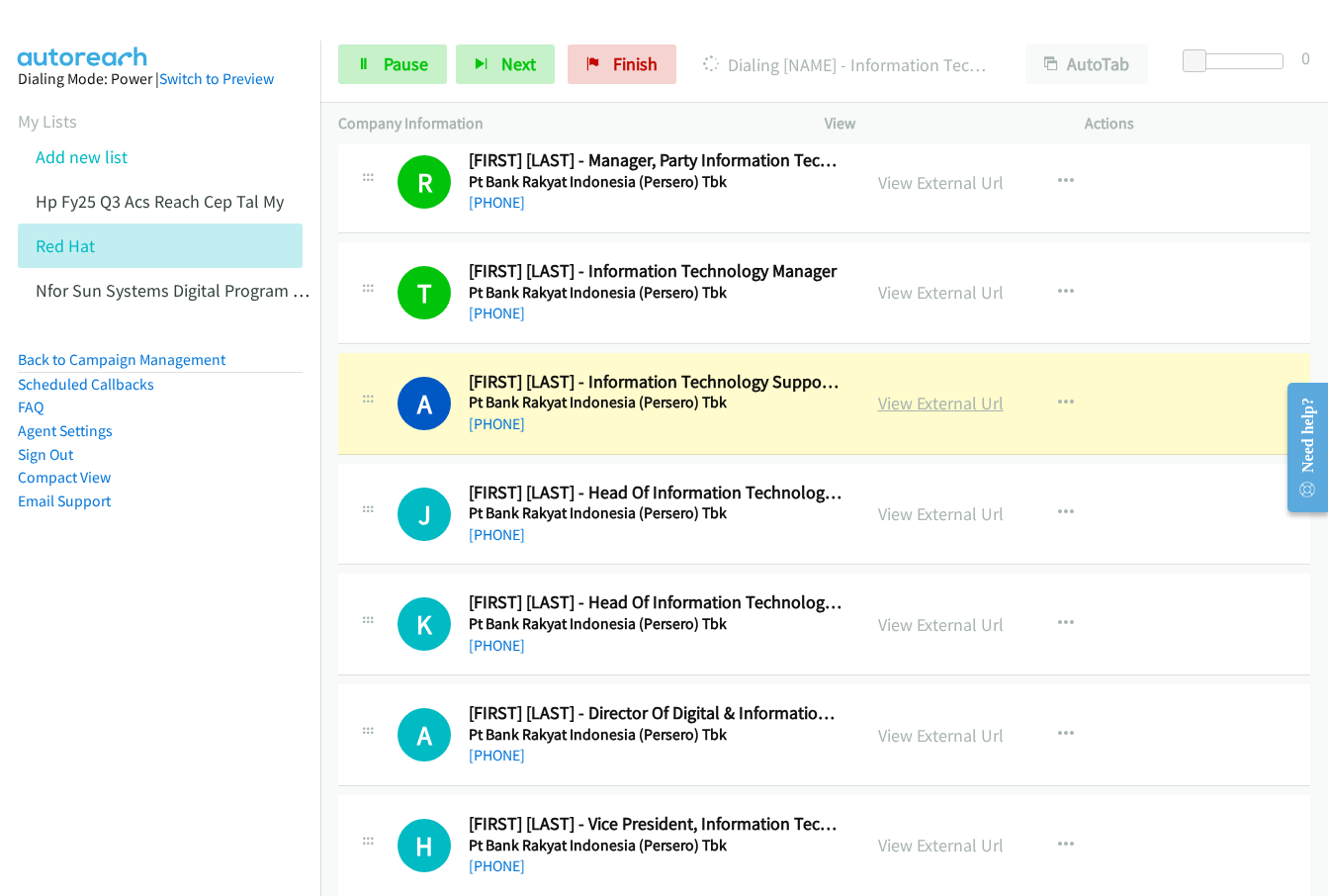 click on "View External Url" at bounding box center [940, 403] 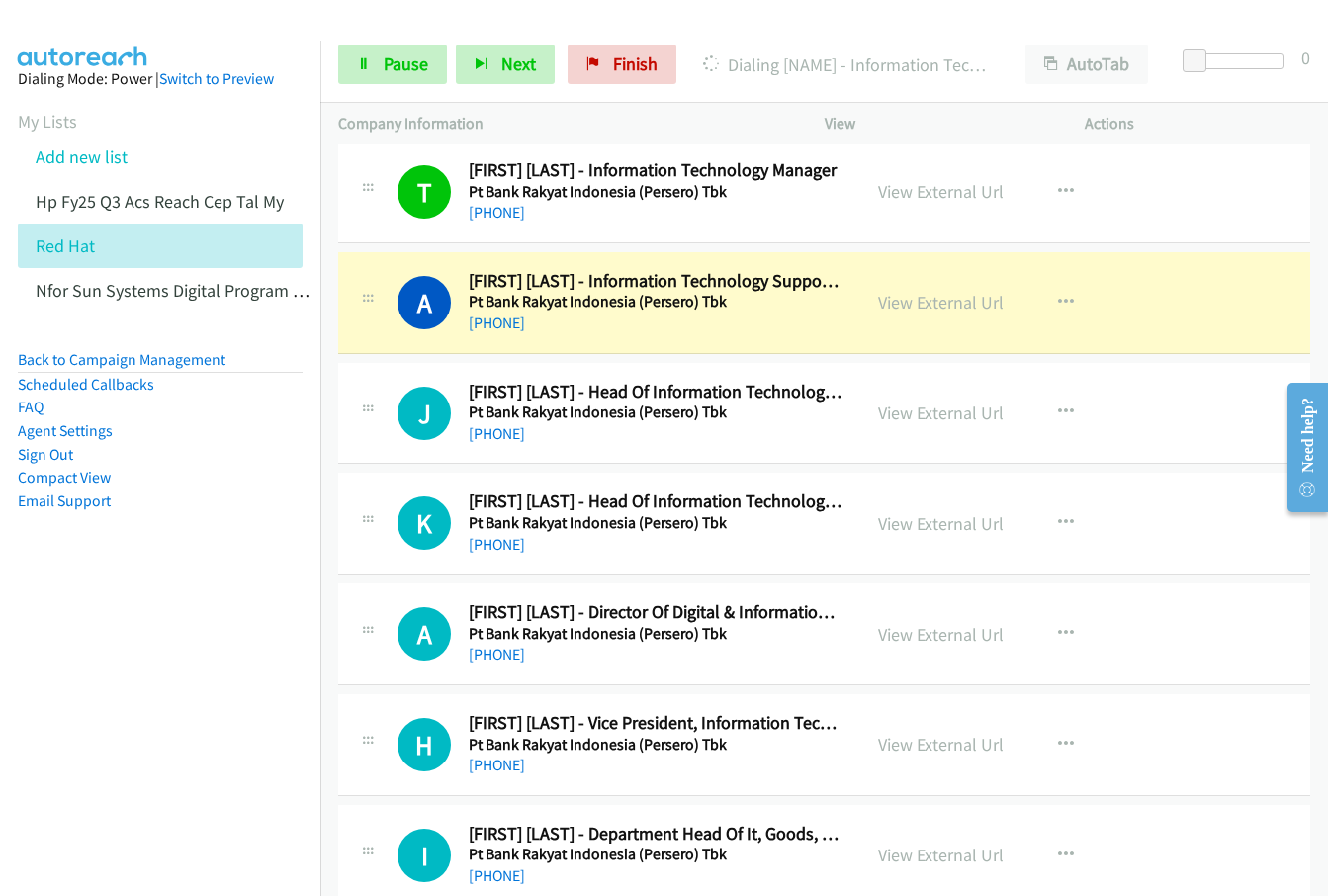scroll, scrollTop: 989, scrollLeft: 0, axis: vertical 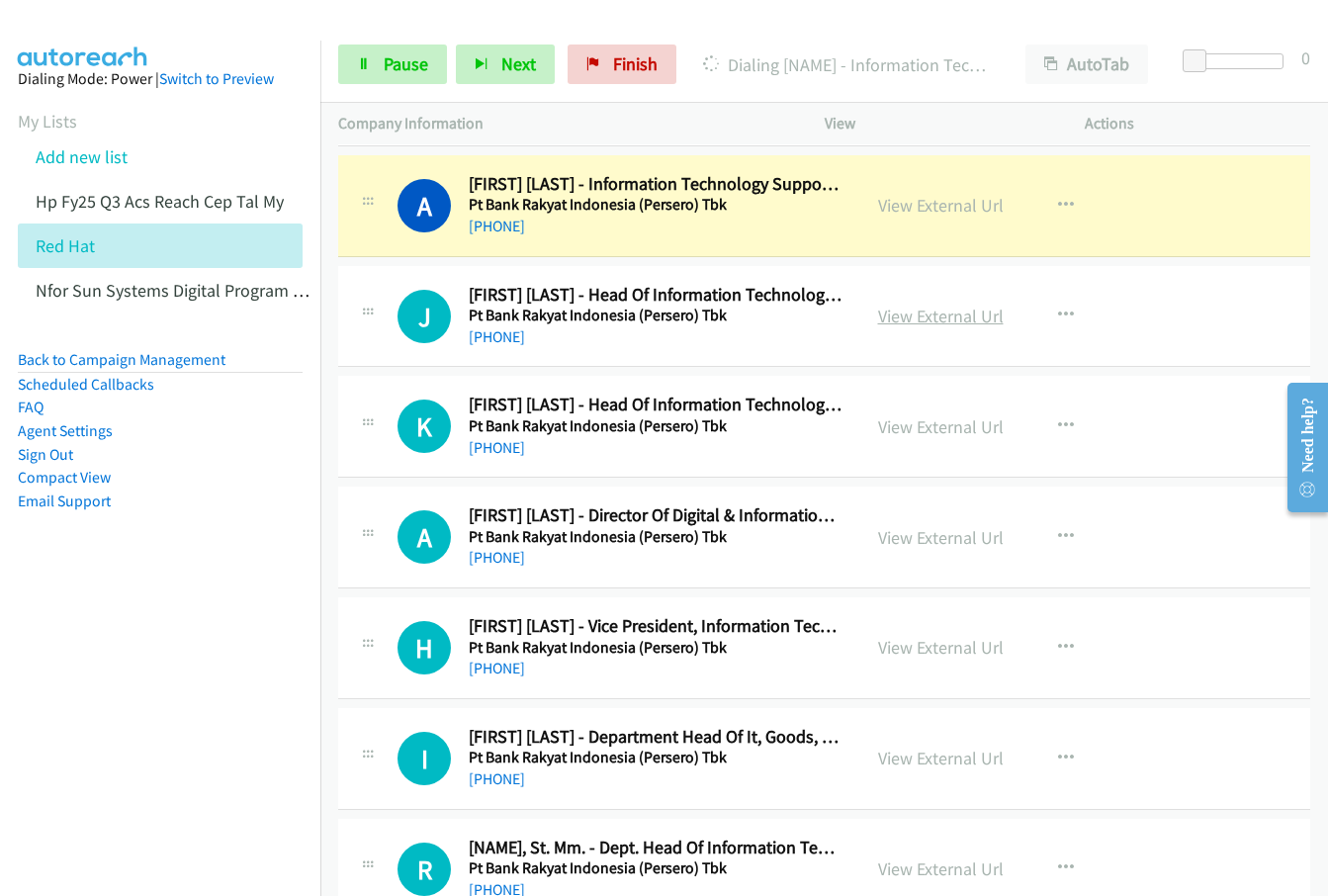 click on "View External Url" at bounding box center (940, 315) 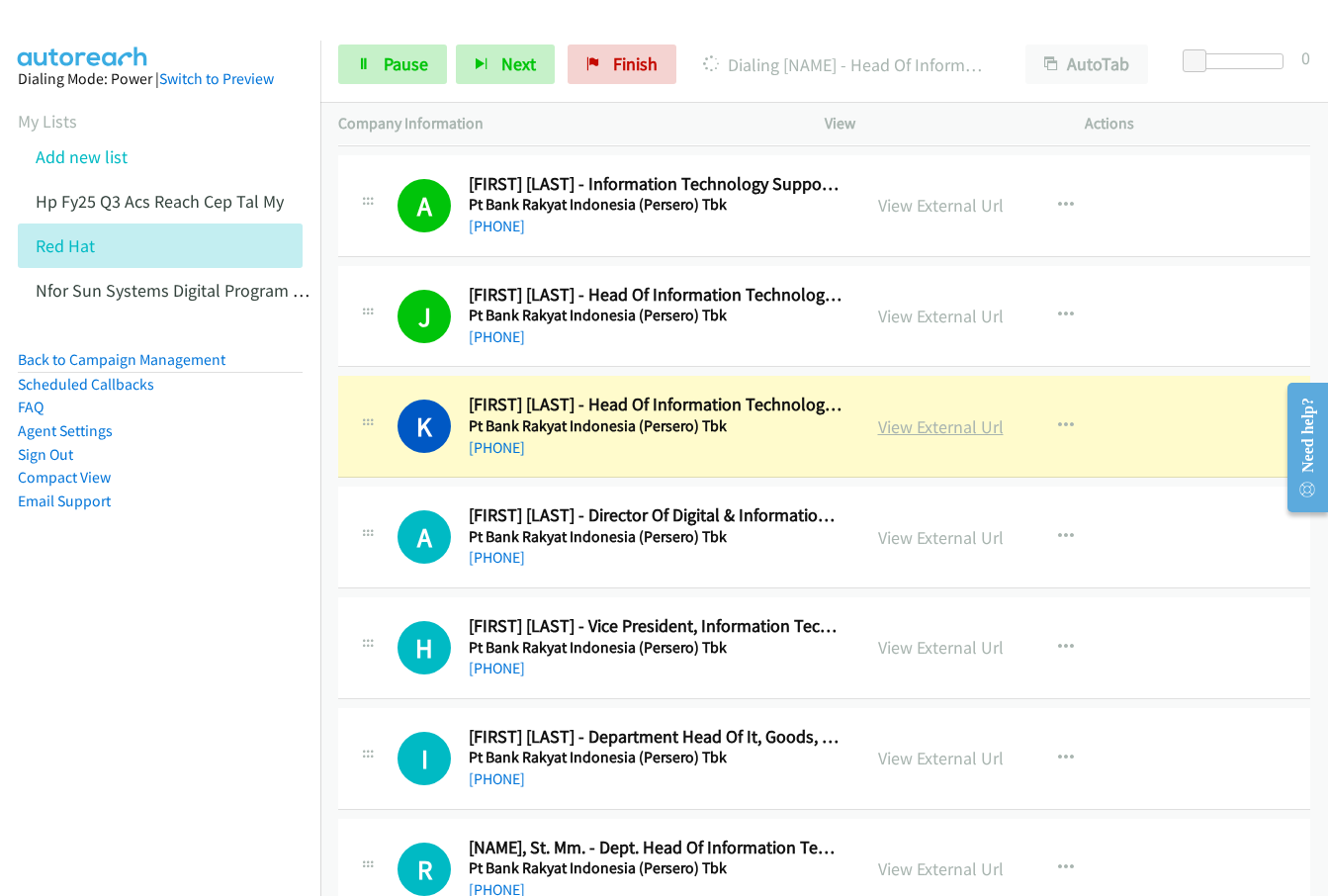 click on "View External Url" at bounding box center (940, 426) 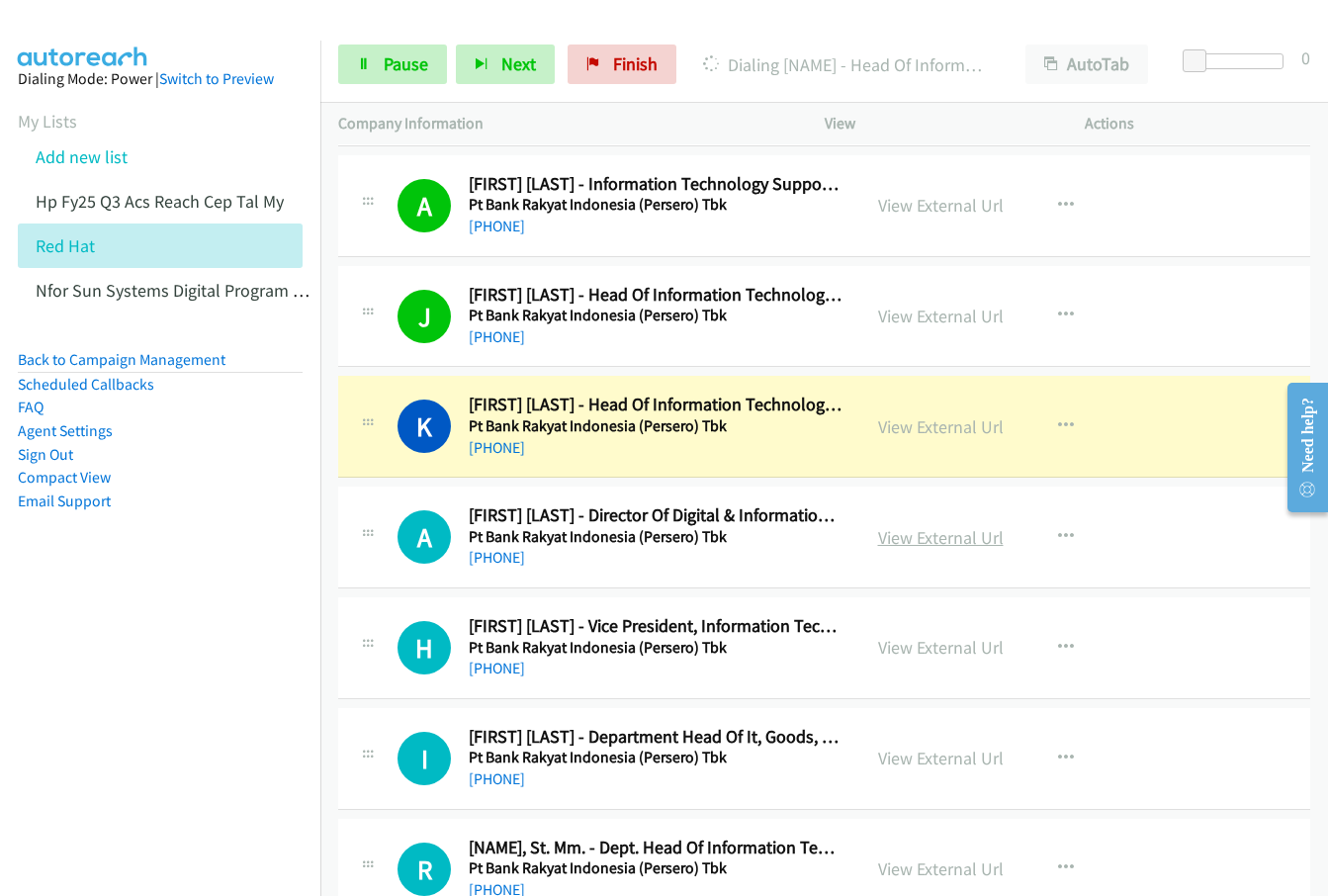 click on "View External Url" at bounding box center [940, 537] 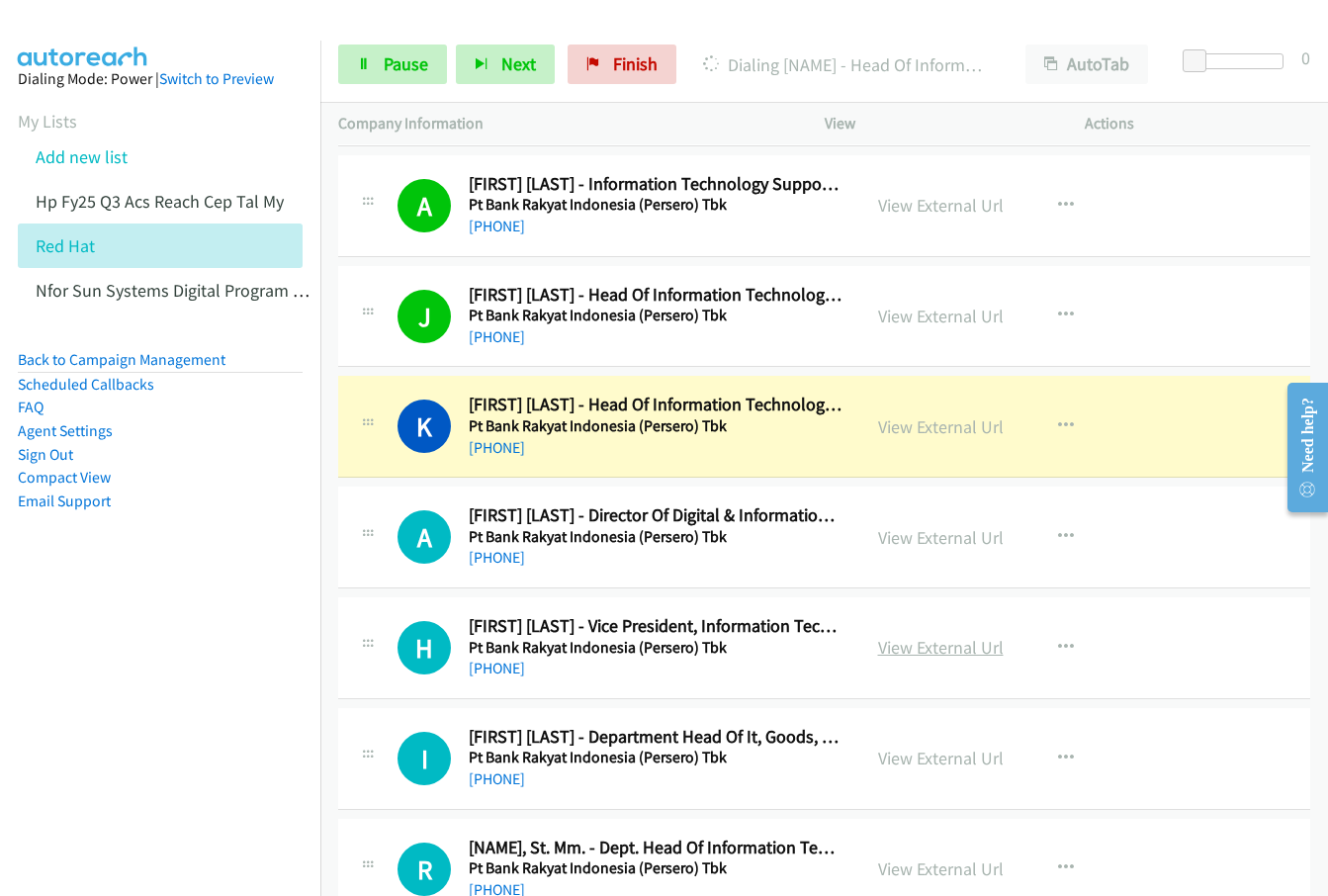 click on "View External Url" at bounding box center [940, 647] 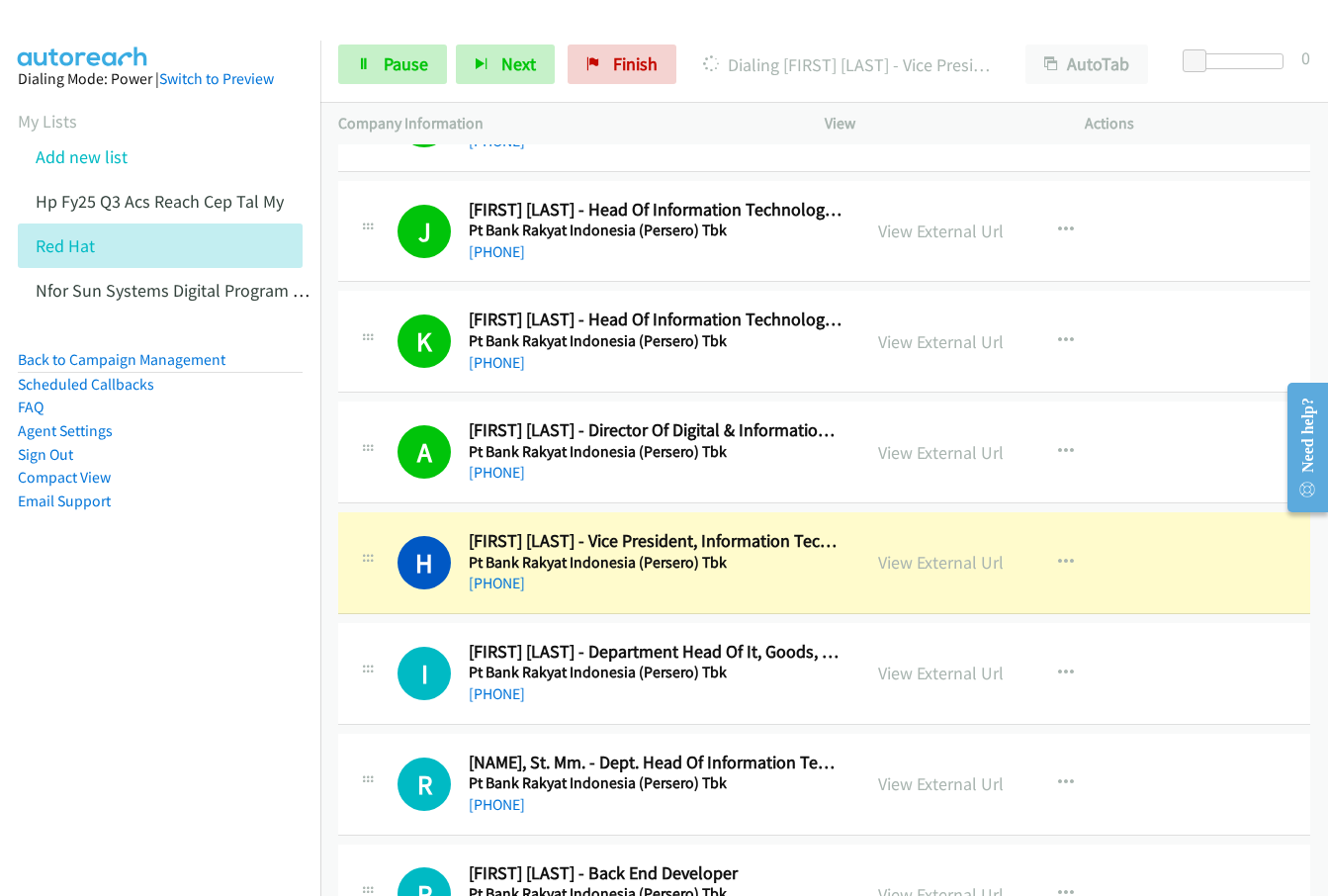 scroll, scrollTop: 1385, scrollLeft: 0, axis: vertical 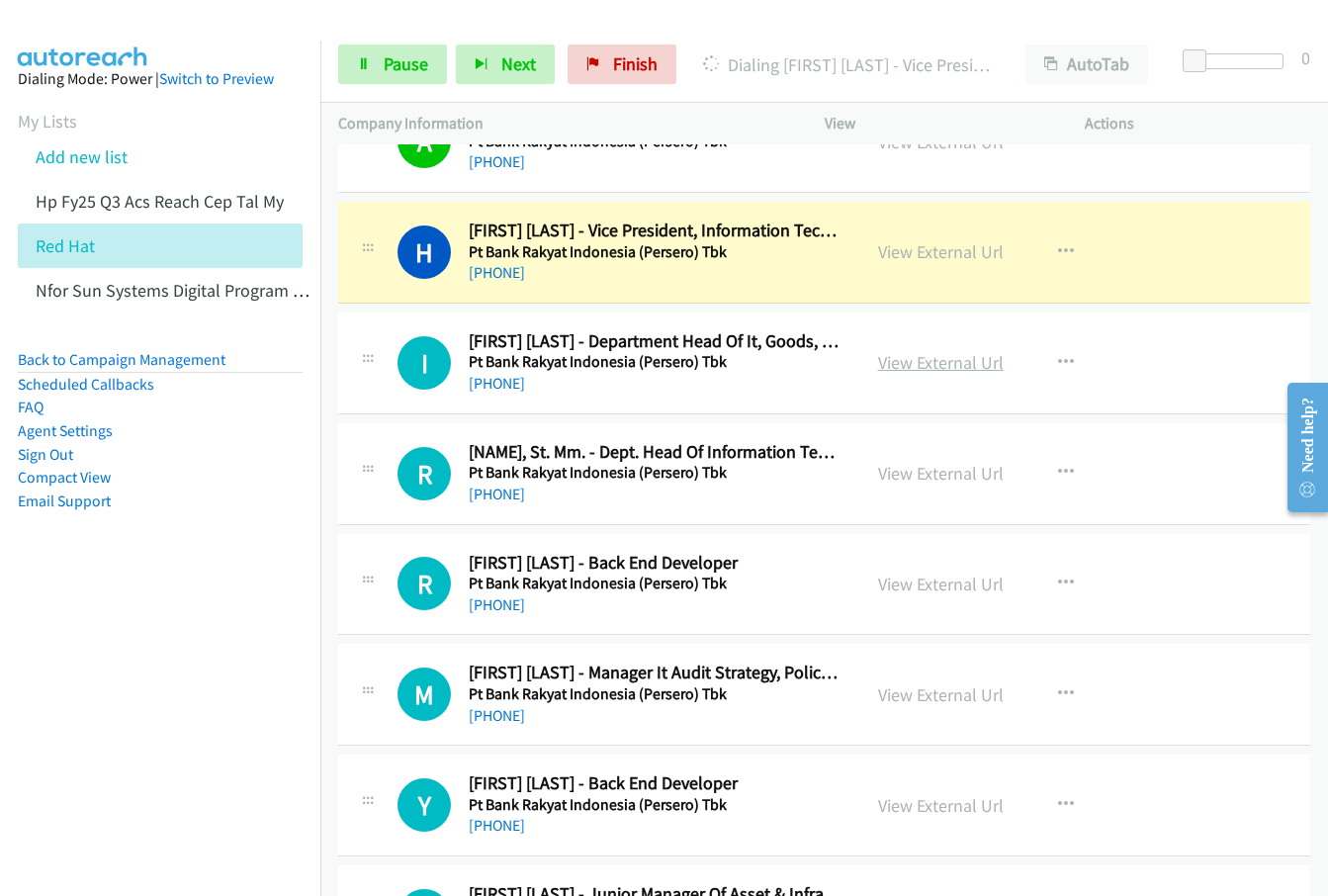click on "View External Url" at bounding box center (940, 362) 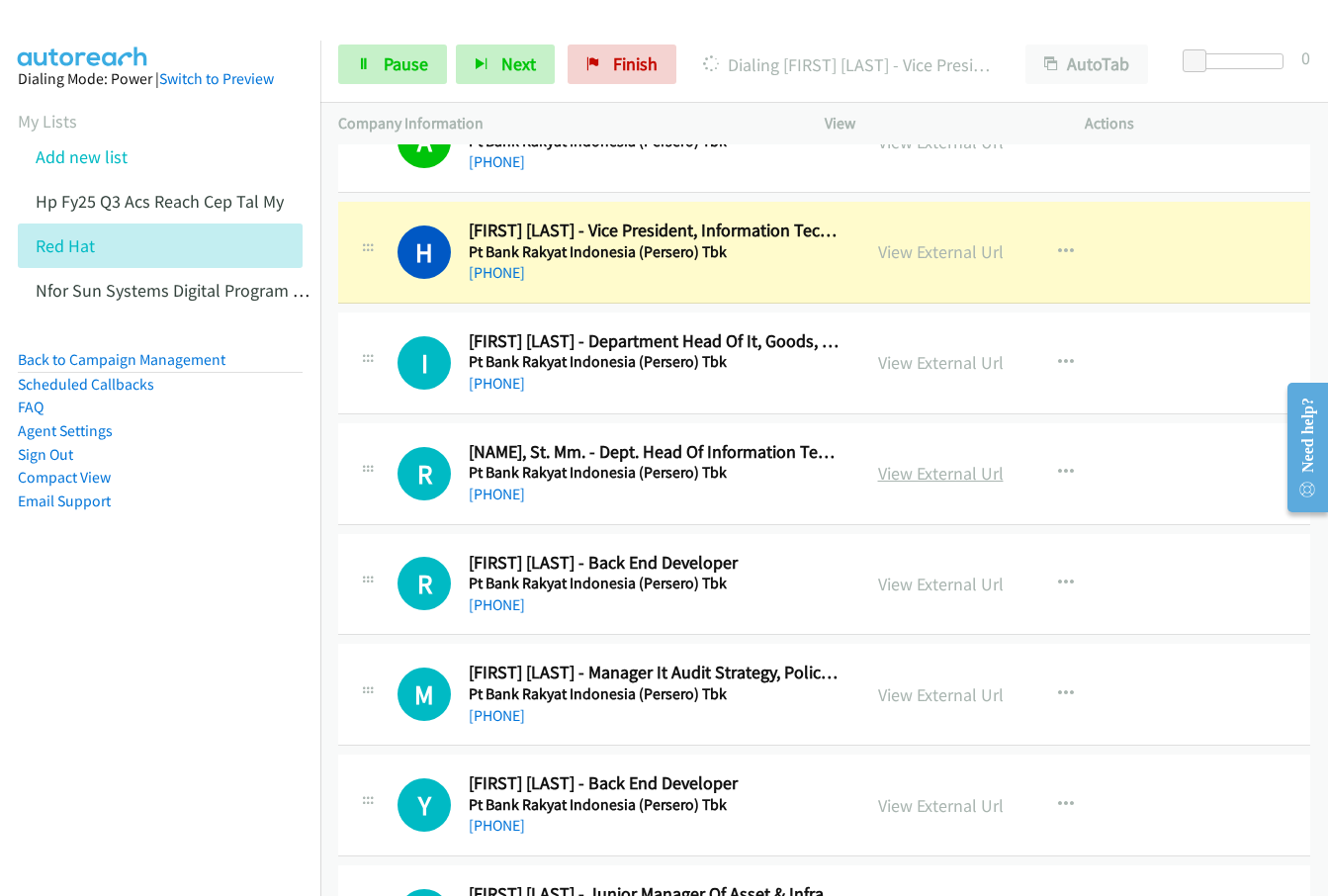 click on "View External Url" at bounding box center (940, 473) 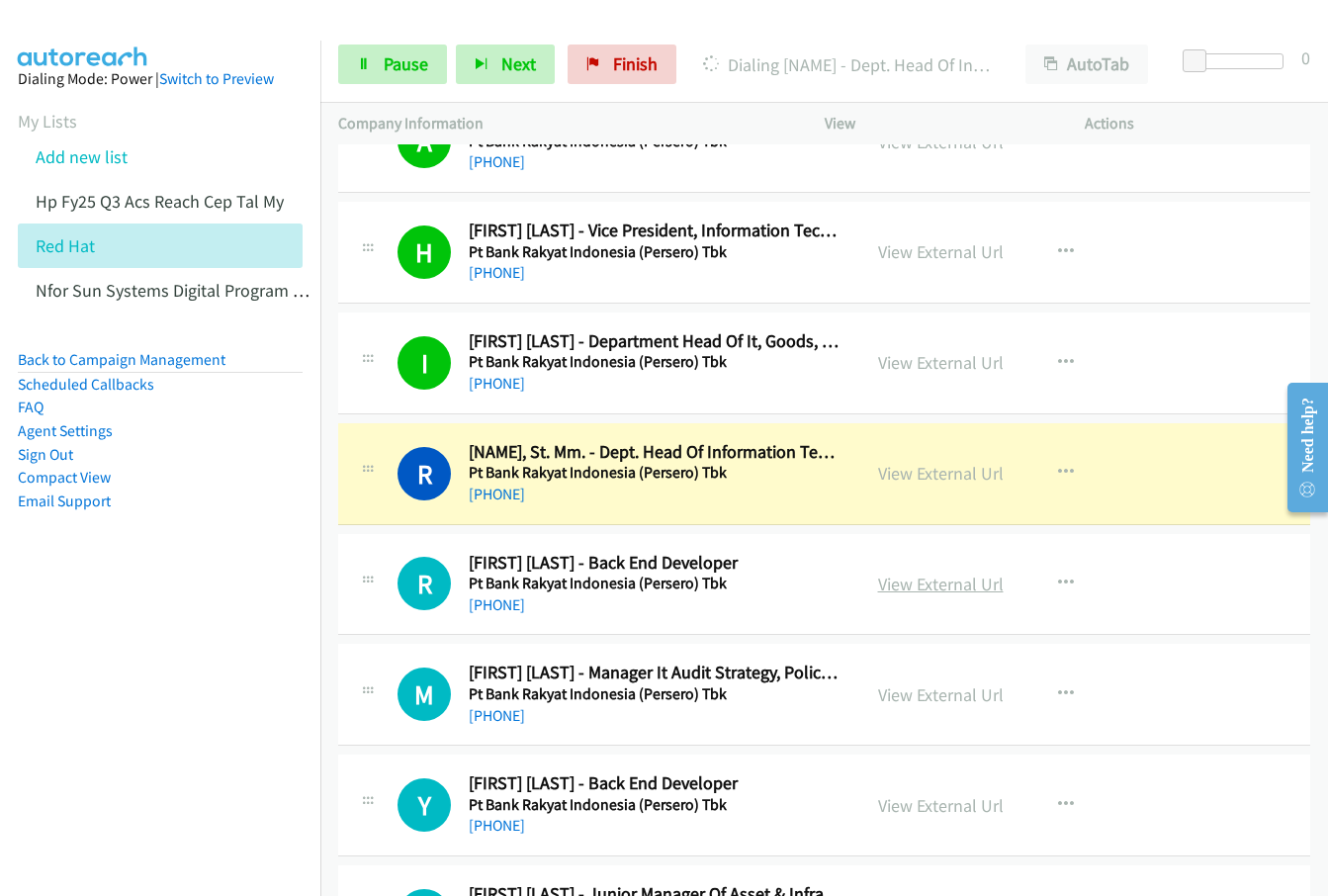 click on "View External Url" at bounding box center [940, 583] 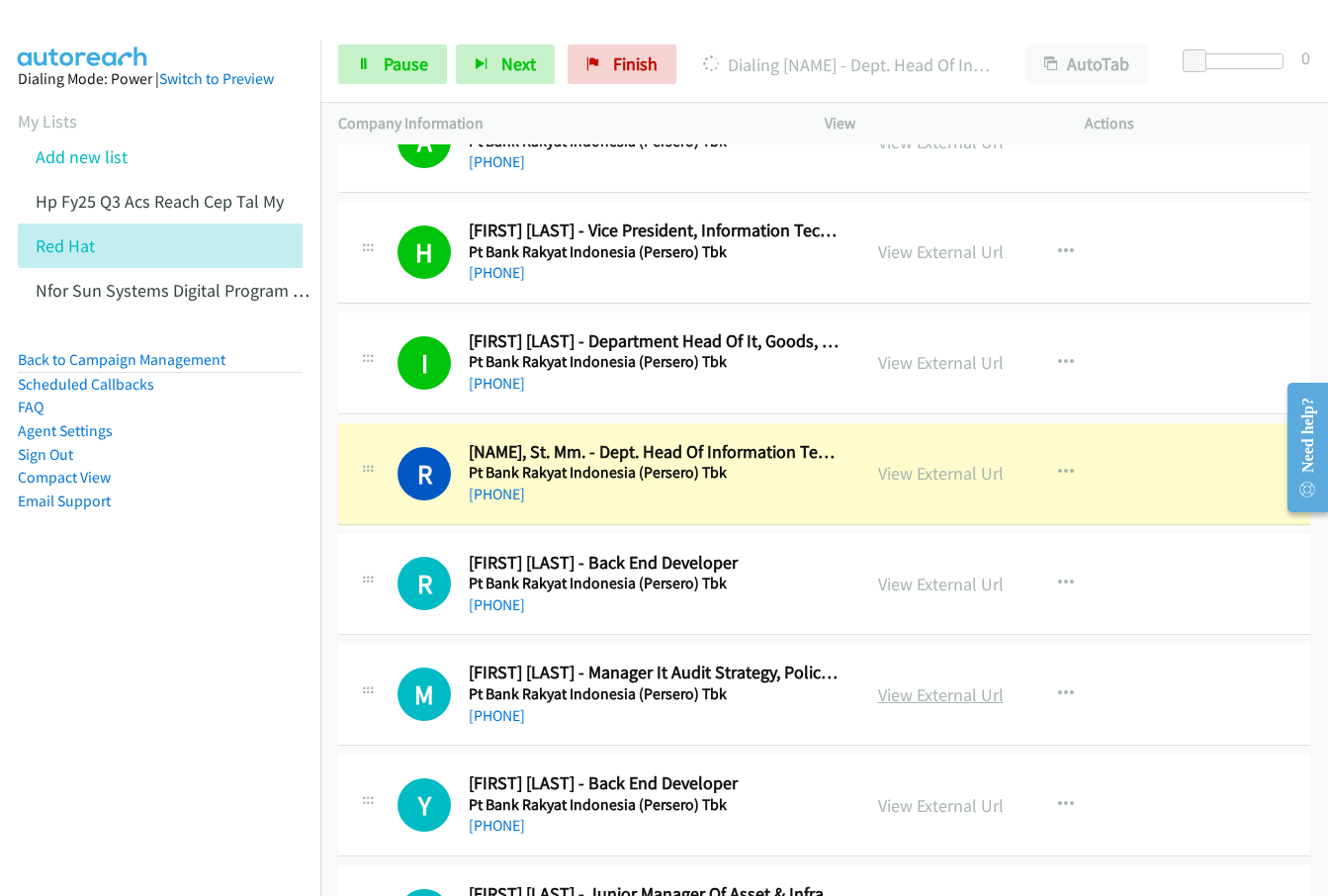 click on "View External Url" at bounding box center (940, 694) 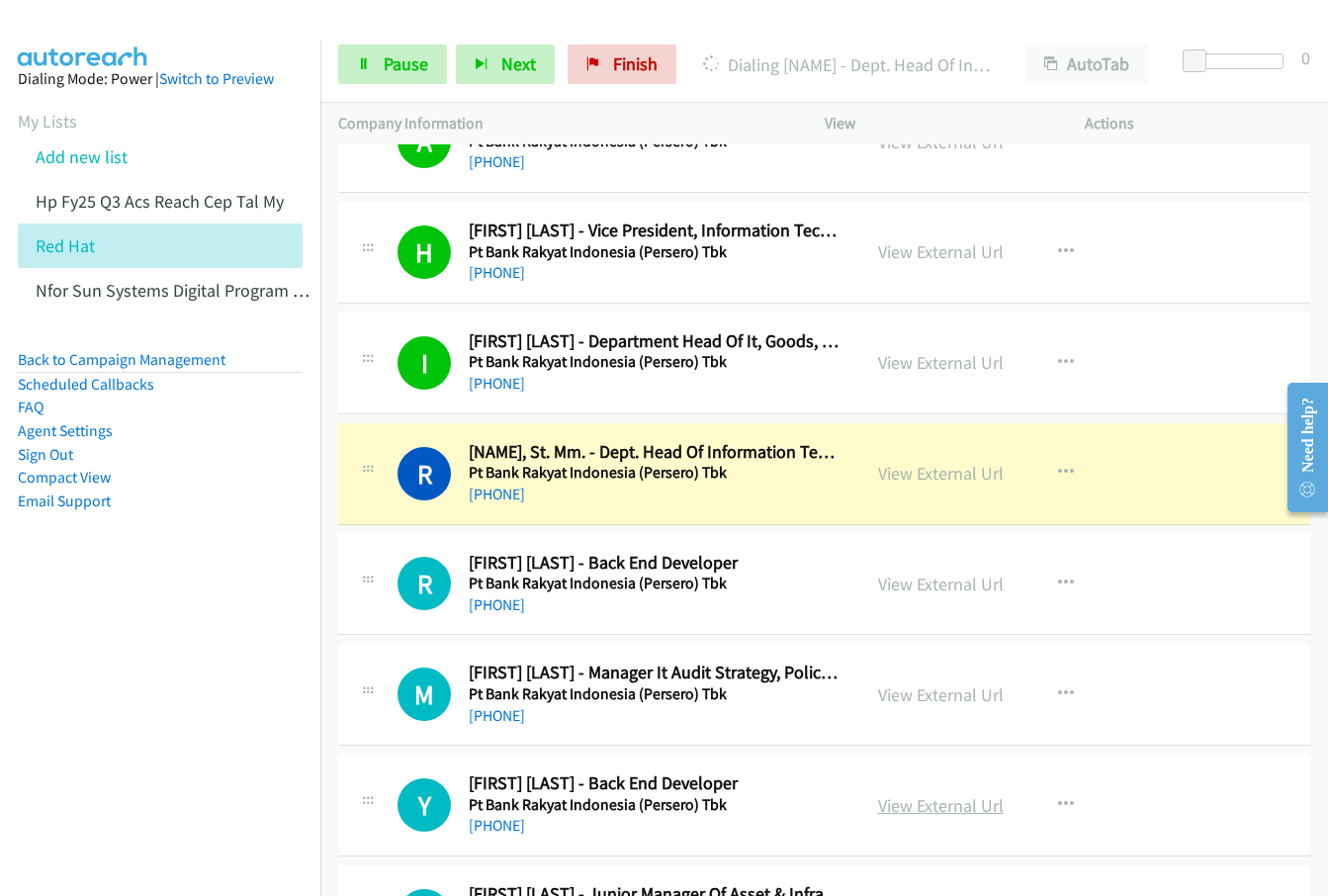 click on "View External Url" at bounding box center (940, 805) 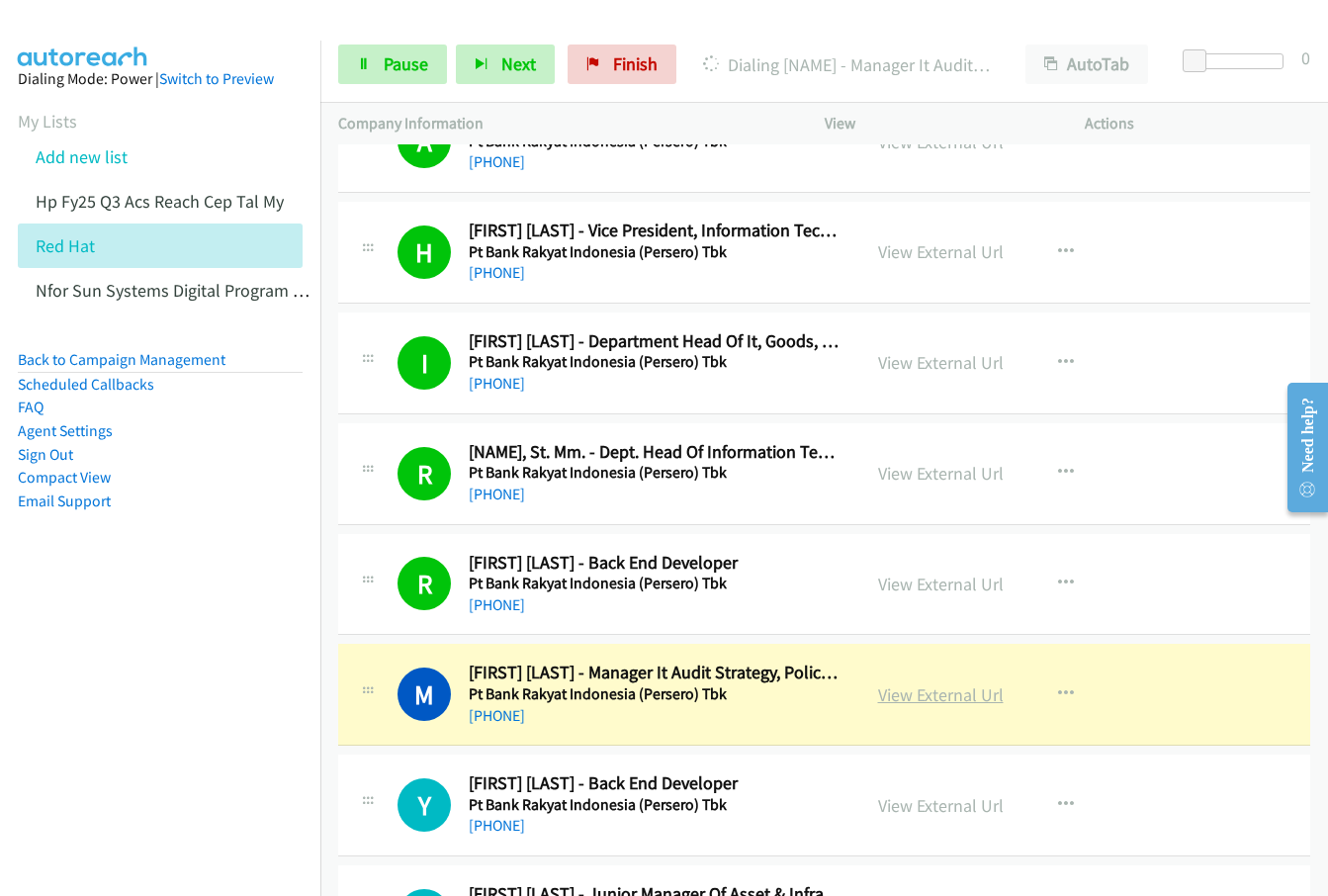 click on "View External Url" at bounding box center (940, 694) 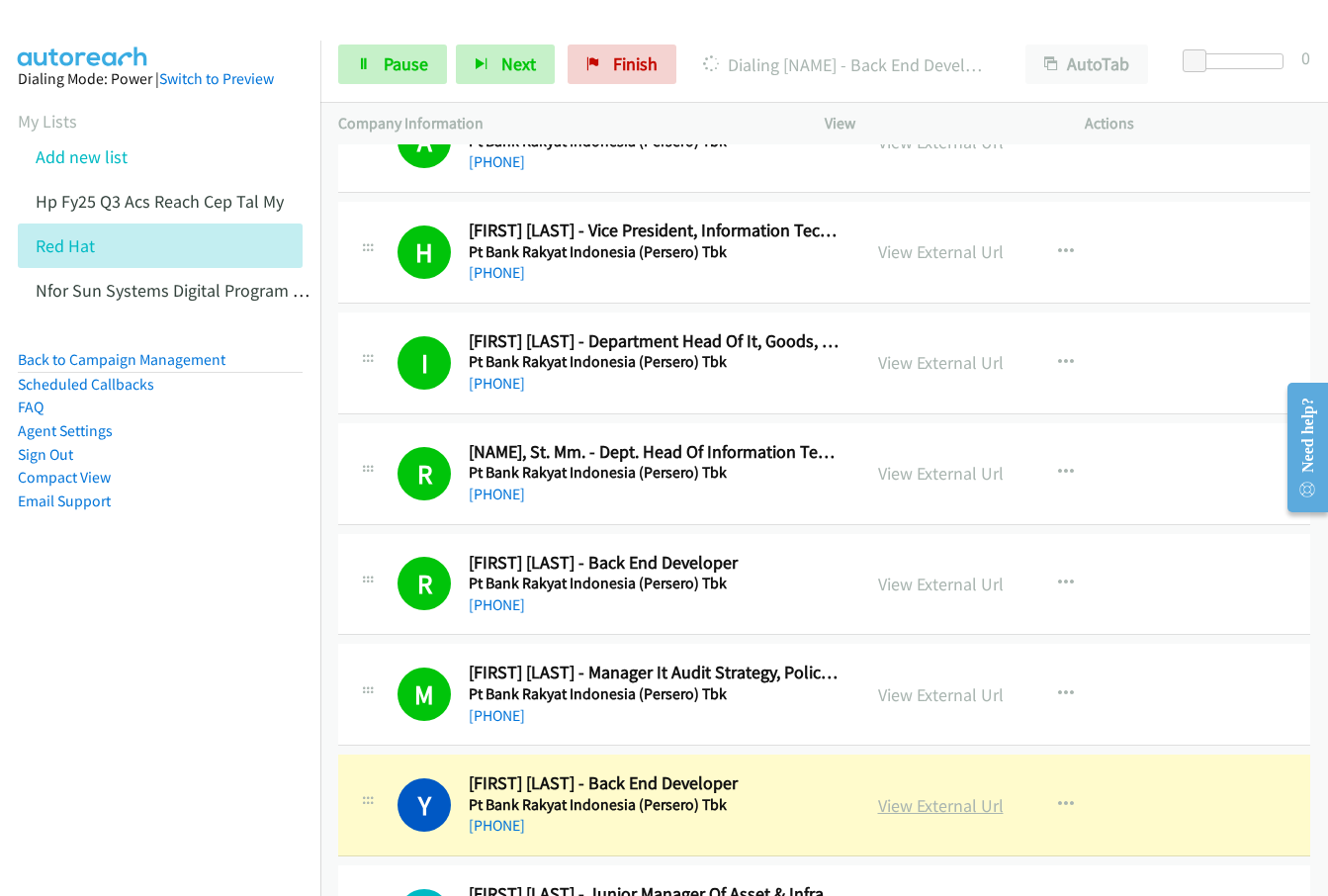 click on "View External Url" at bounding box center [940, 805] 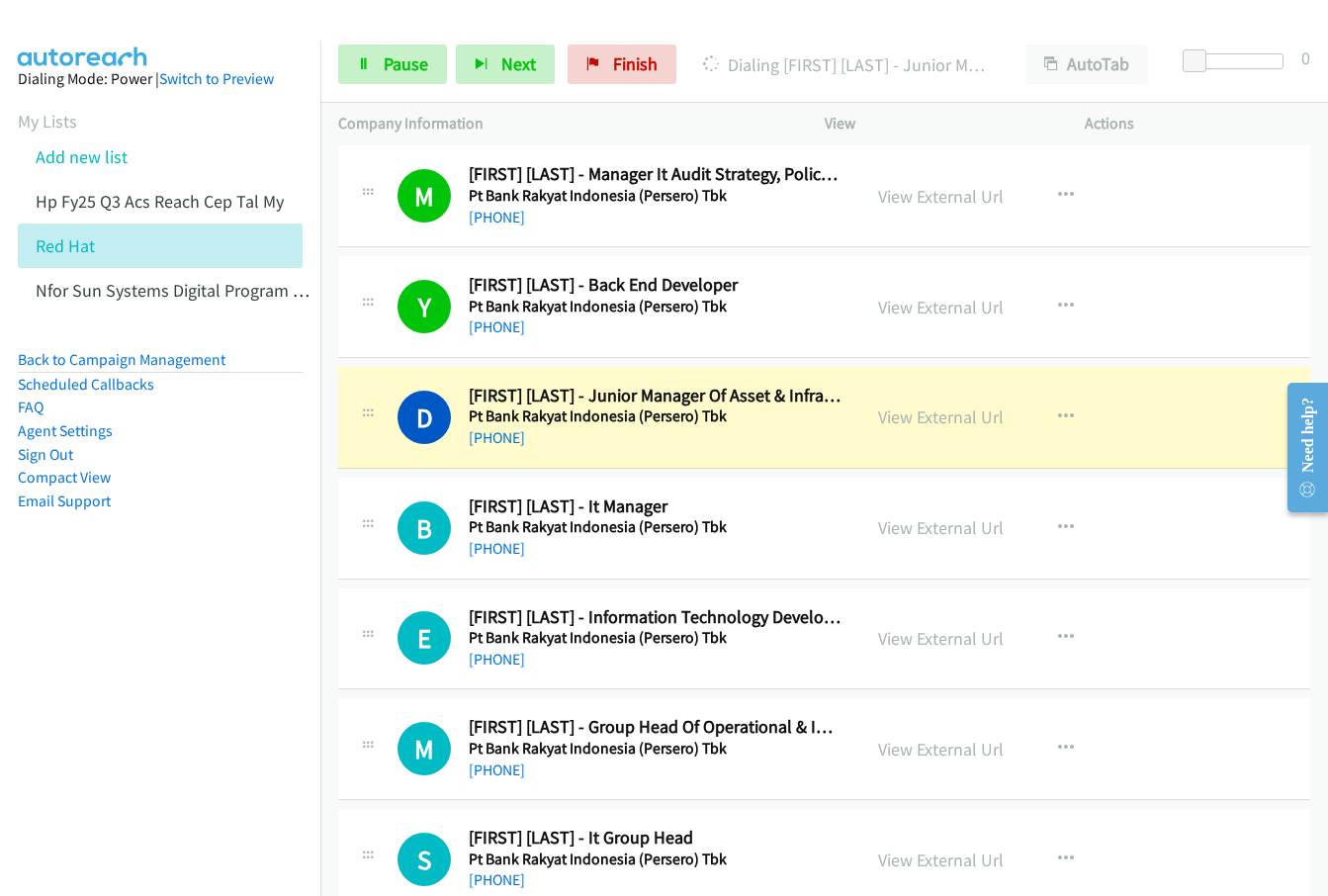 scroll, scrollTop: 1978, scrollLeft: 0, axis: vertical 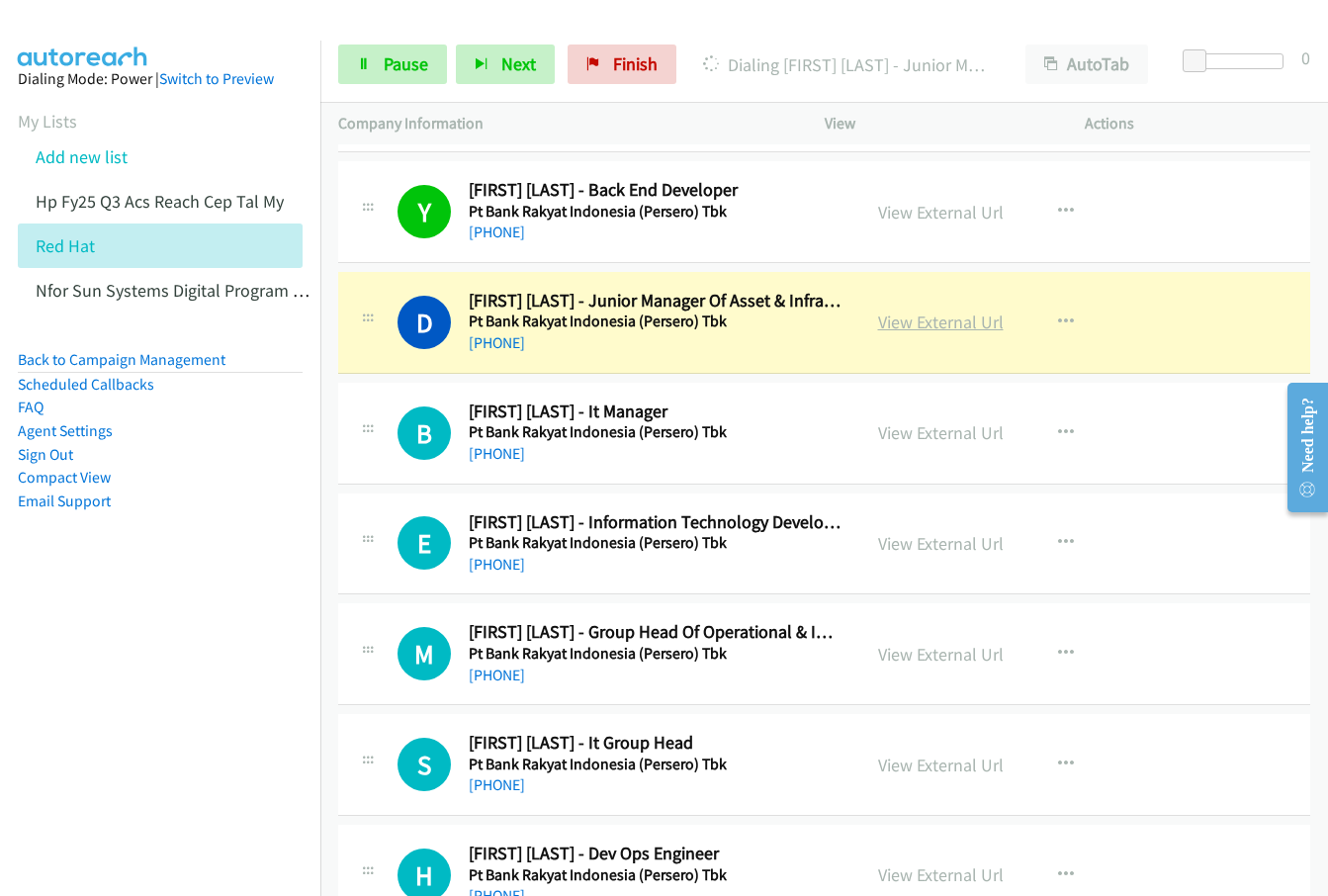 click on "View External Url" at bounding box center (940, 321) 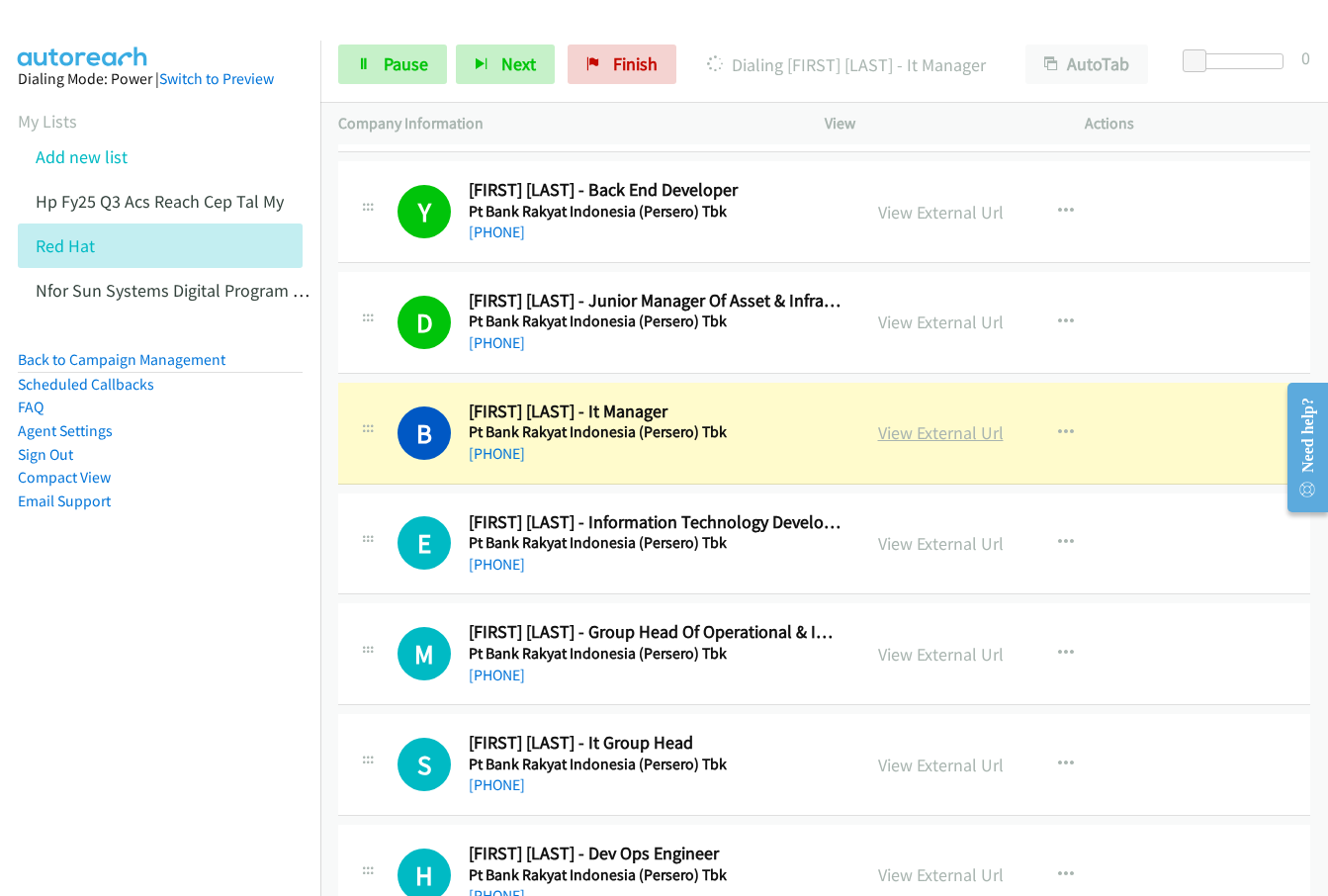 click on "View External Url" at bounding box center [940, 432] 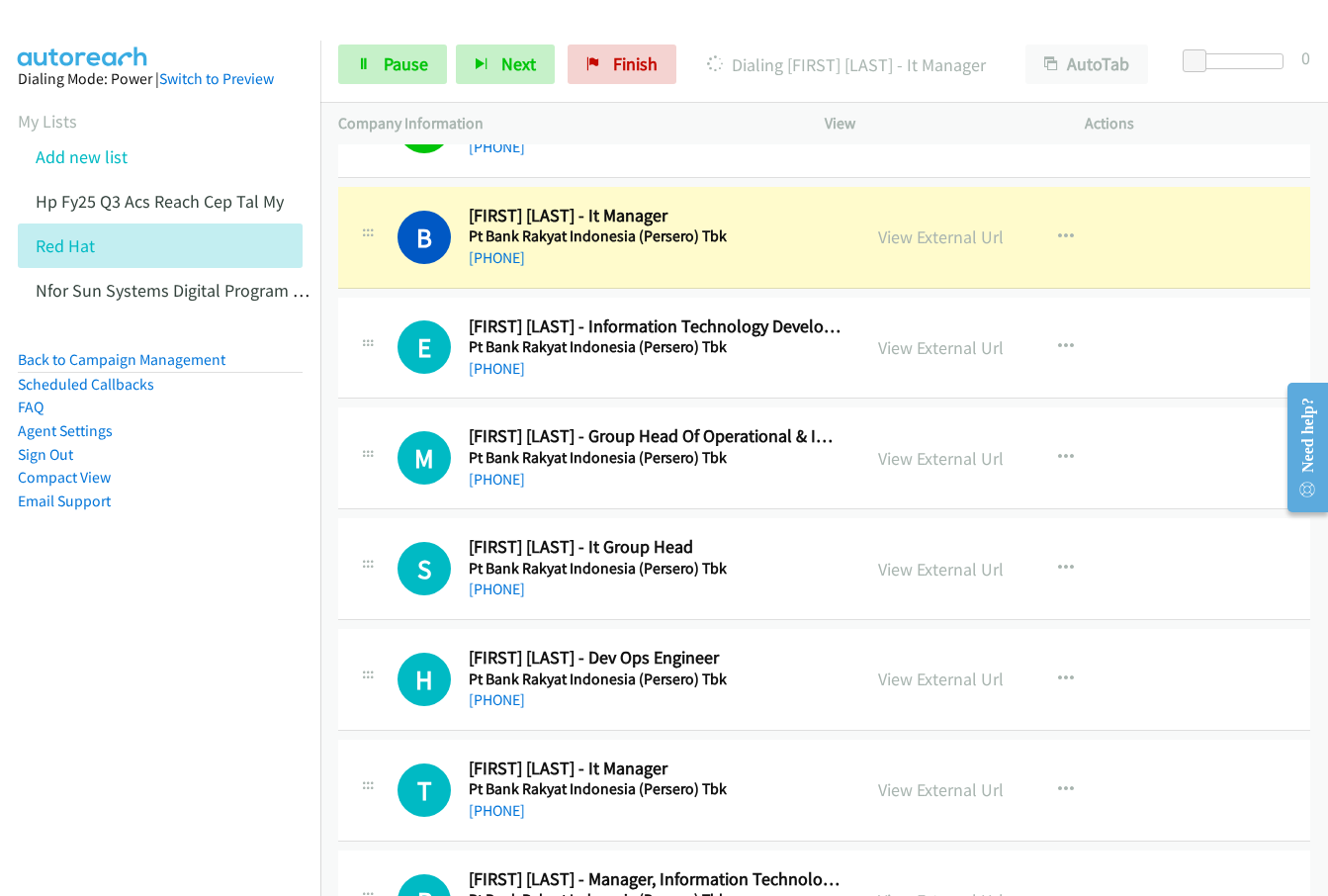 scroll, scrollTop: 2176, scrollLeft: 0, axis: vertical 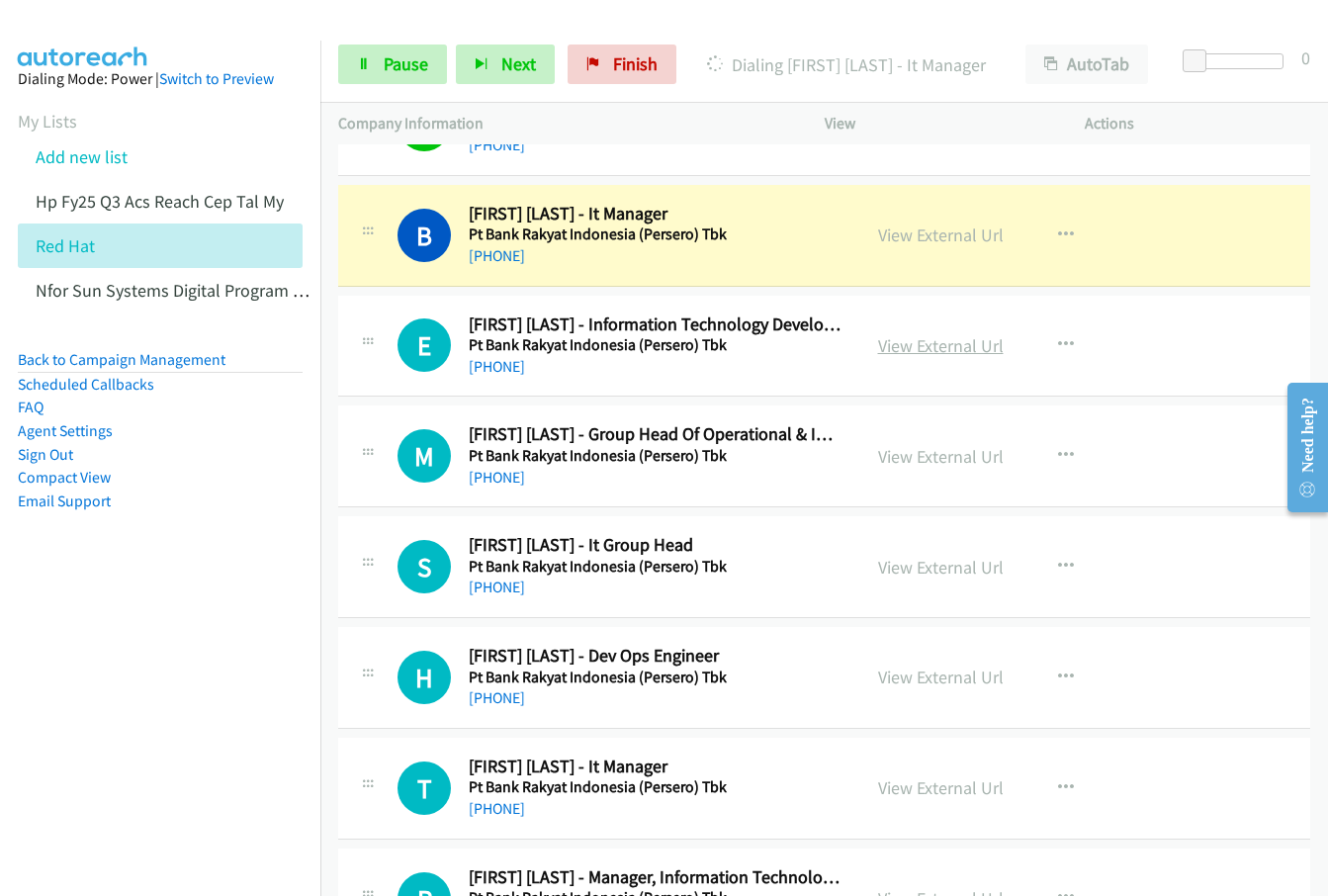 click on "View External Url" at bounding box center (940, 345) 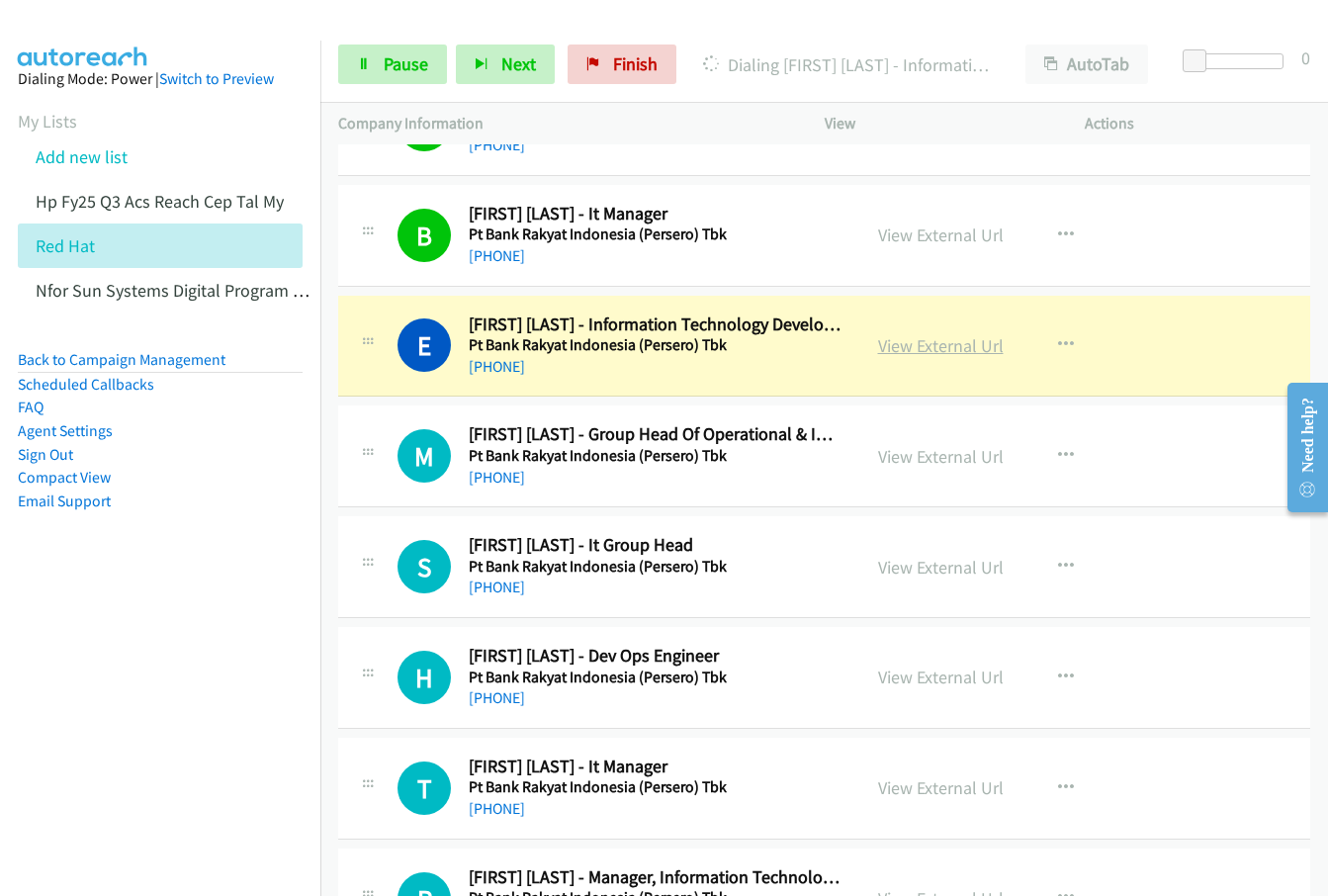 click on "View External Url" at bounding box center (940, 345) 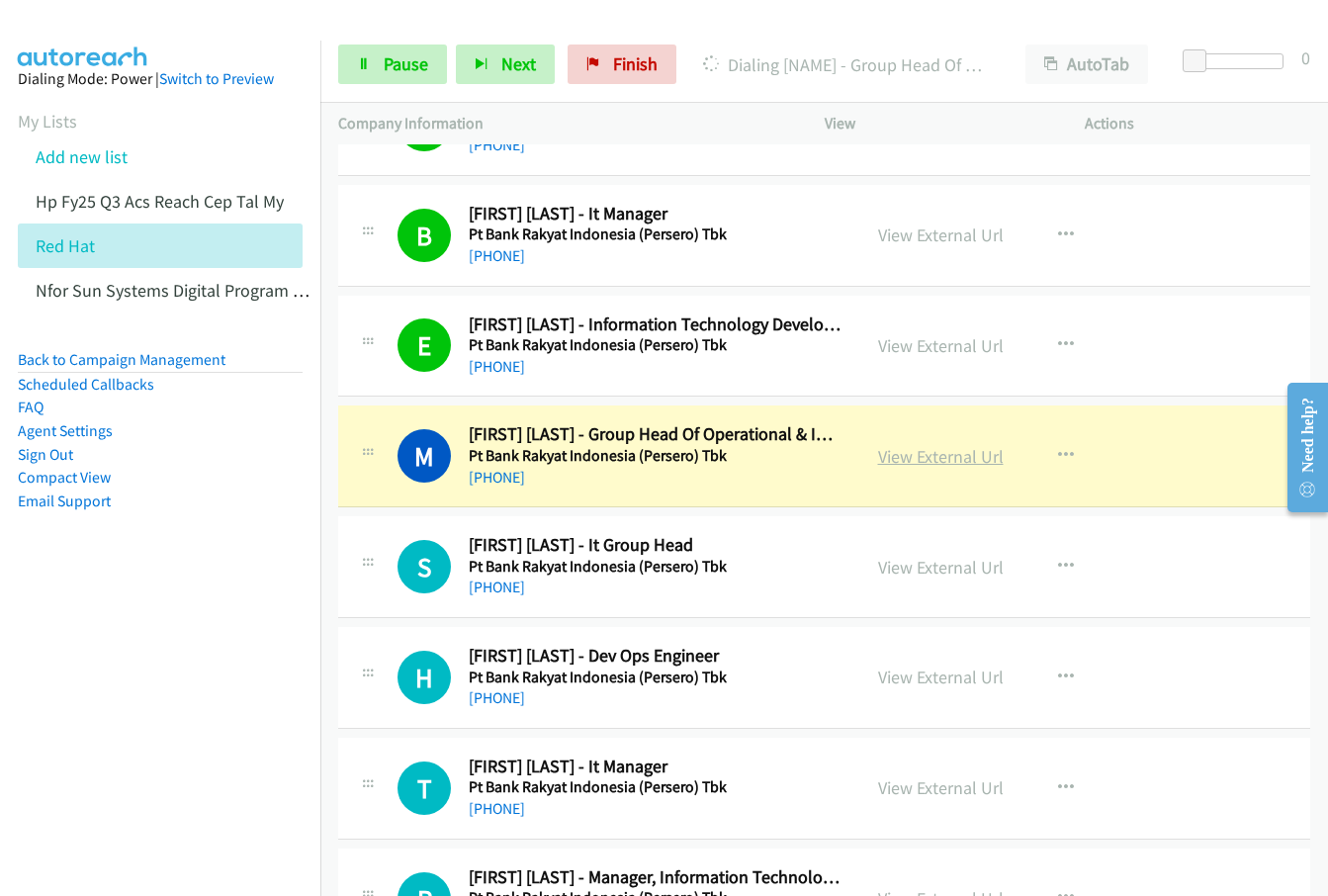 click on "View External Url" at bounding box center [940, 456] 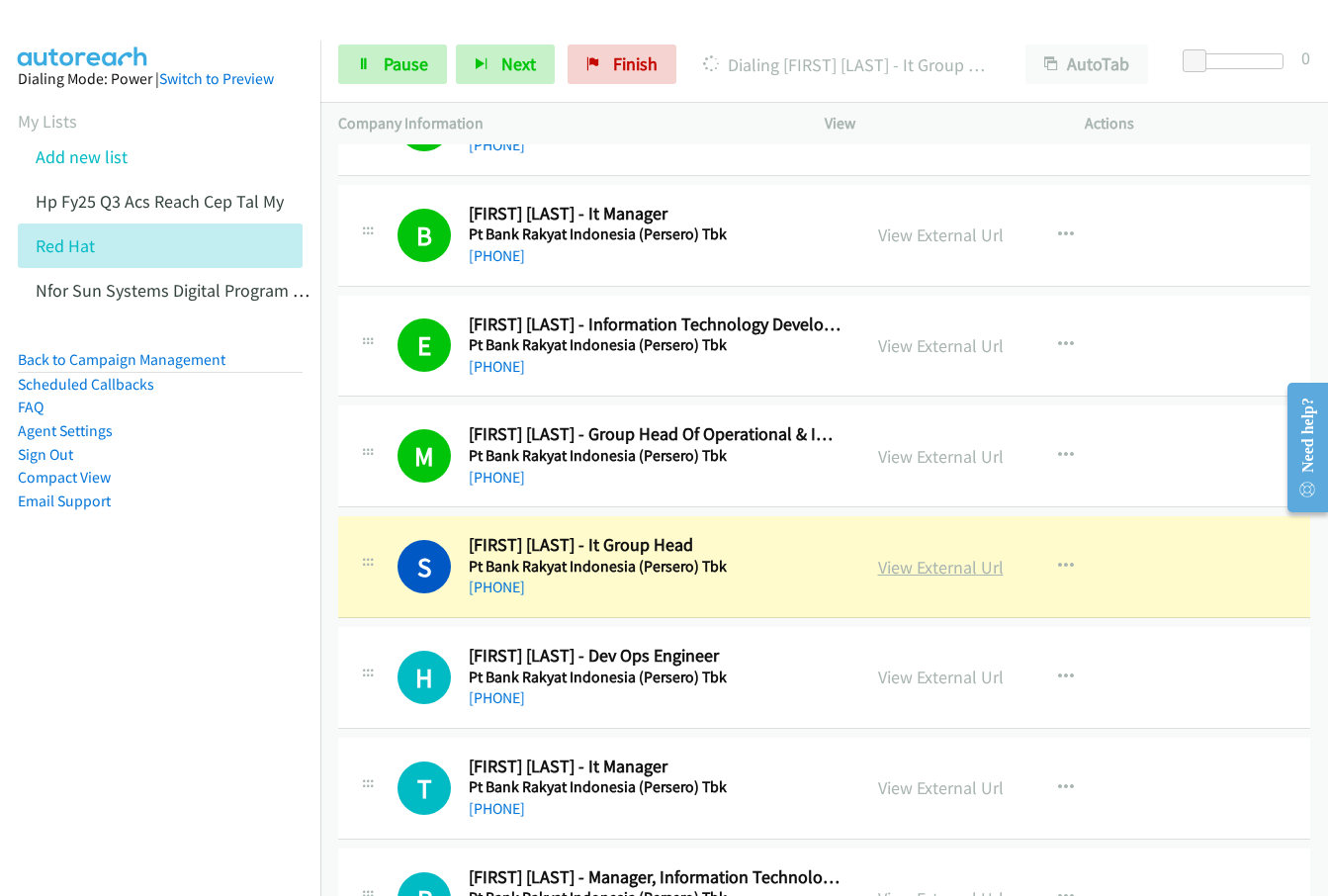 click on "View External Url" at bounding box center (940, 567) 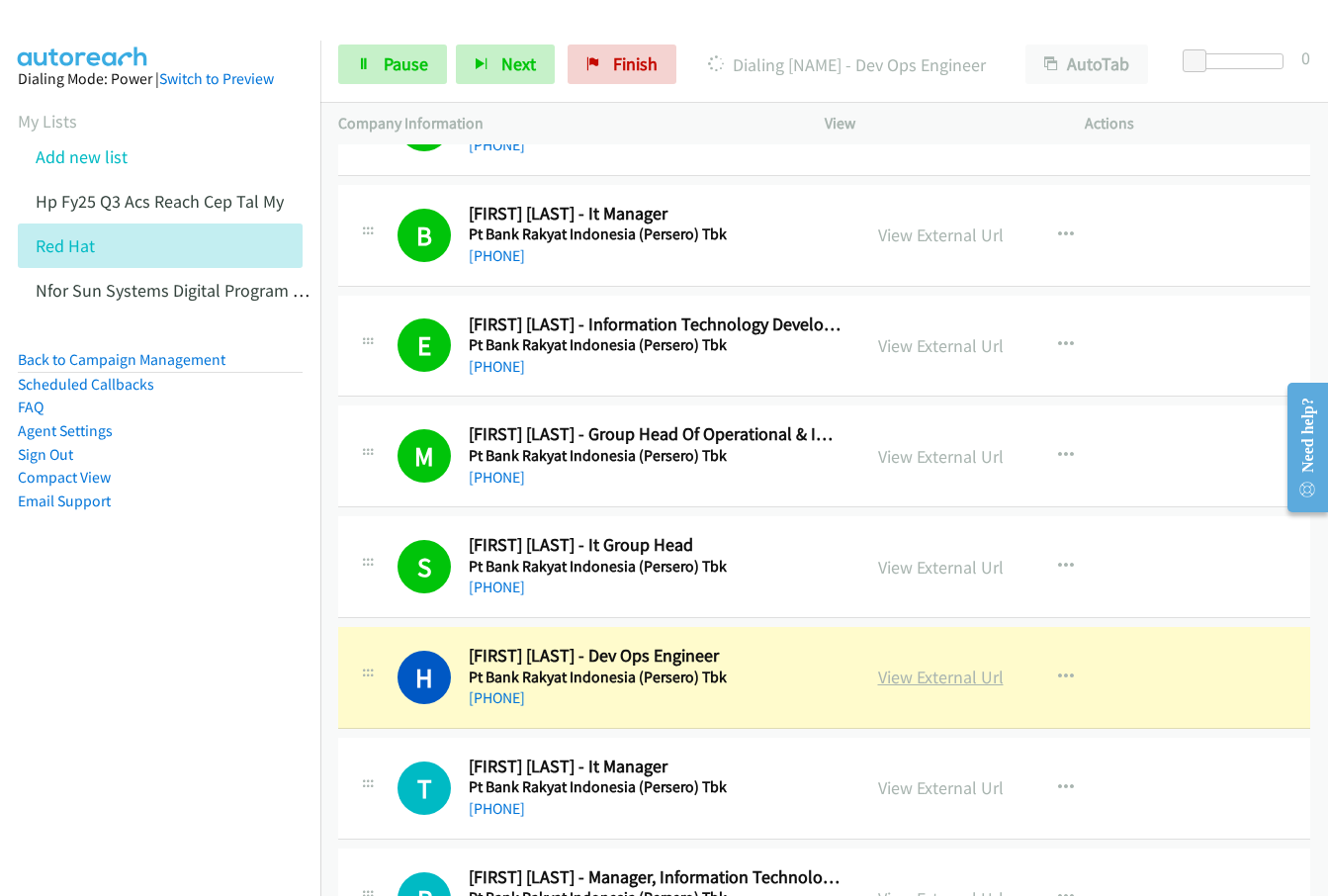 click on "View External Url" at bounding box center (940, 676) 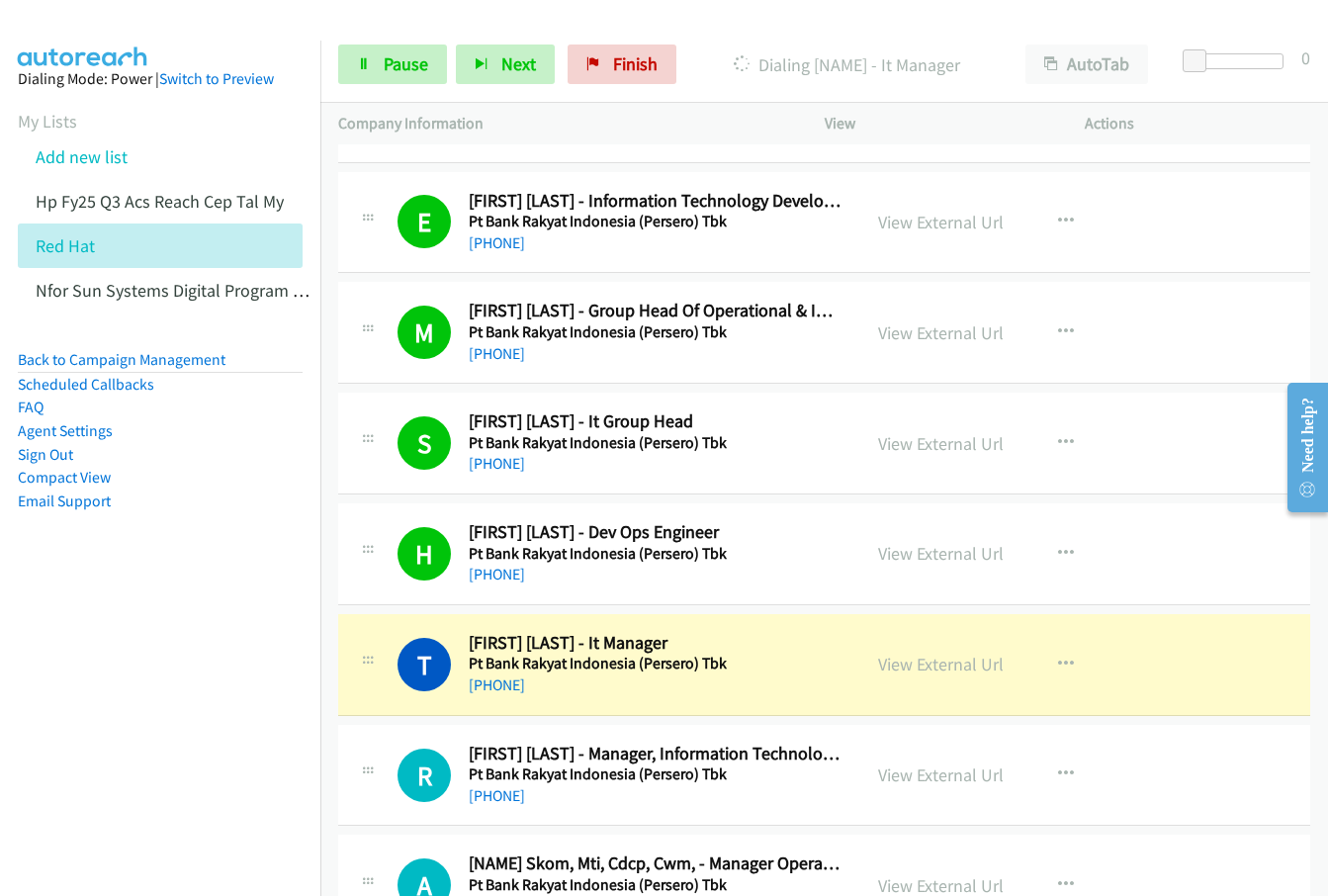 scroll, scrollTop: 2571, scrollLeft: 0, axis: vertical 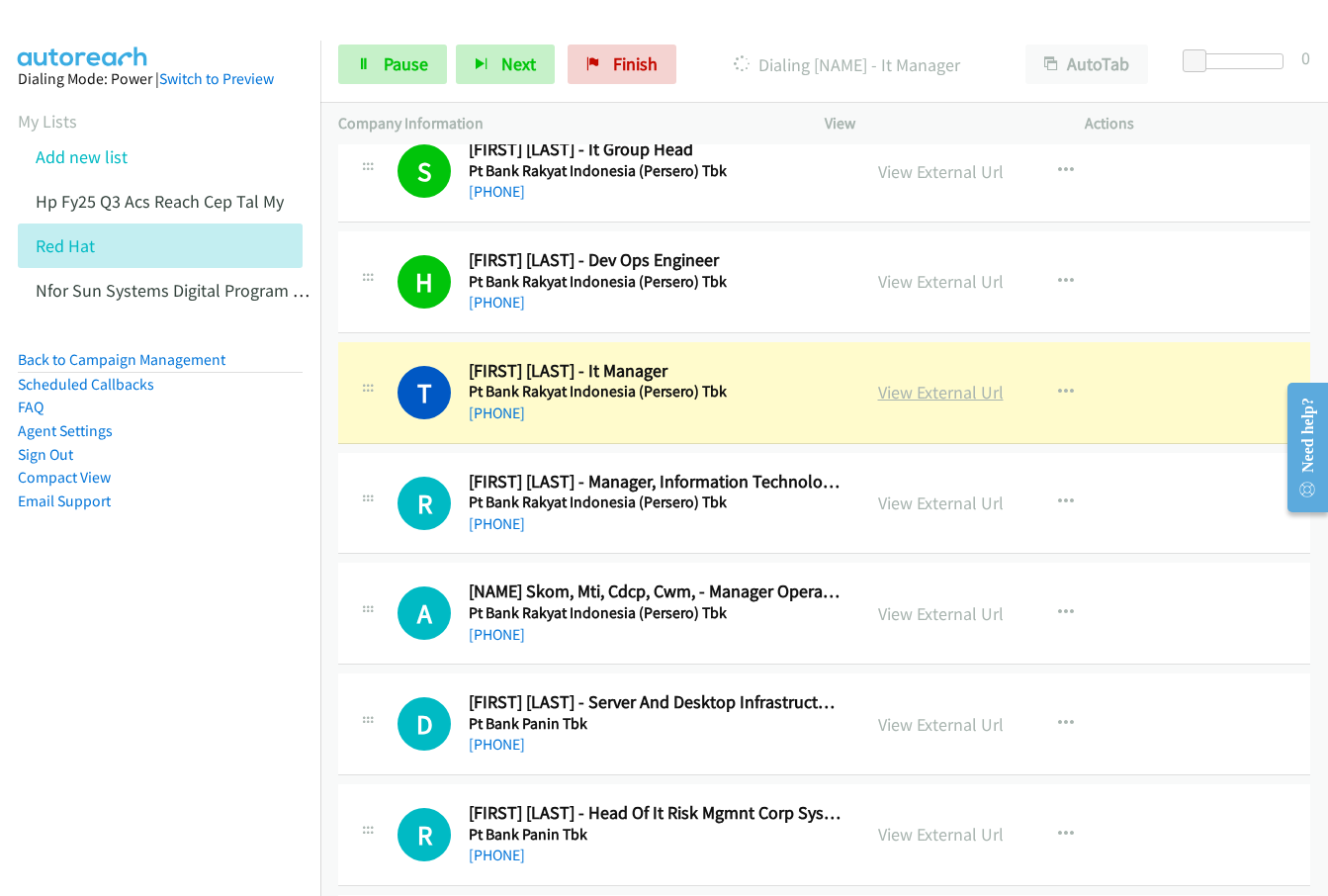 click on "View External Url" at bounding box center (940, 392) 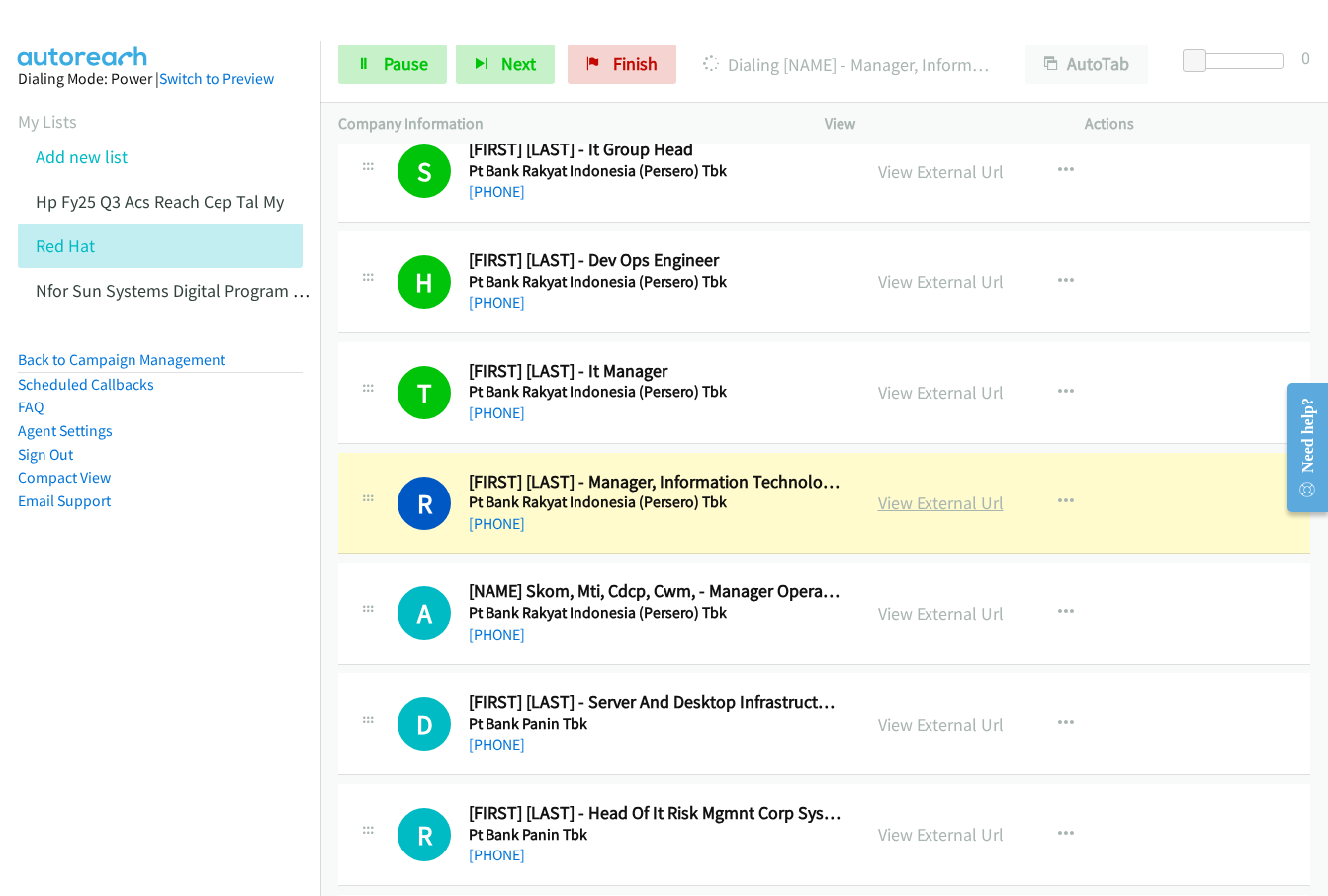 click on "View External Url" at bounding box center [940, 502] 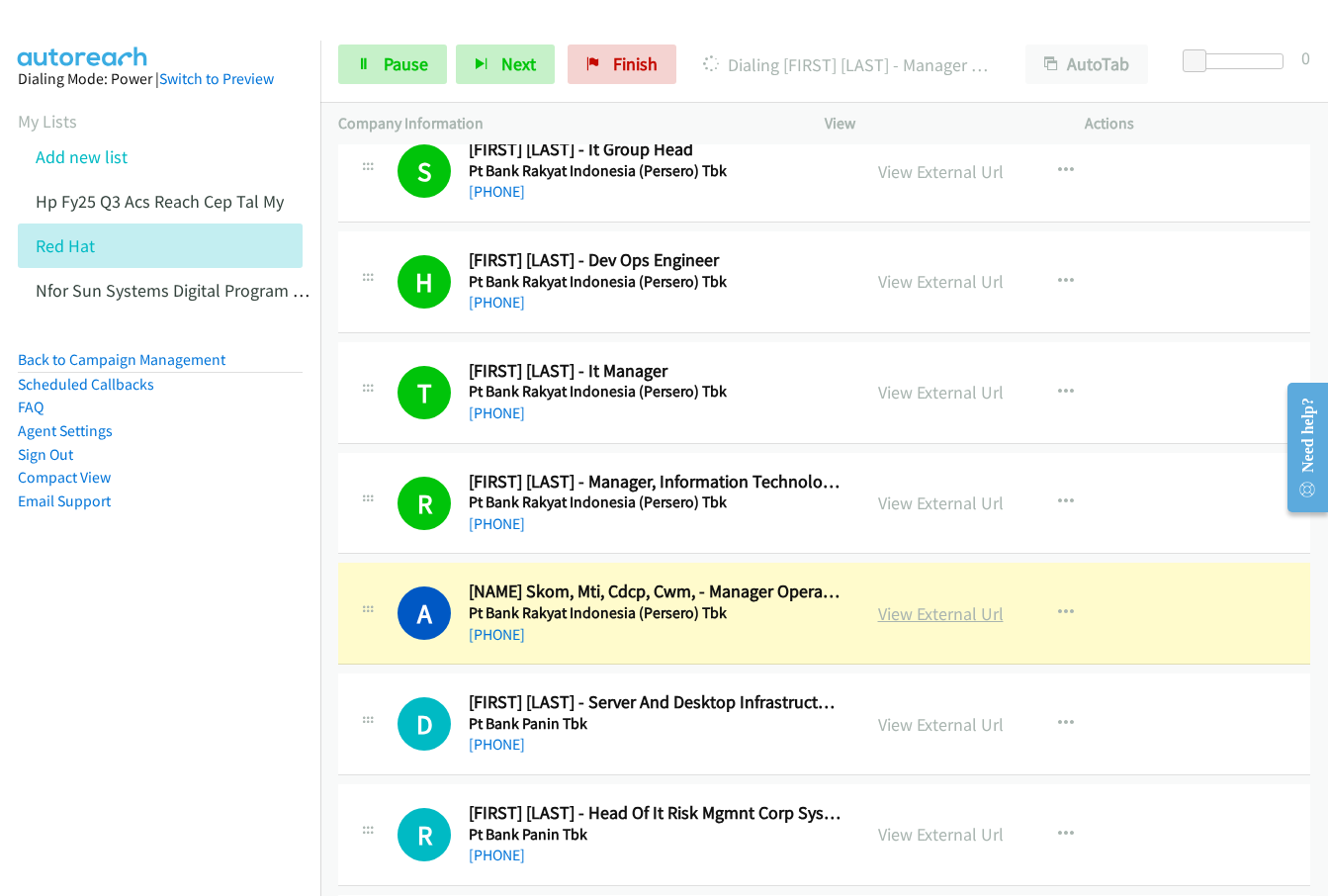 click on "View External Url" at bounding box center [940, 613] 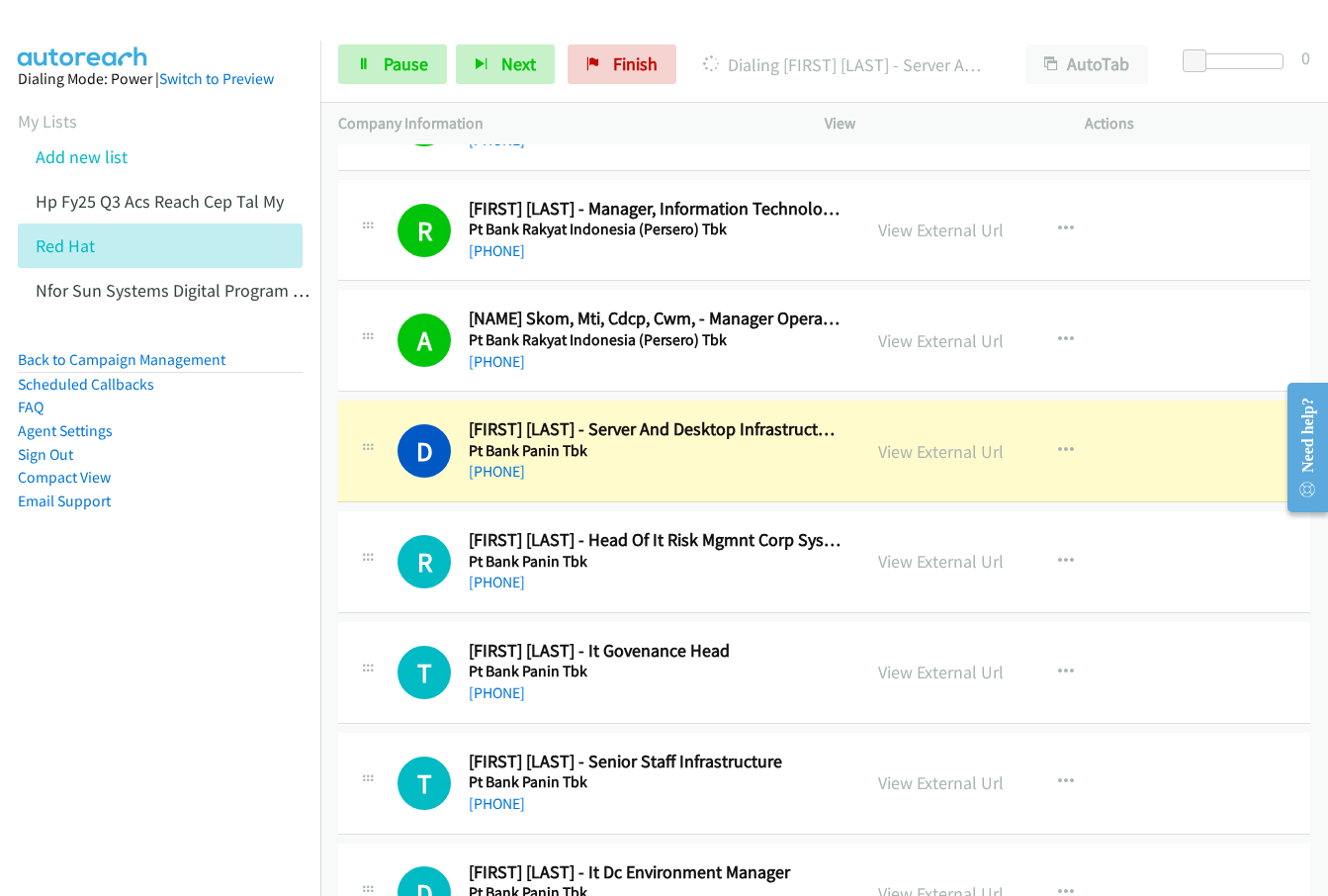 scroll, scrollTop: 2868, scrollLeft: 0, axis: vertical 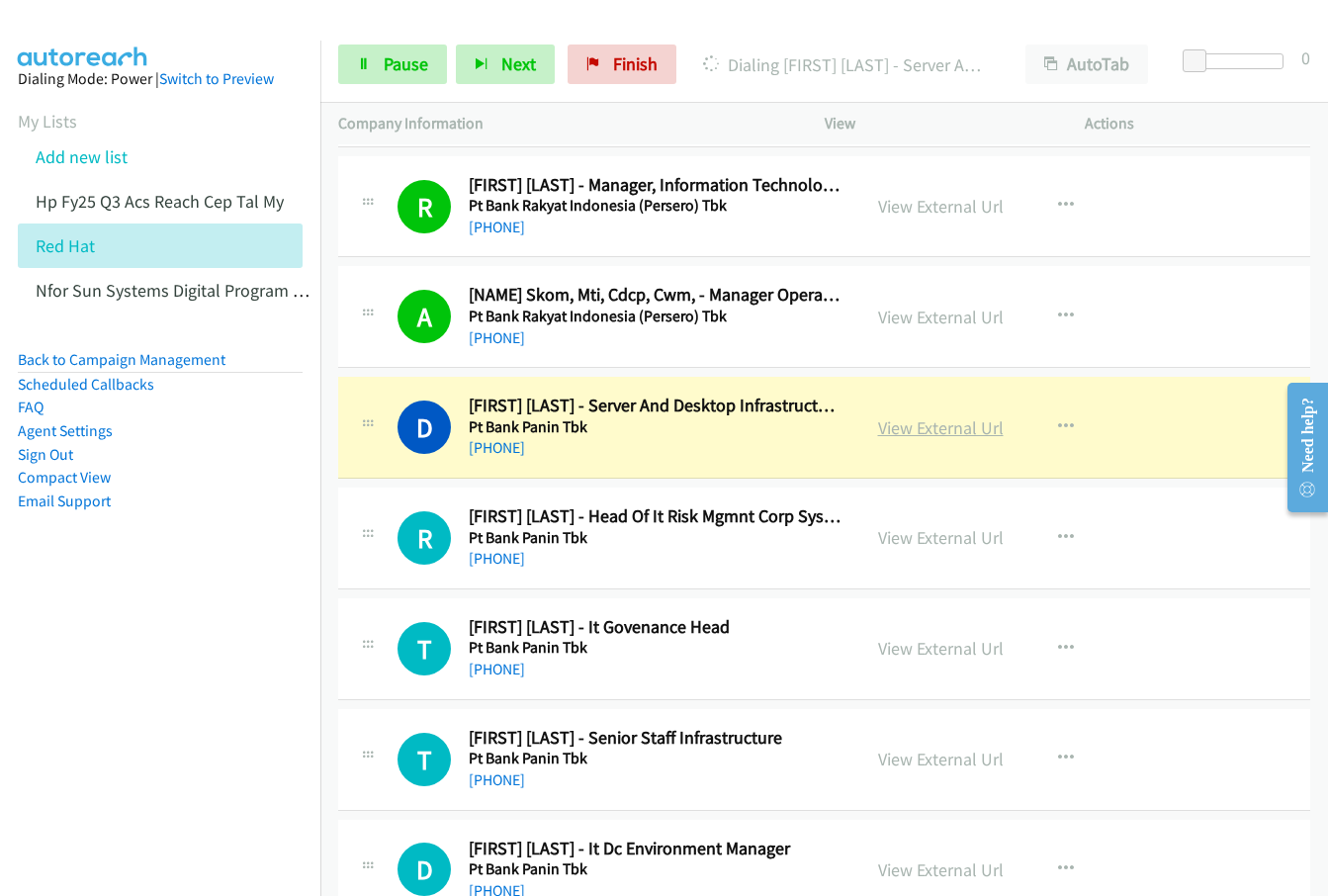 click on "View External Url" at bounding box center [940, 427] 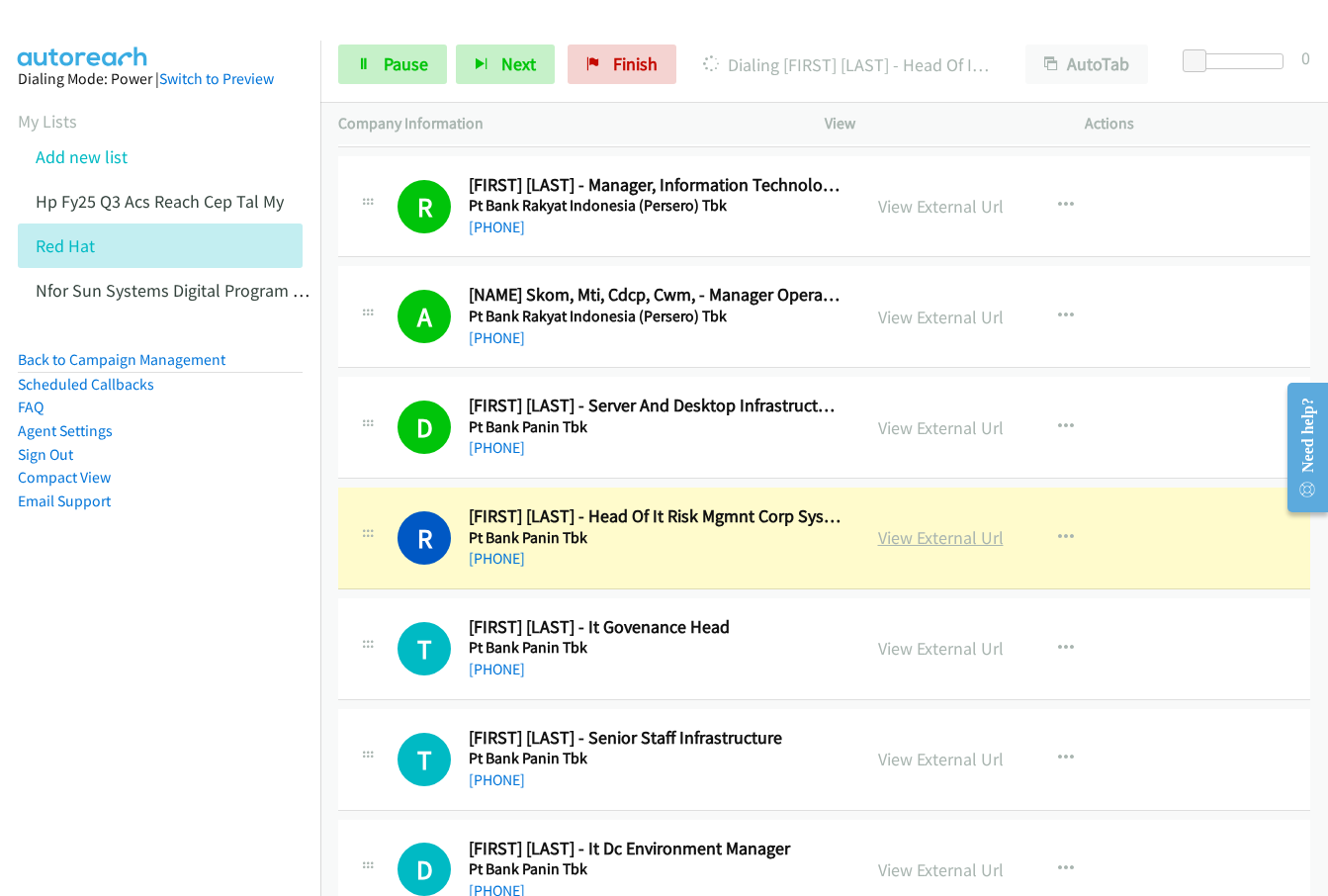 click on "View External Url" at bounding box center (940, 537) 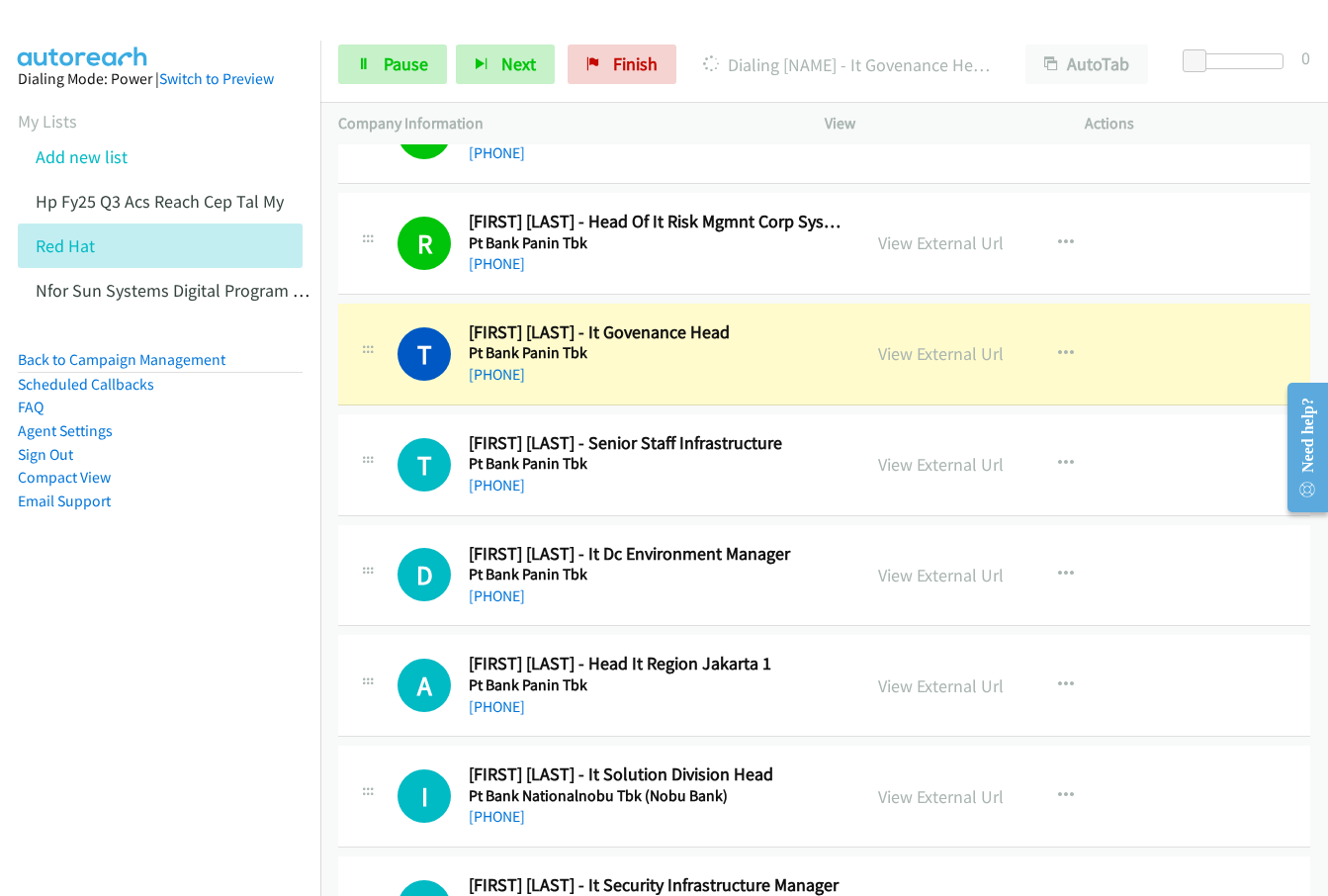 scroll, scrollTop: 3165, scrollLeft: 0, axis: vertical 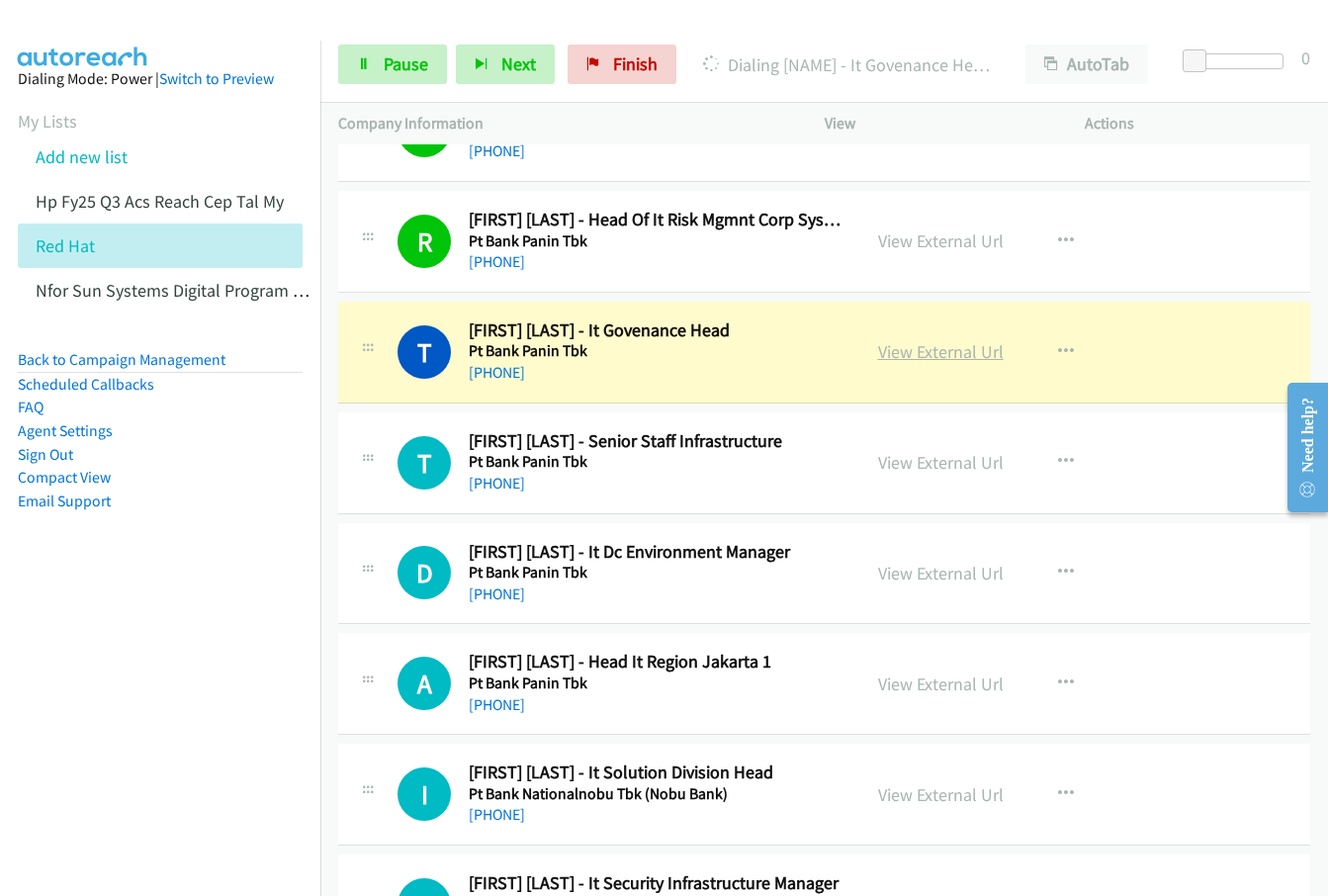 click on "View External Url" at bounding box center (940, 351) 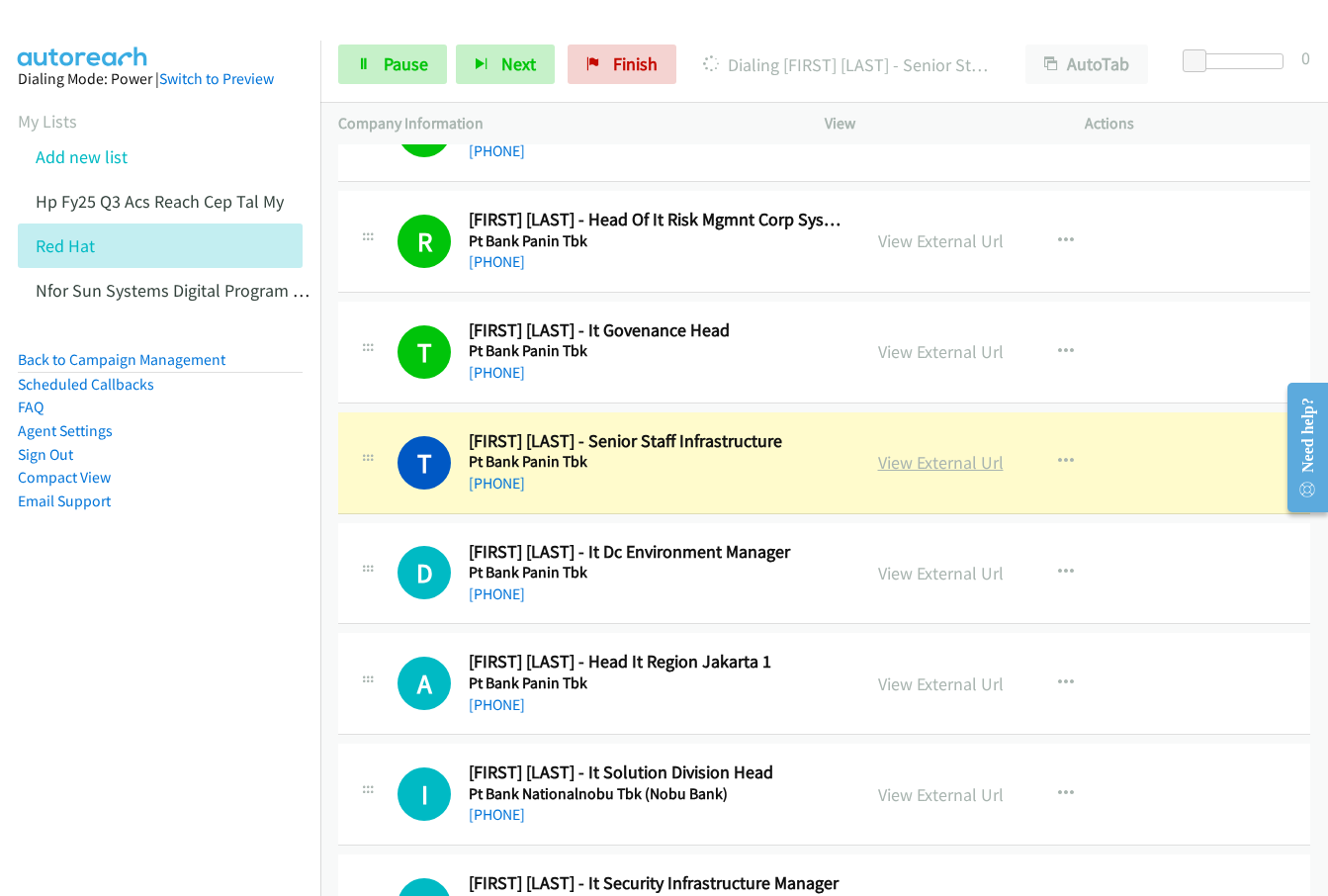 click on "View External Url" at bounding box center (940, 462) 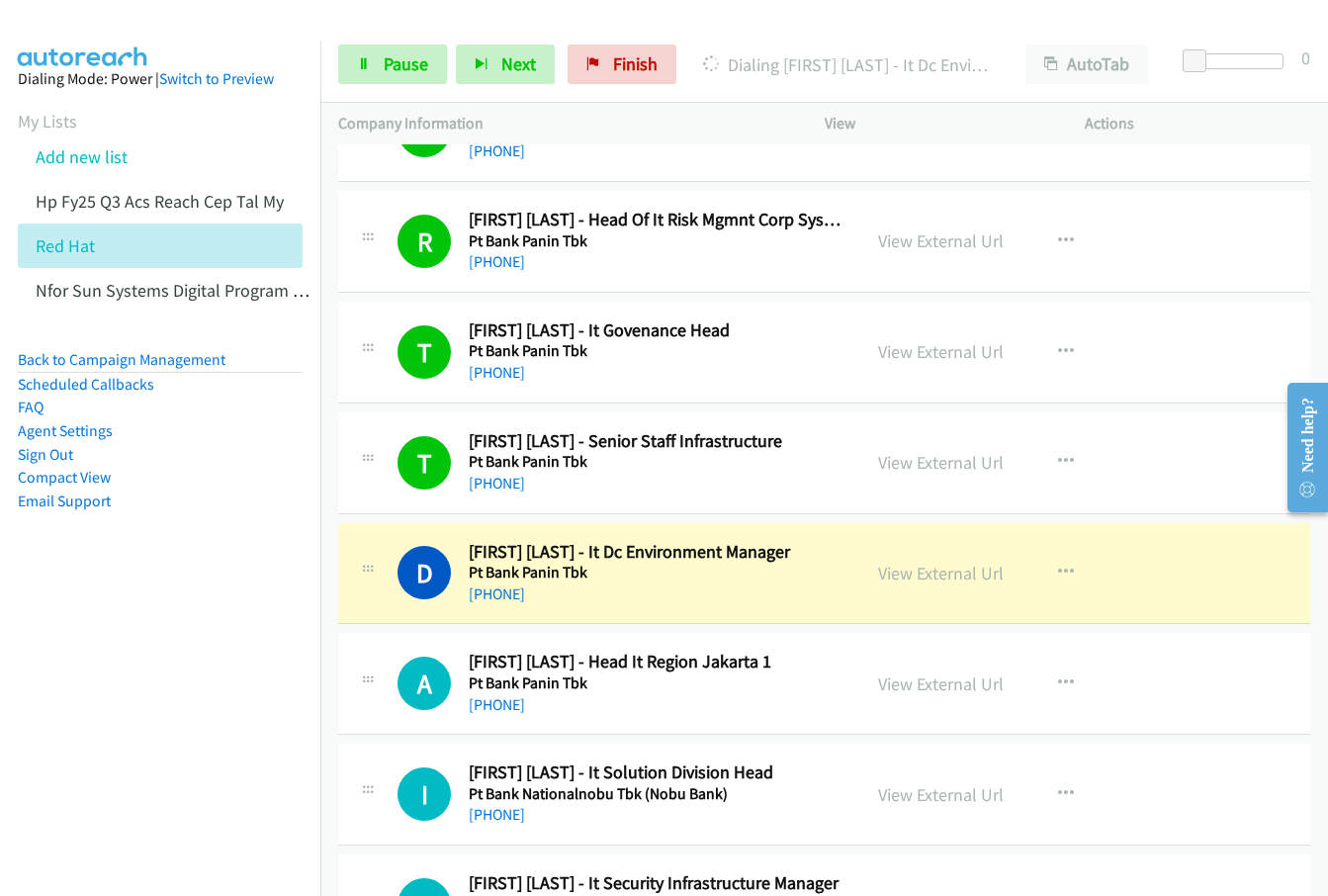 scroll, scrollTop: 3461, scrollLeft: 0, axis: vertical 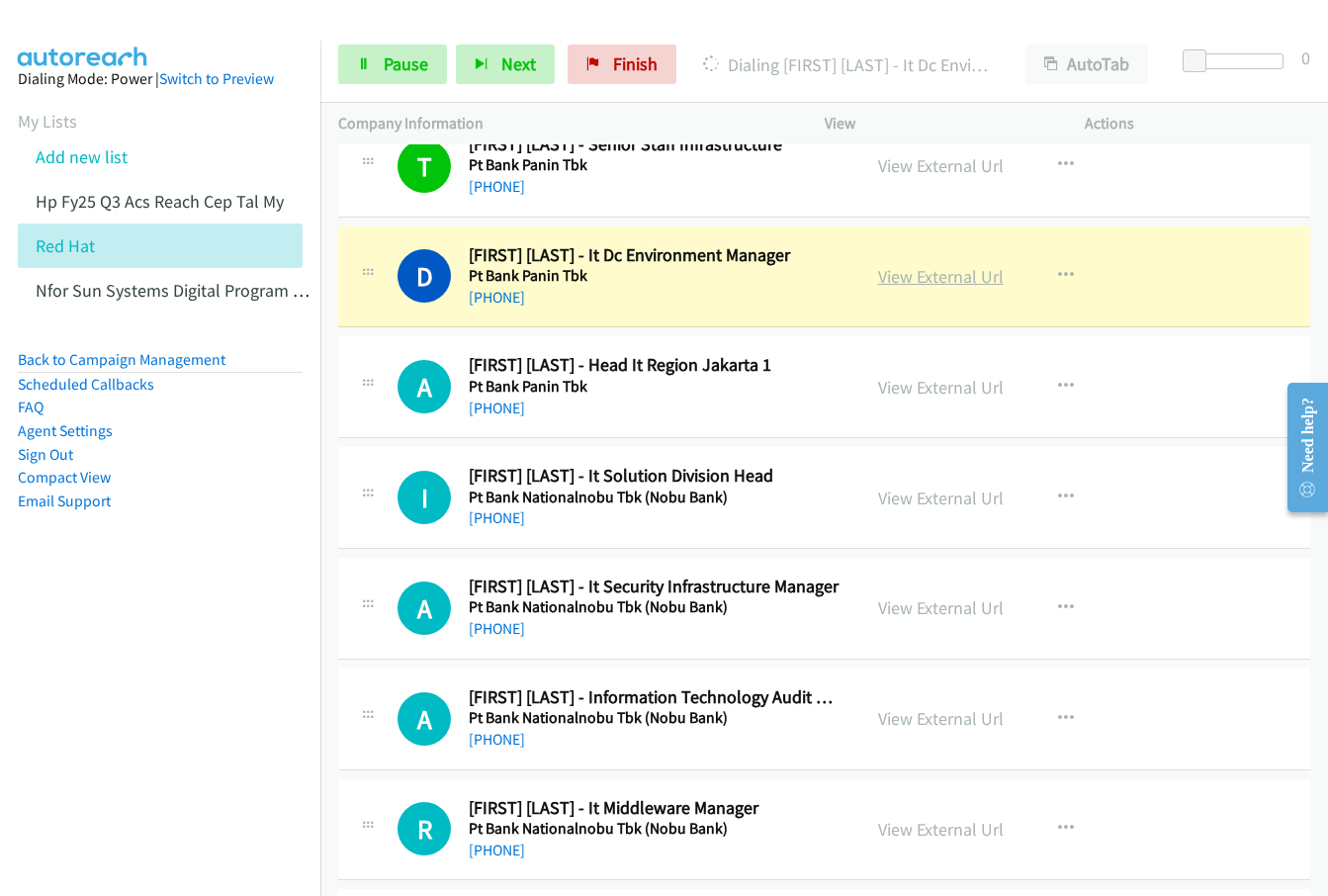 click on "View External Url" at bounding box center (940, 276) 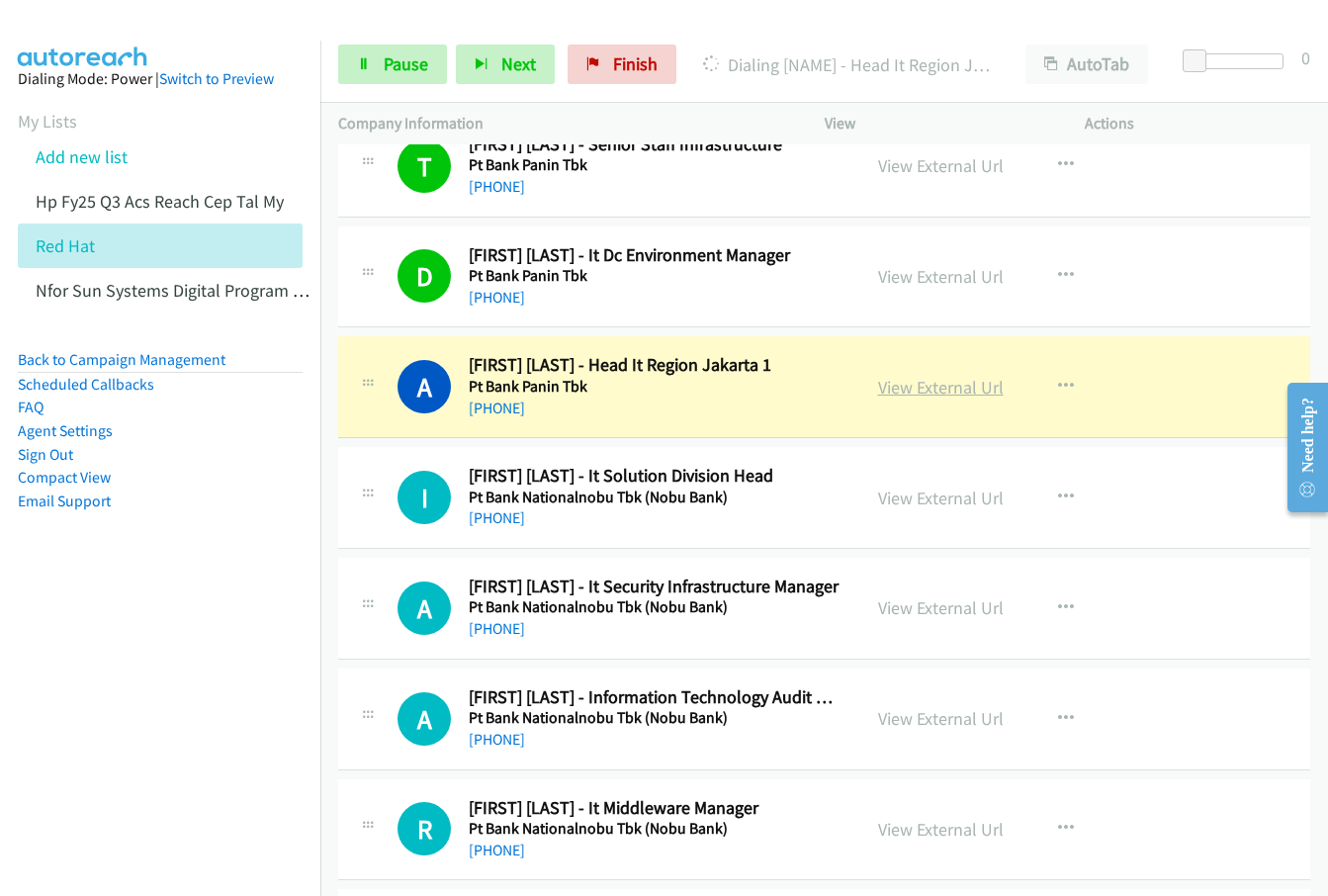 click on "View External Url" at bounding box center (940, 387) 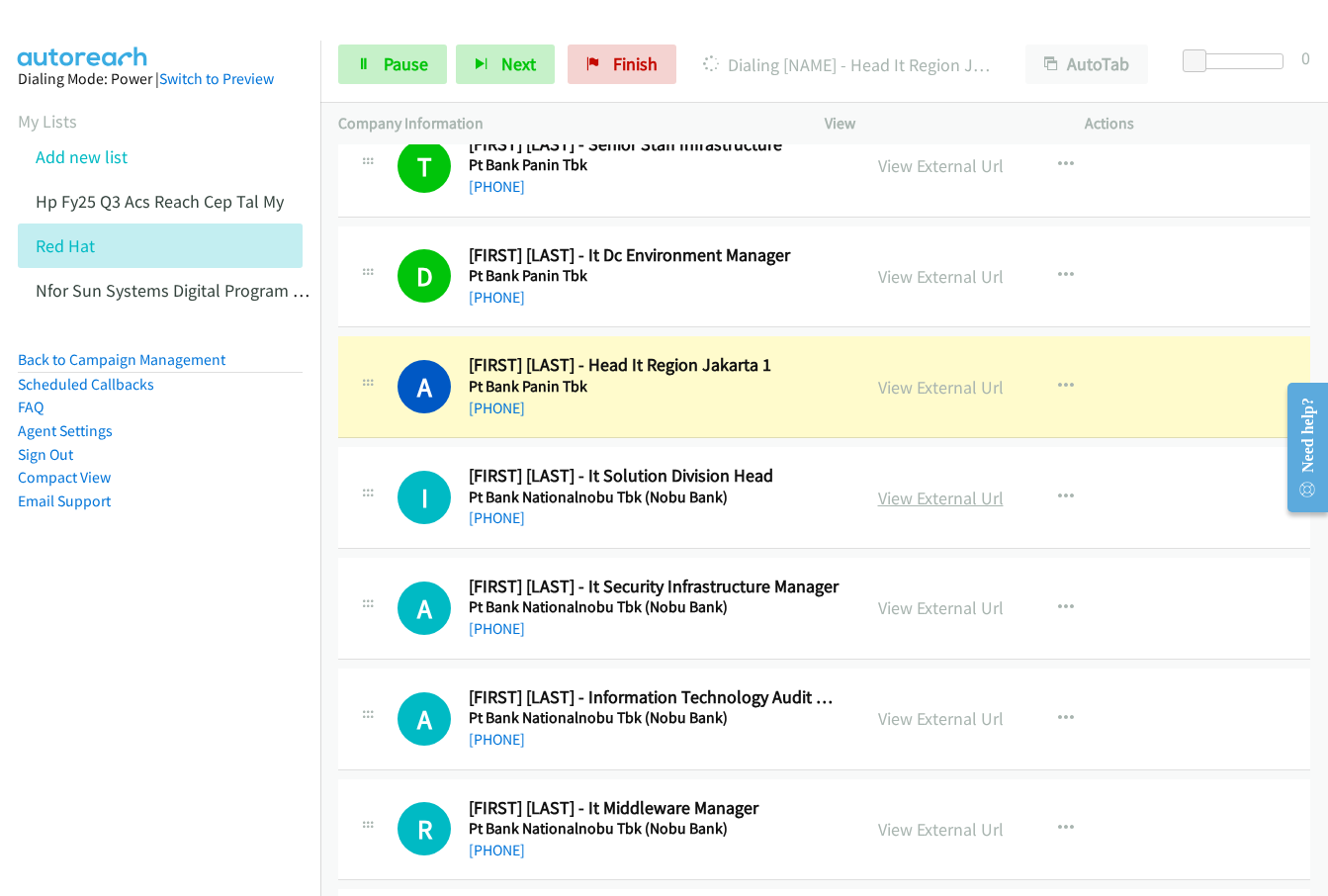 click on "View External Url" at bounding box center [940, 497] 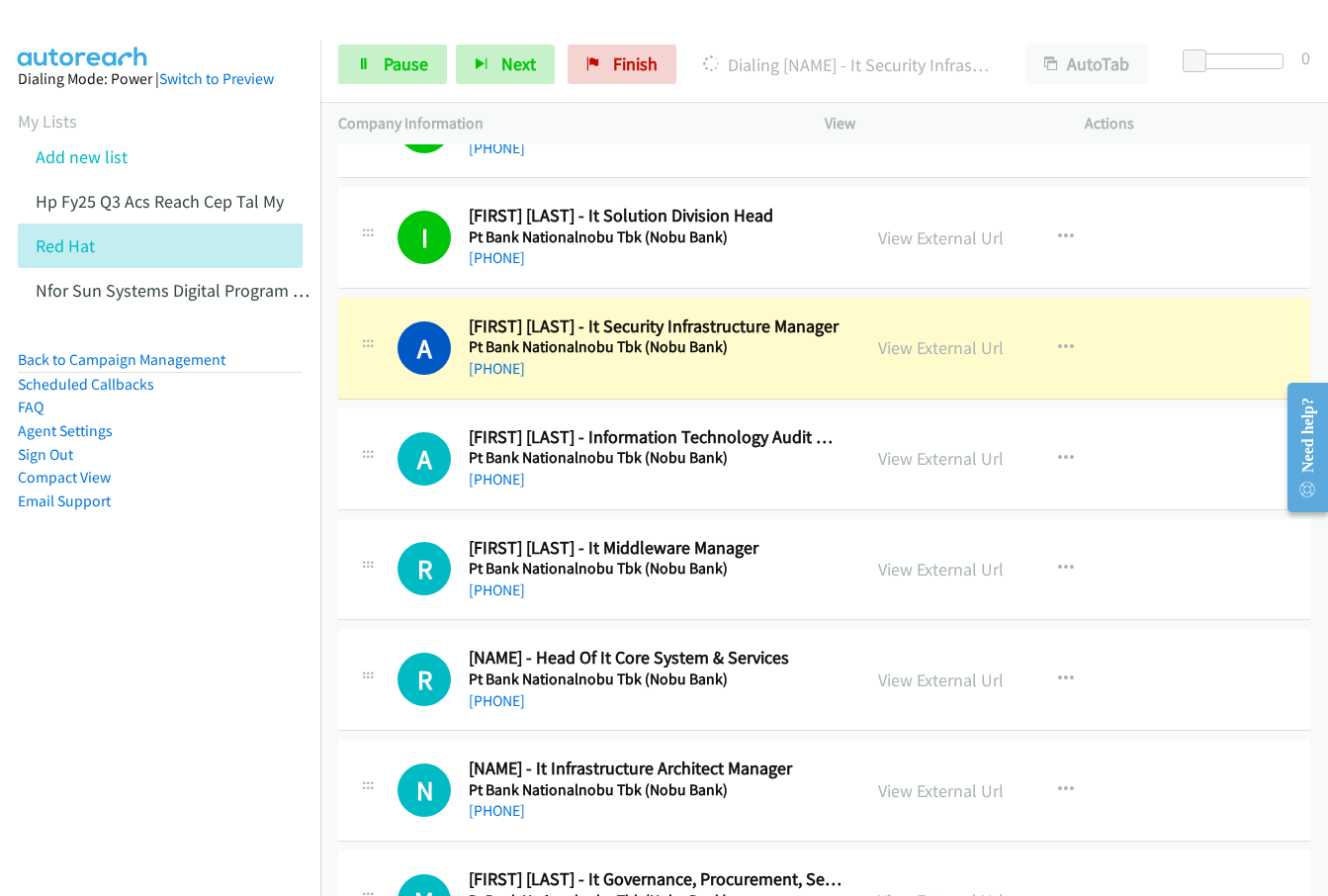 scroll, scrollTop: 3758, scrollLeft: 0, axis: vertical 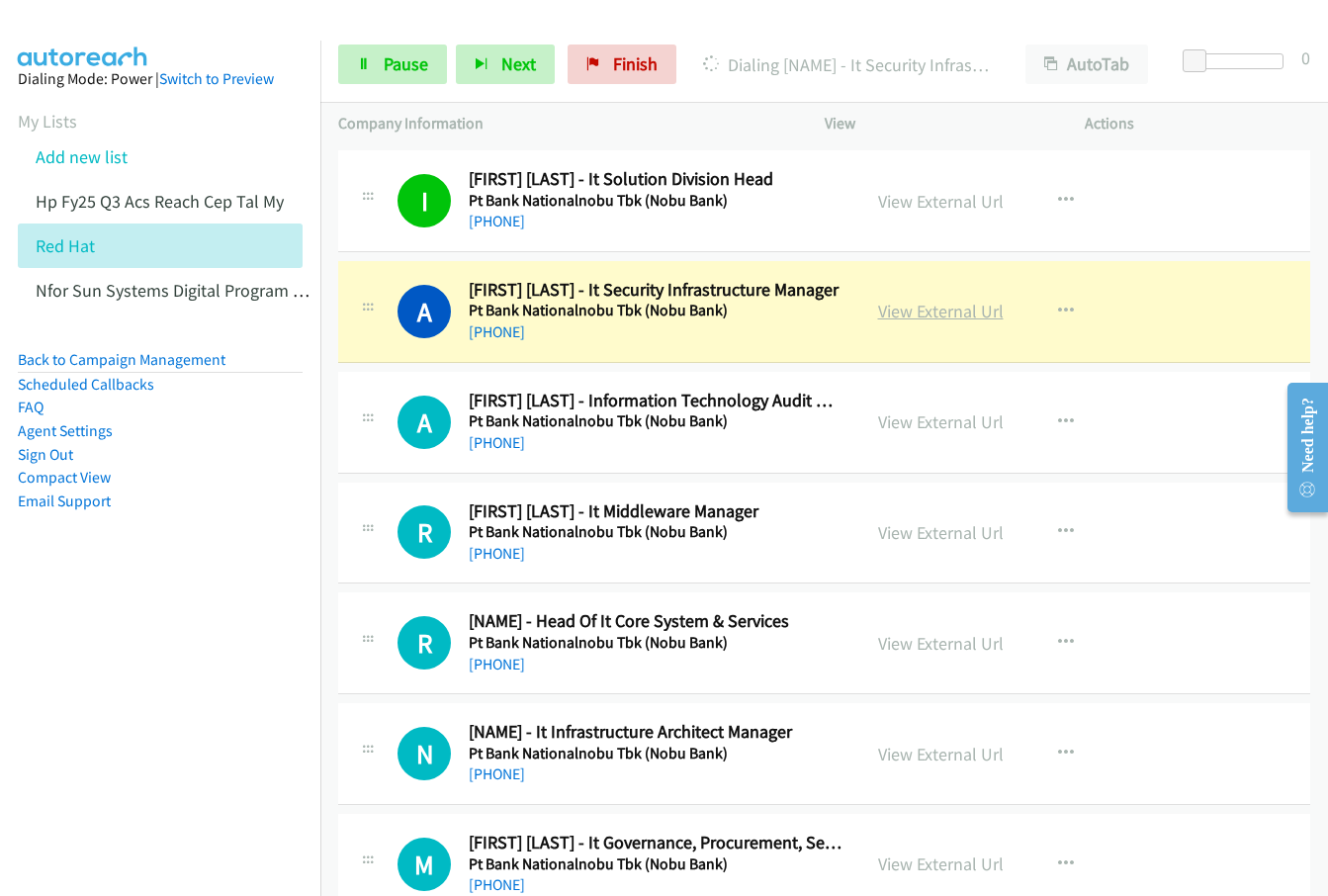 click on "View External Url" at bounding box center (940, 311) 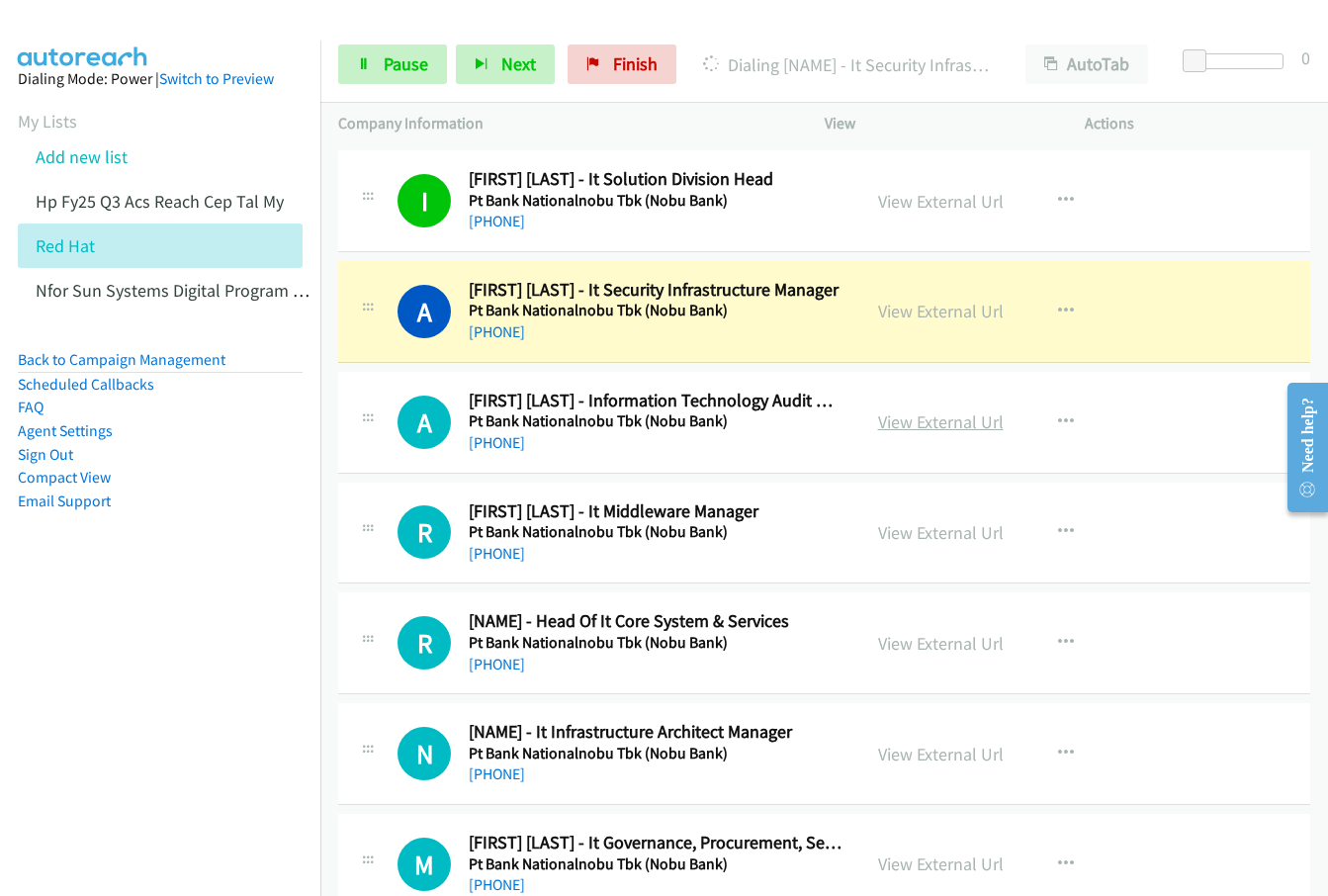 click on "View External Url" at bounding box center (940, 421) 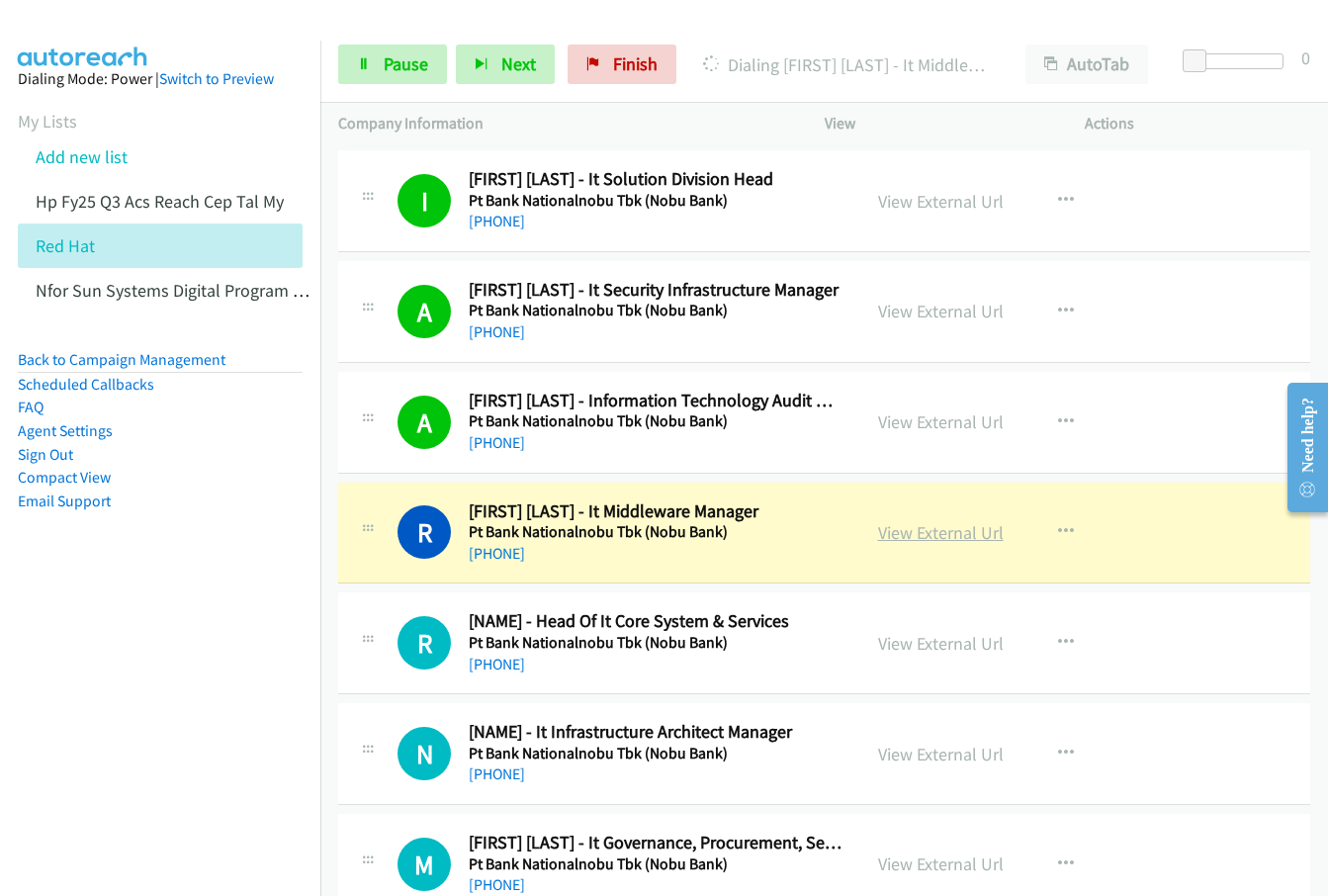 click on "View External Url" at bounding box center (940, 532) 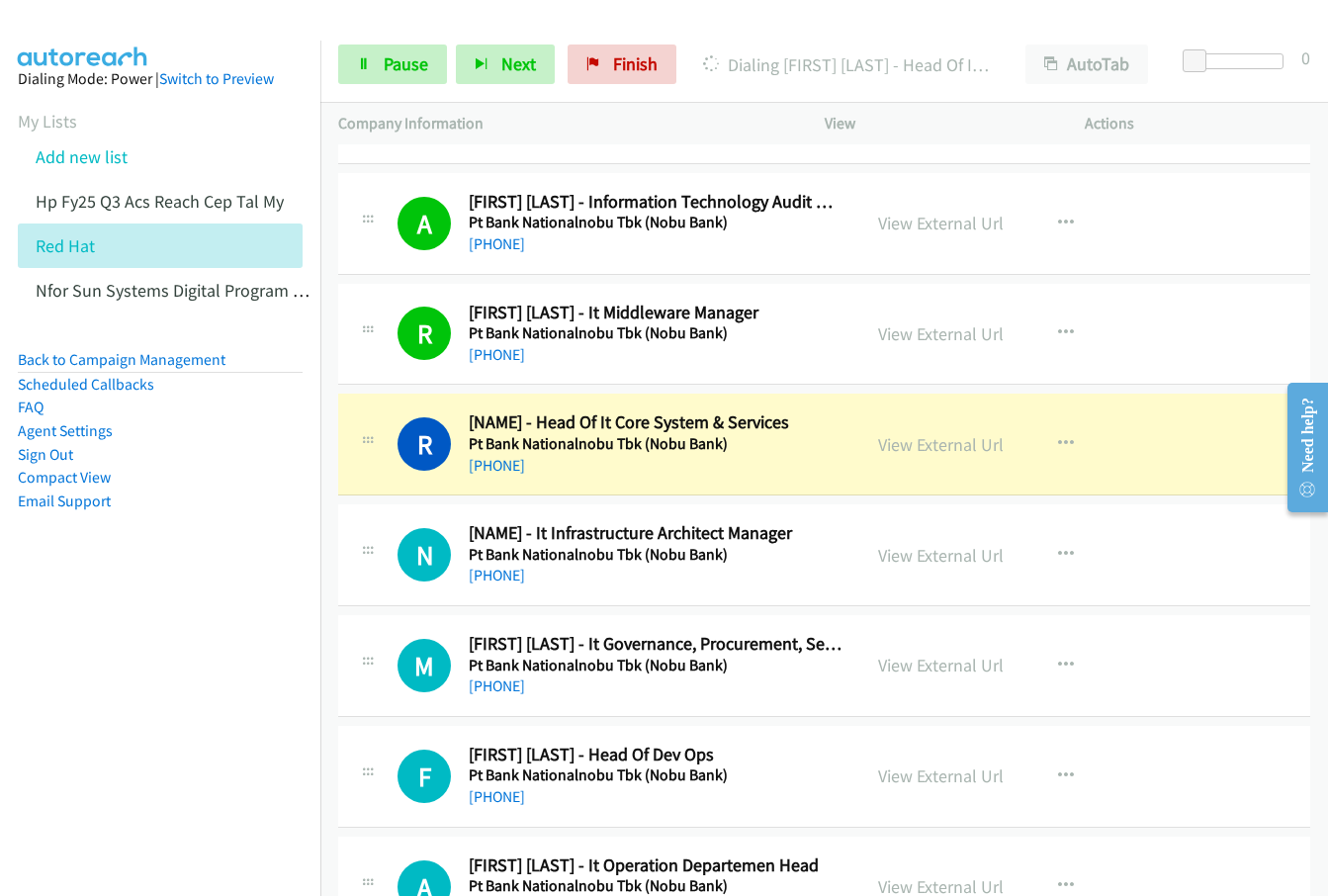scroll, scrollTop: 4055, scrollLeft: 0, axis: vertical 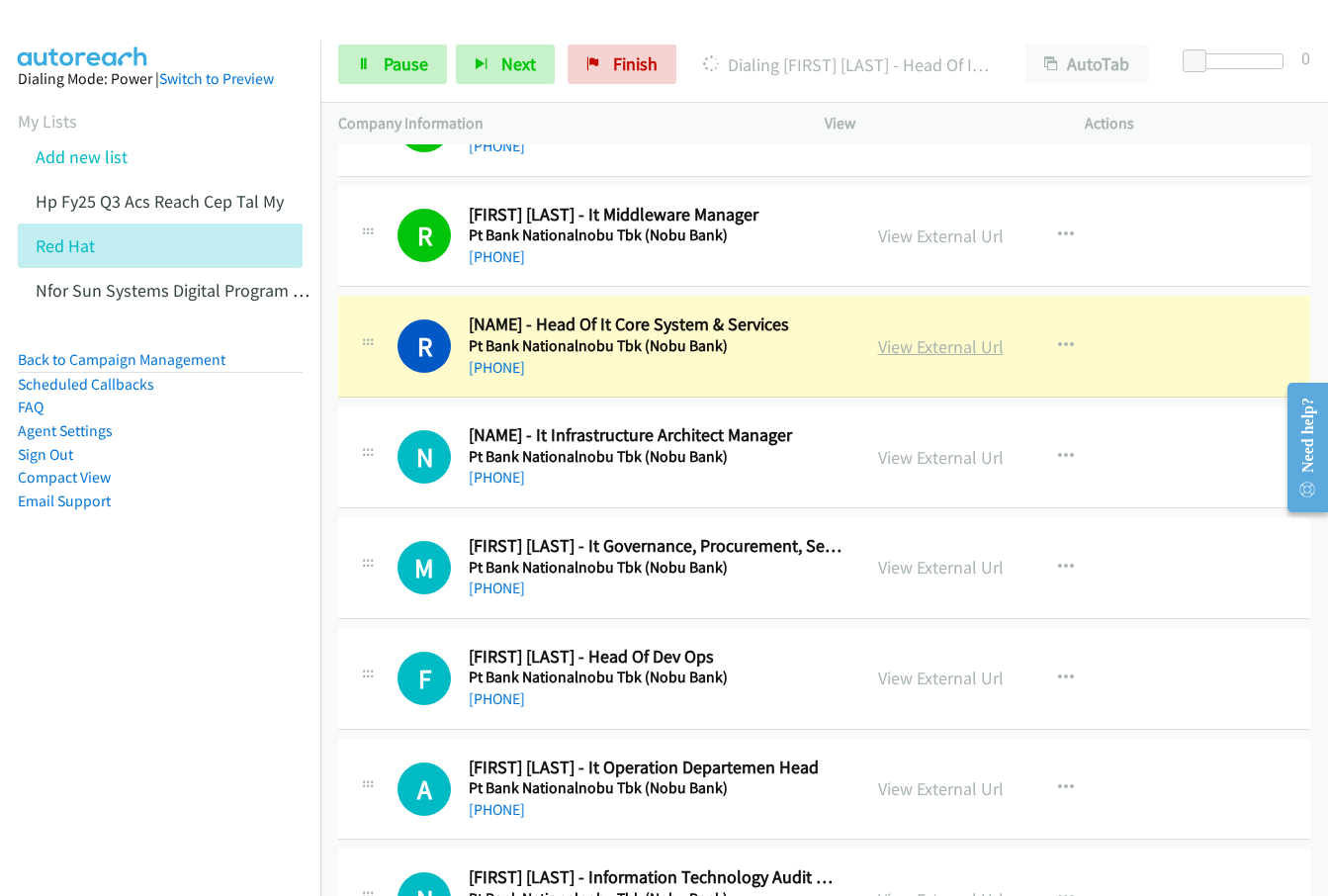 click on "View External Url" at bounding box center (940, 346) 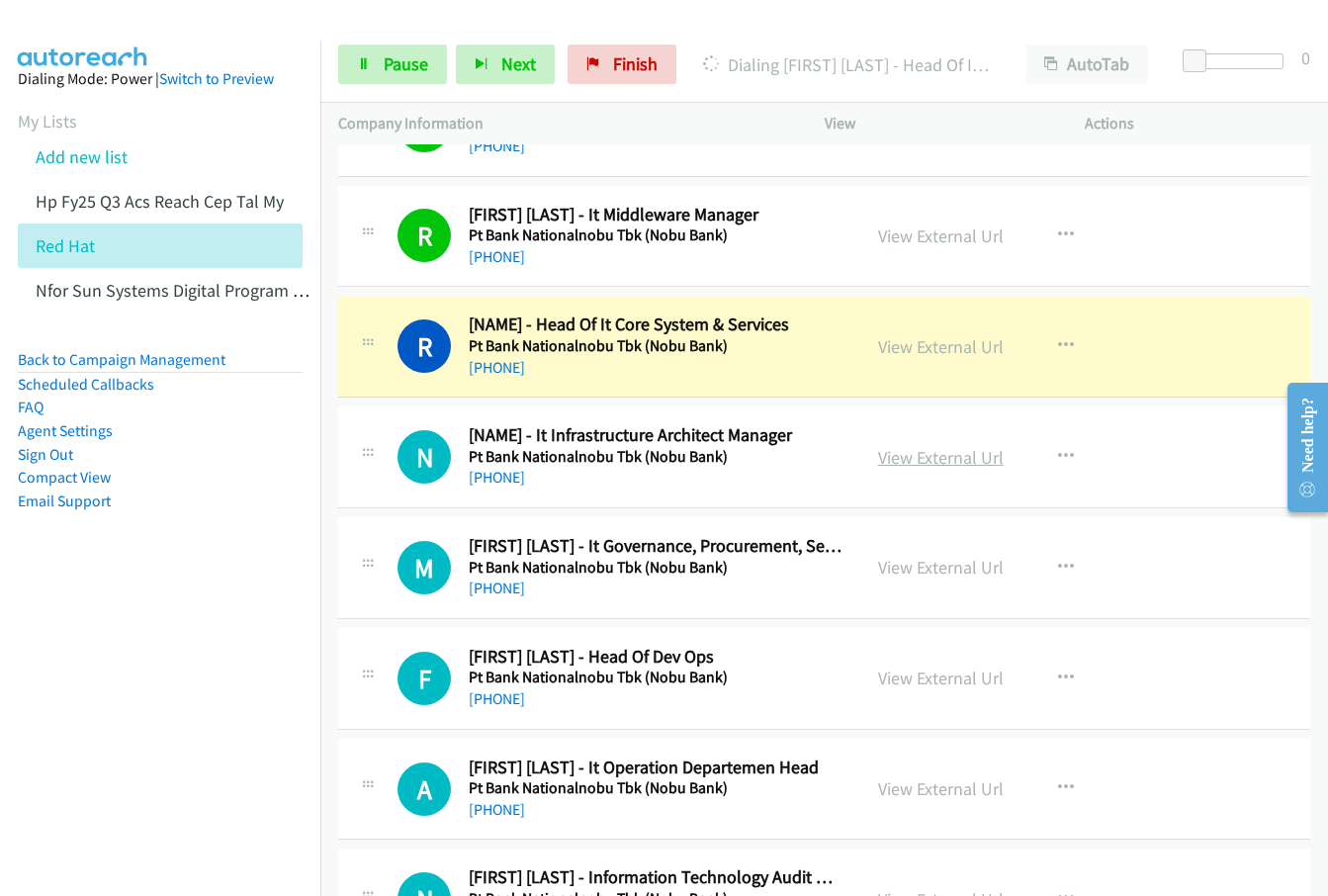 click on "View External Url" at bounding box center [940, 457] 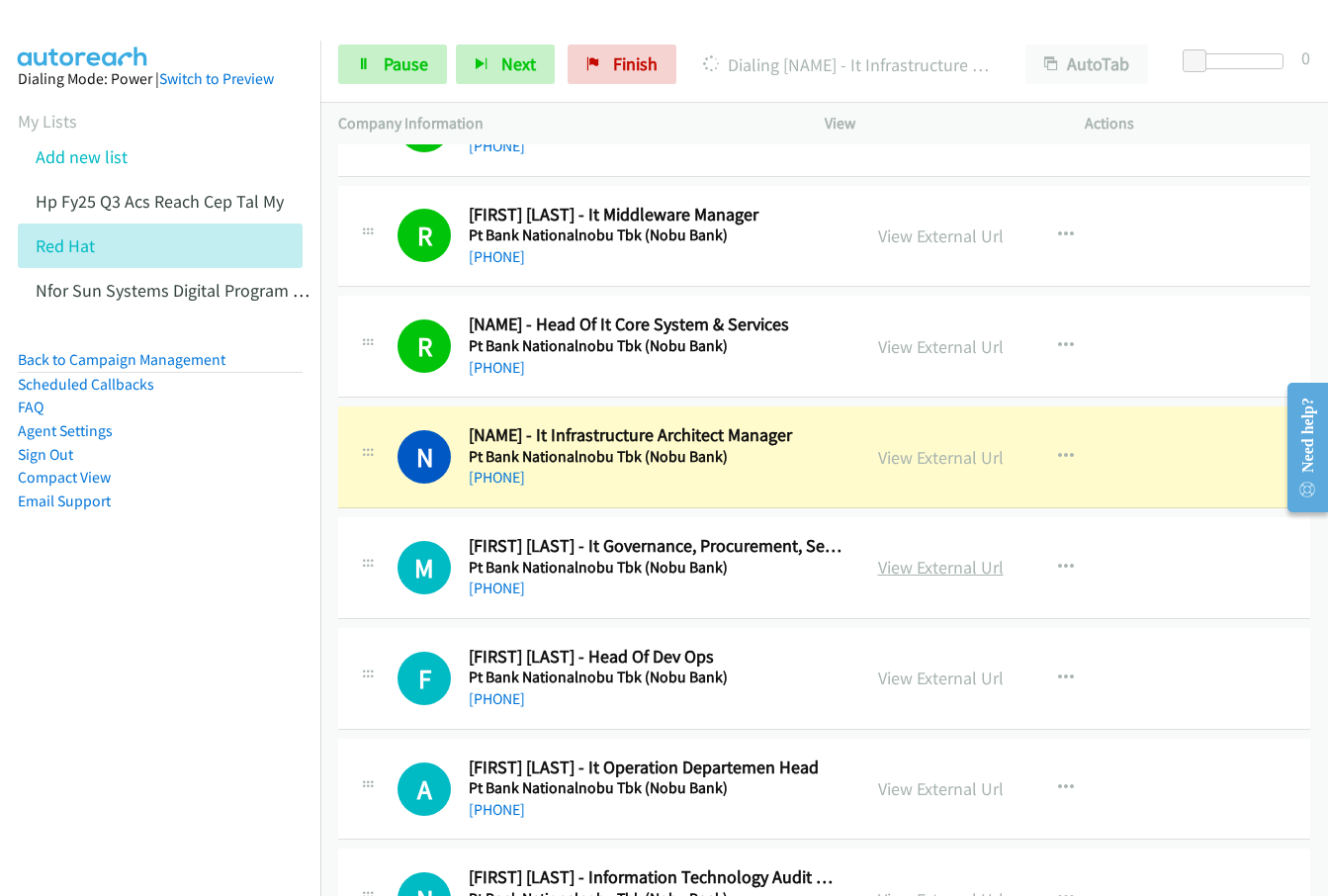 click on "View External Url" at bounding box center (940, 567) 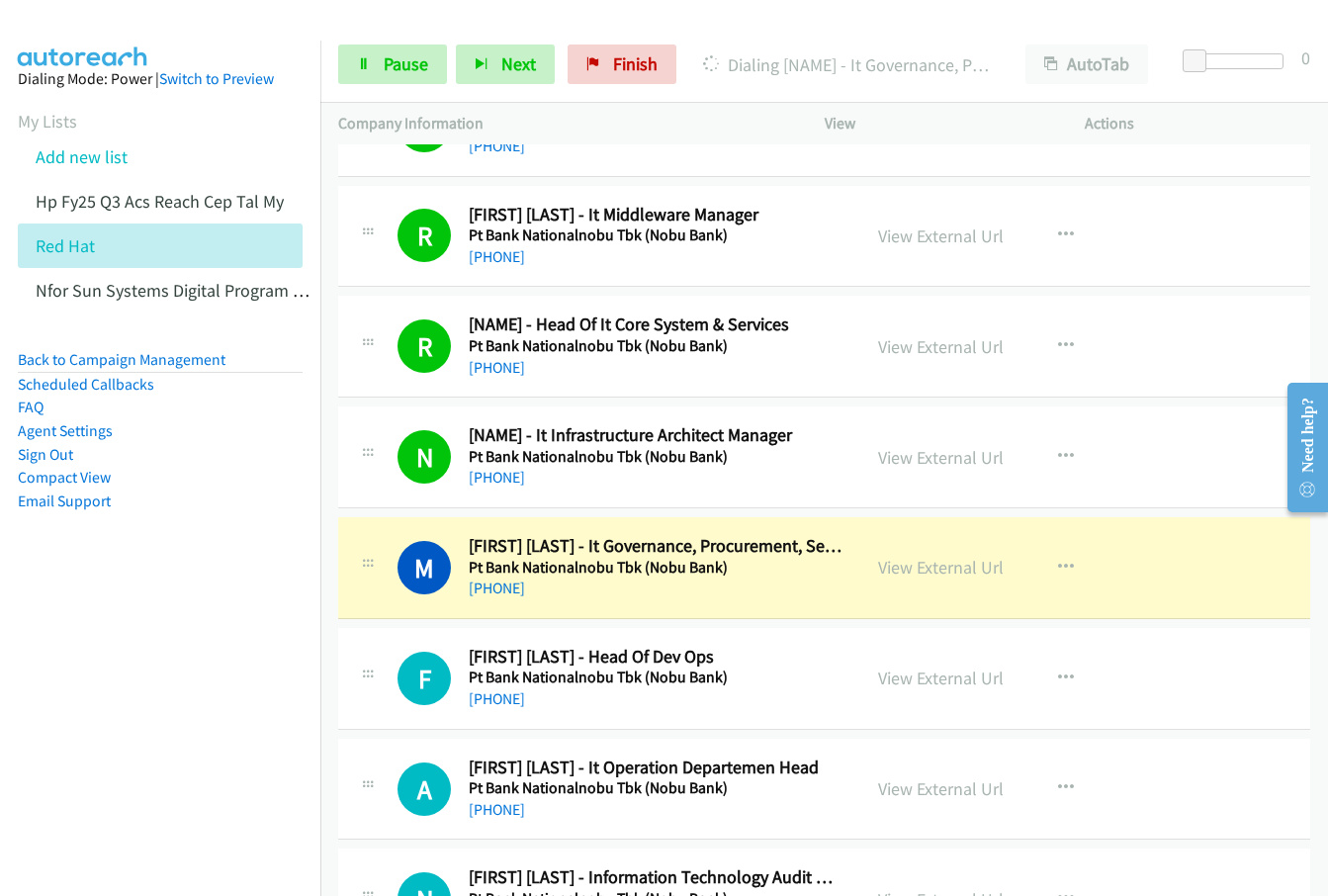 scroll, scrollTop: 3659, scrollLeft: 0, axis: vertical 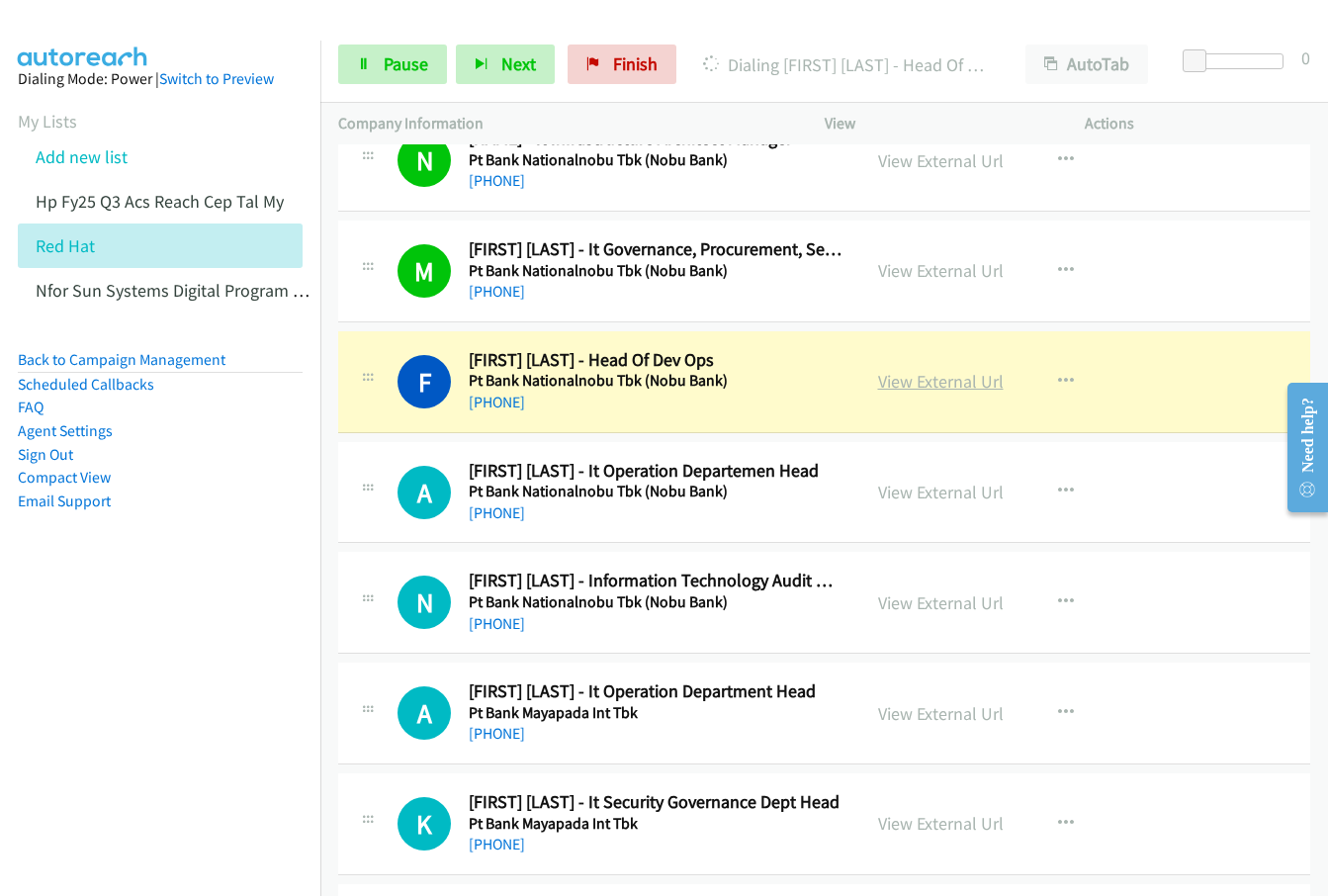 click on "View External Url" at bounding box center (940, 381) 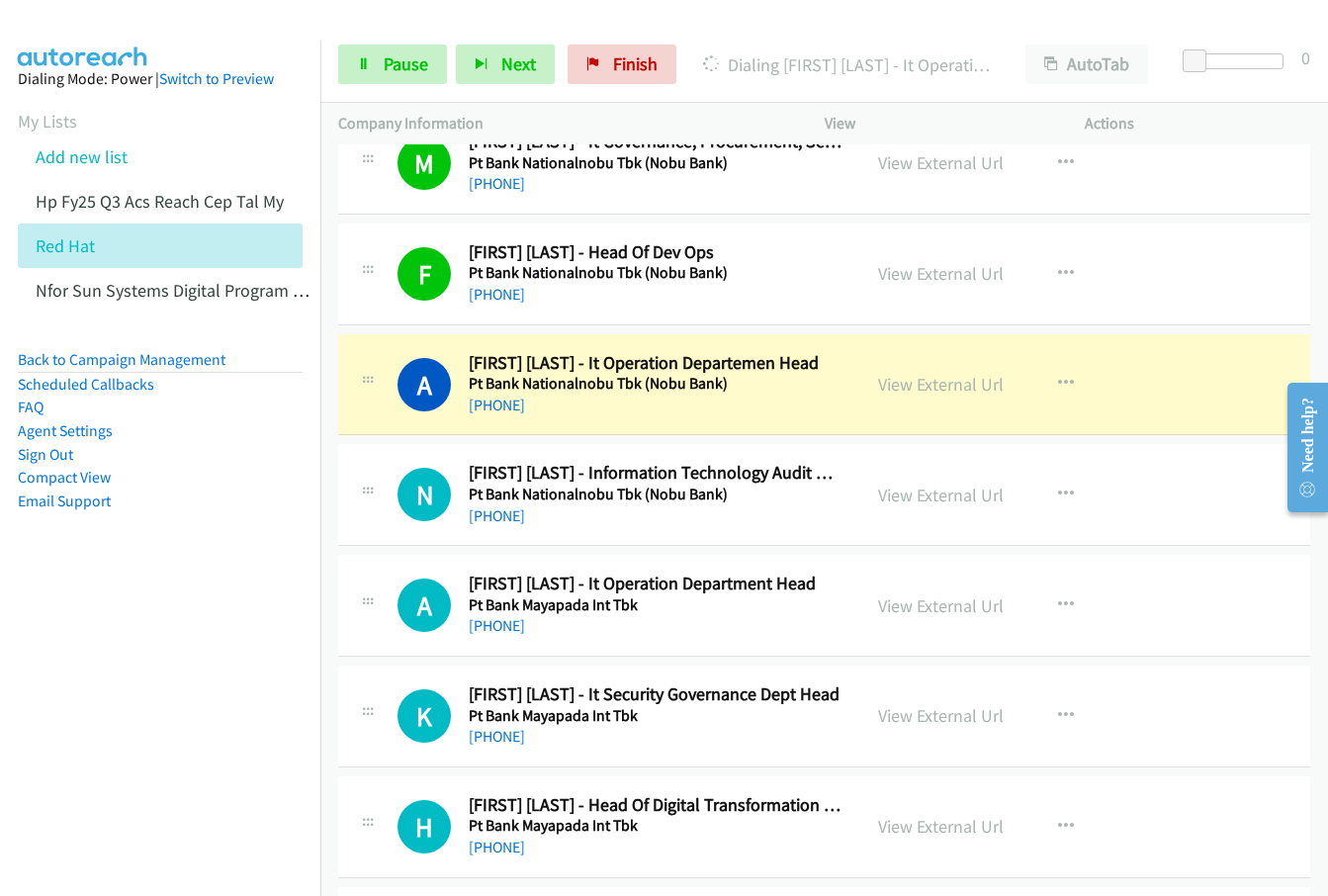 scroll, scrollTop: 4450, scrollLeft: 0, axis: vertical 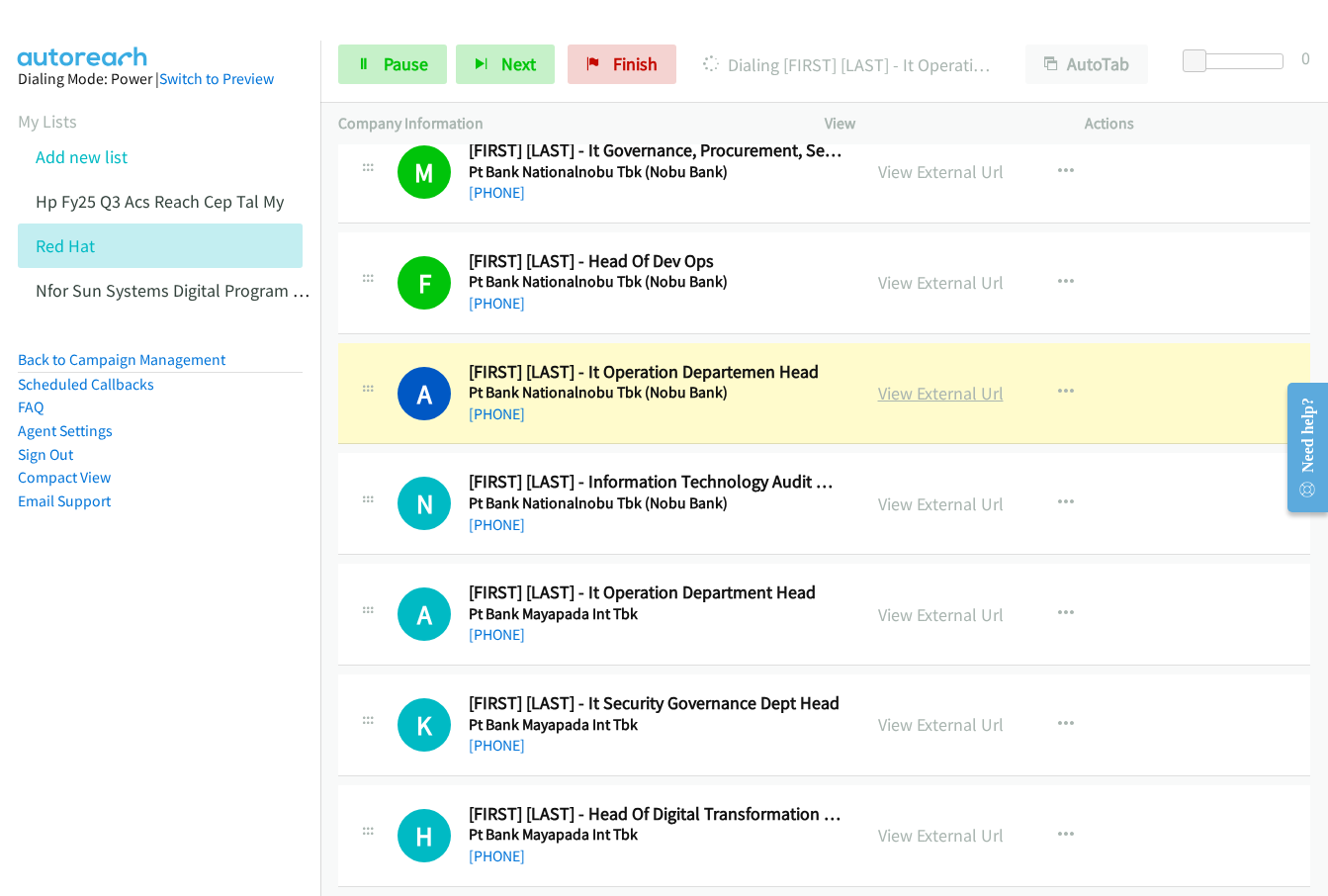 click on "View External Url" at bounding box center (940, 393) 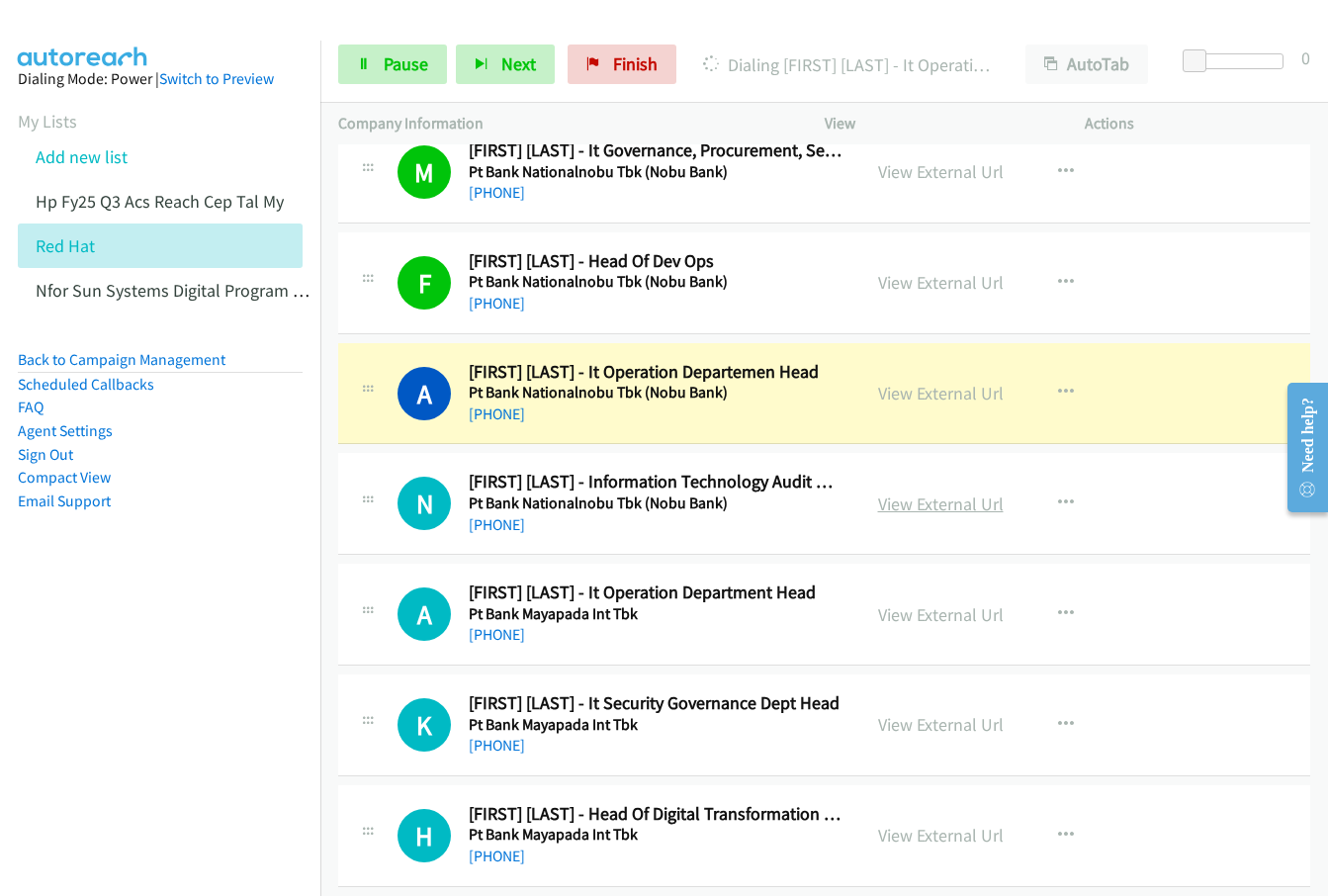 click on "View External Url" at bounding box center (940, 503) 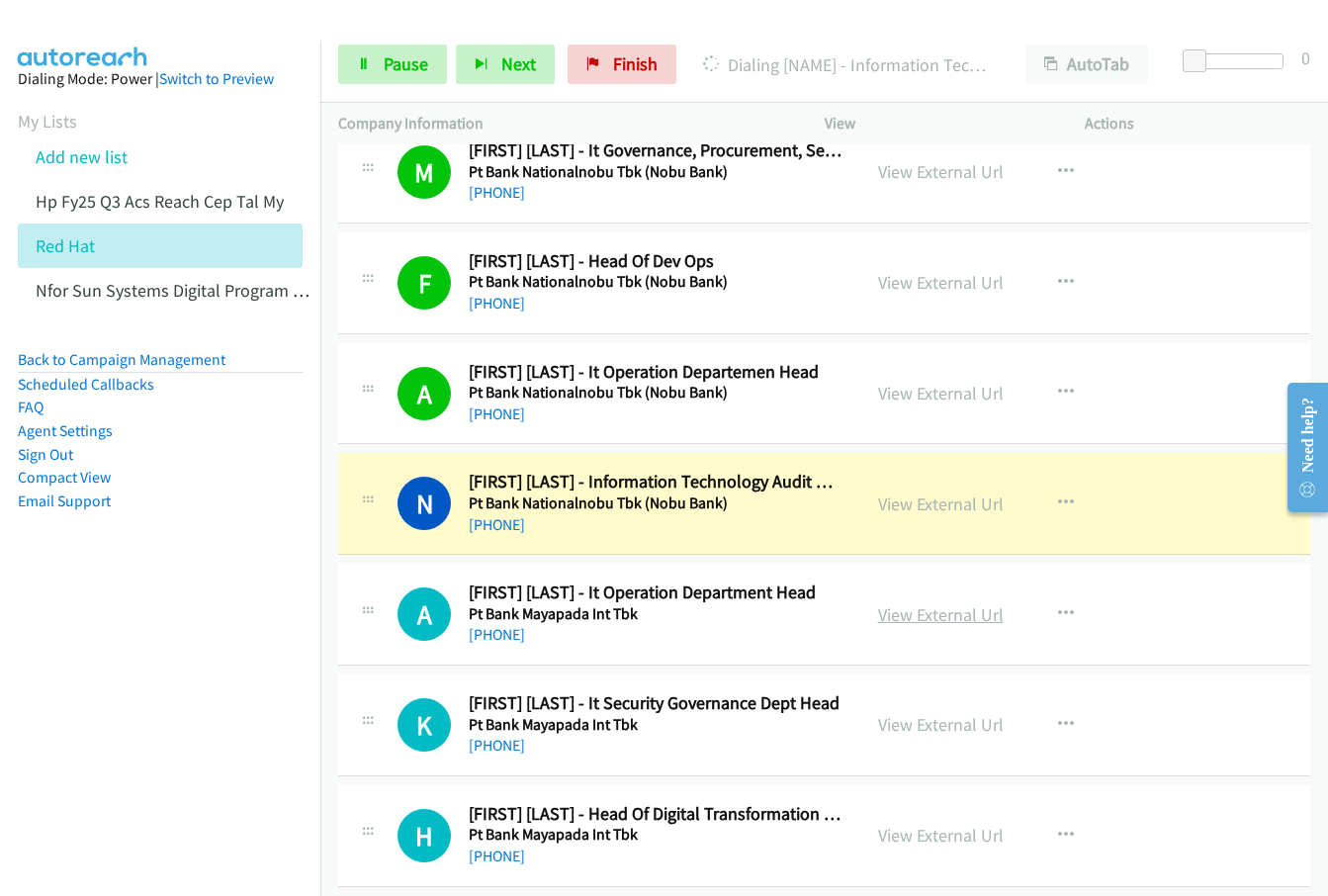 click on "View External Url" at bounding box center (940, 614) 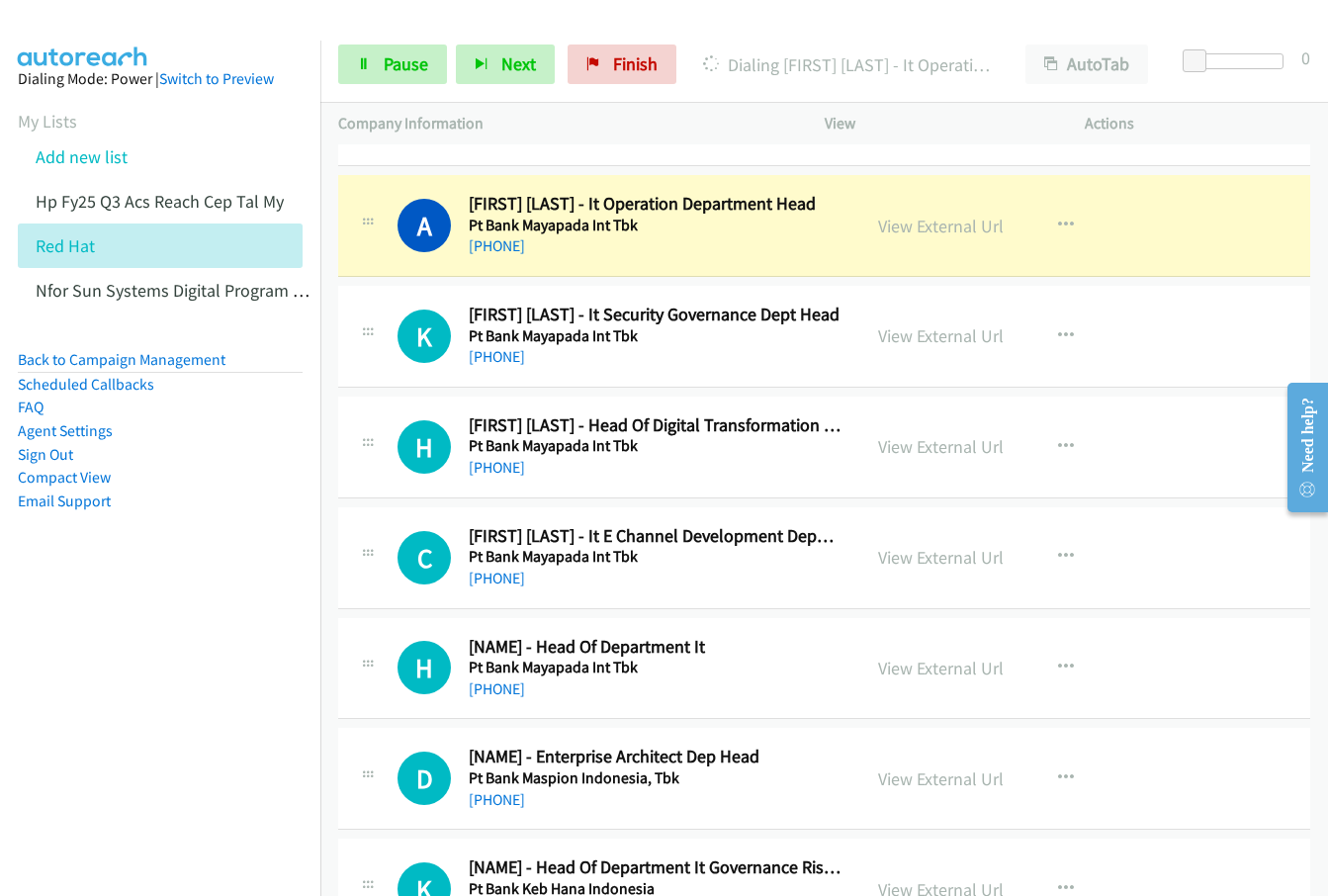 scroll, scrollTop: 4846, scrollLeft: 0, axis: vertical 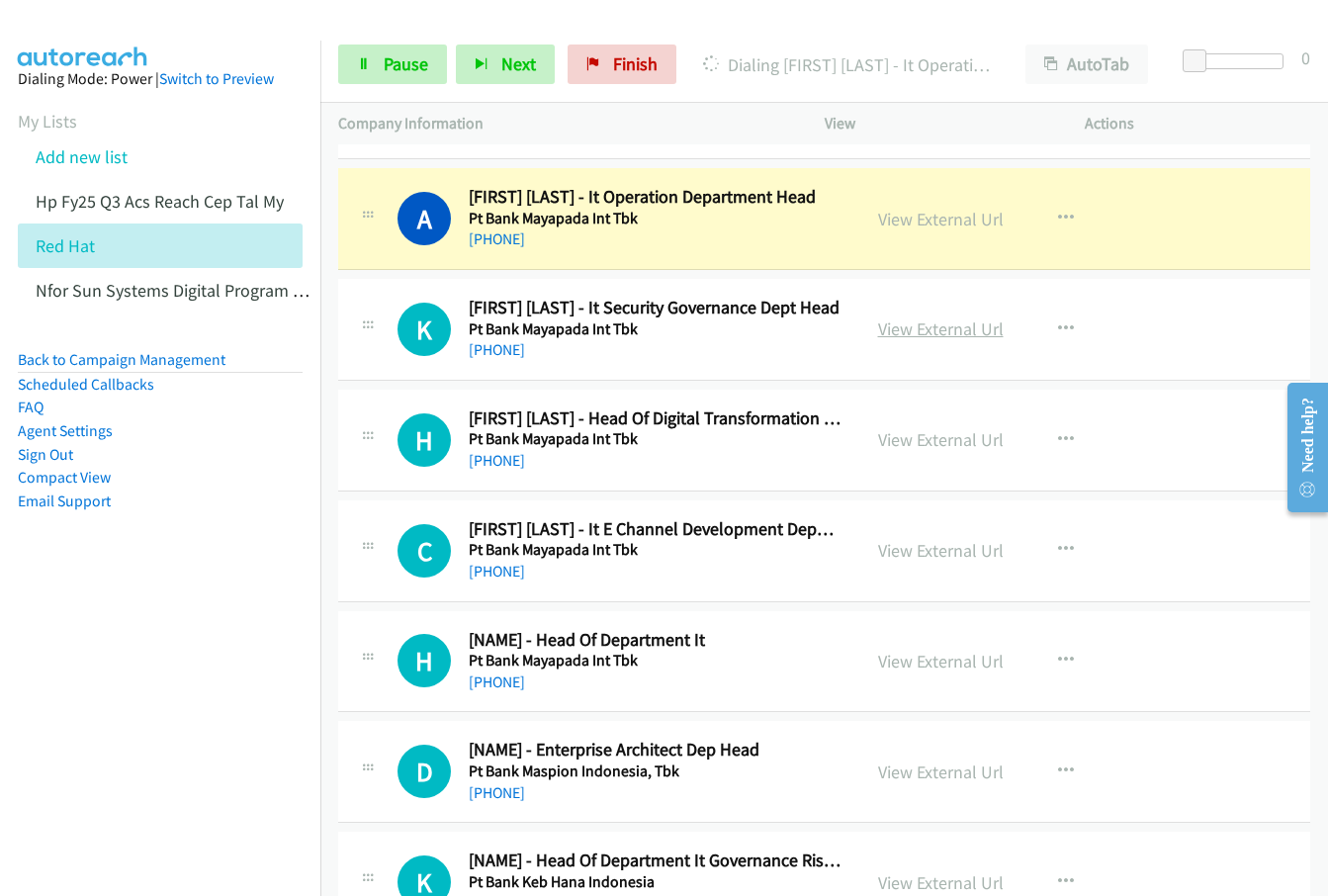 click on "View External Url" at bounding box center (940, 328) 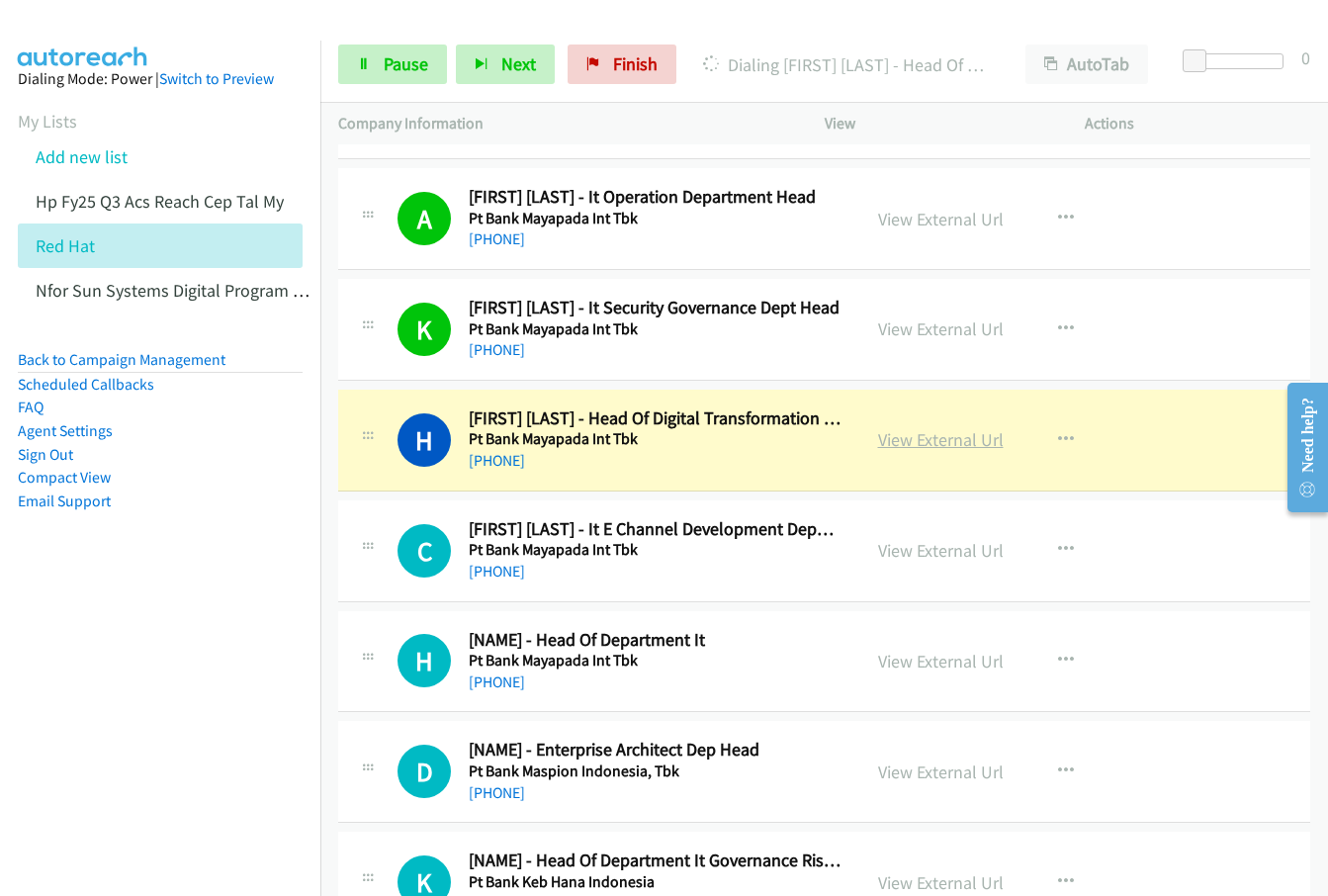 click on "View External Url" at bounding box center (940, 439) 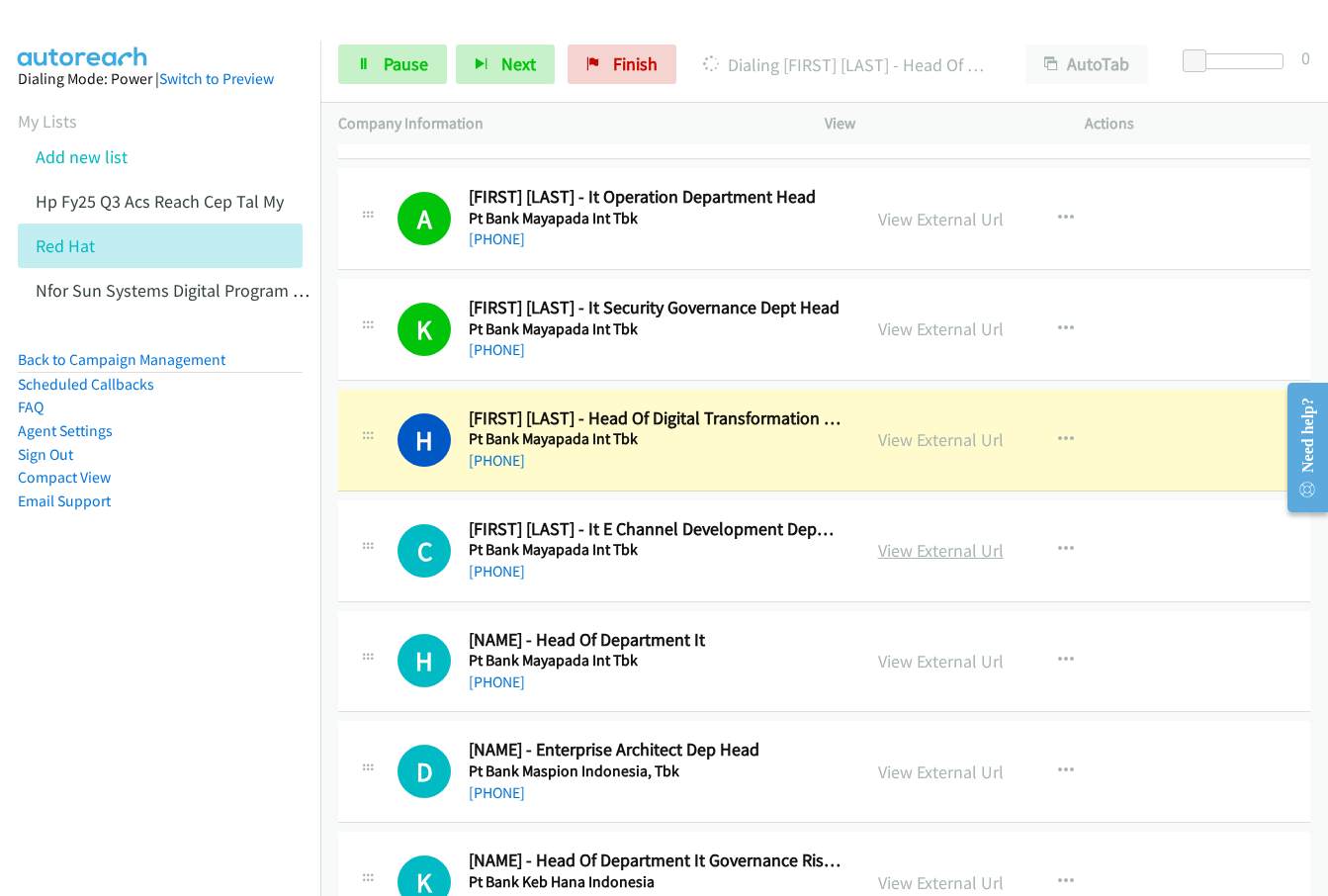 click on "View External Url" at bounding box center (940, 550) 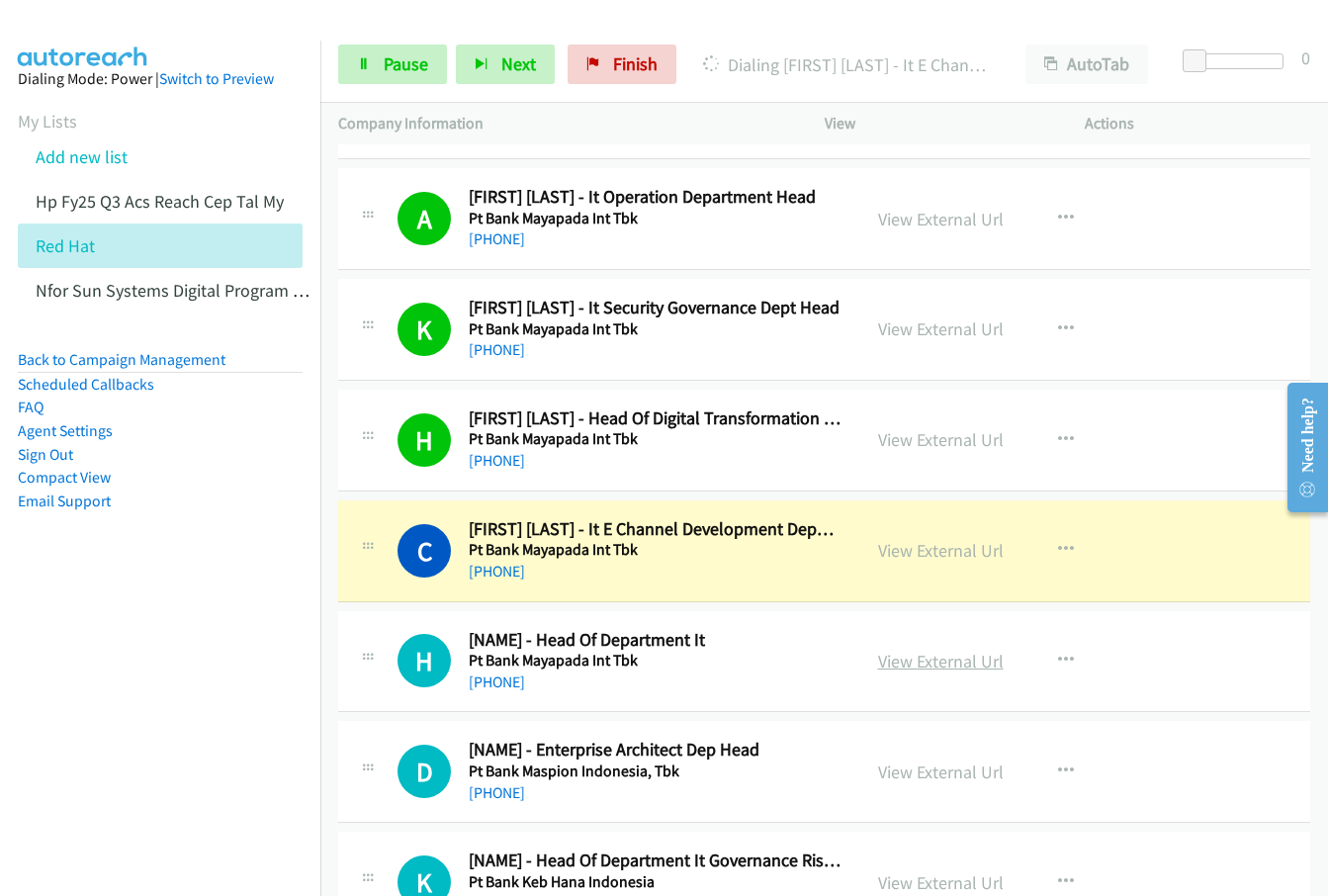 click on "View External Url" at bounding box center (940, 661) 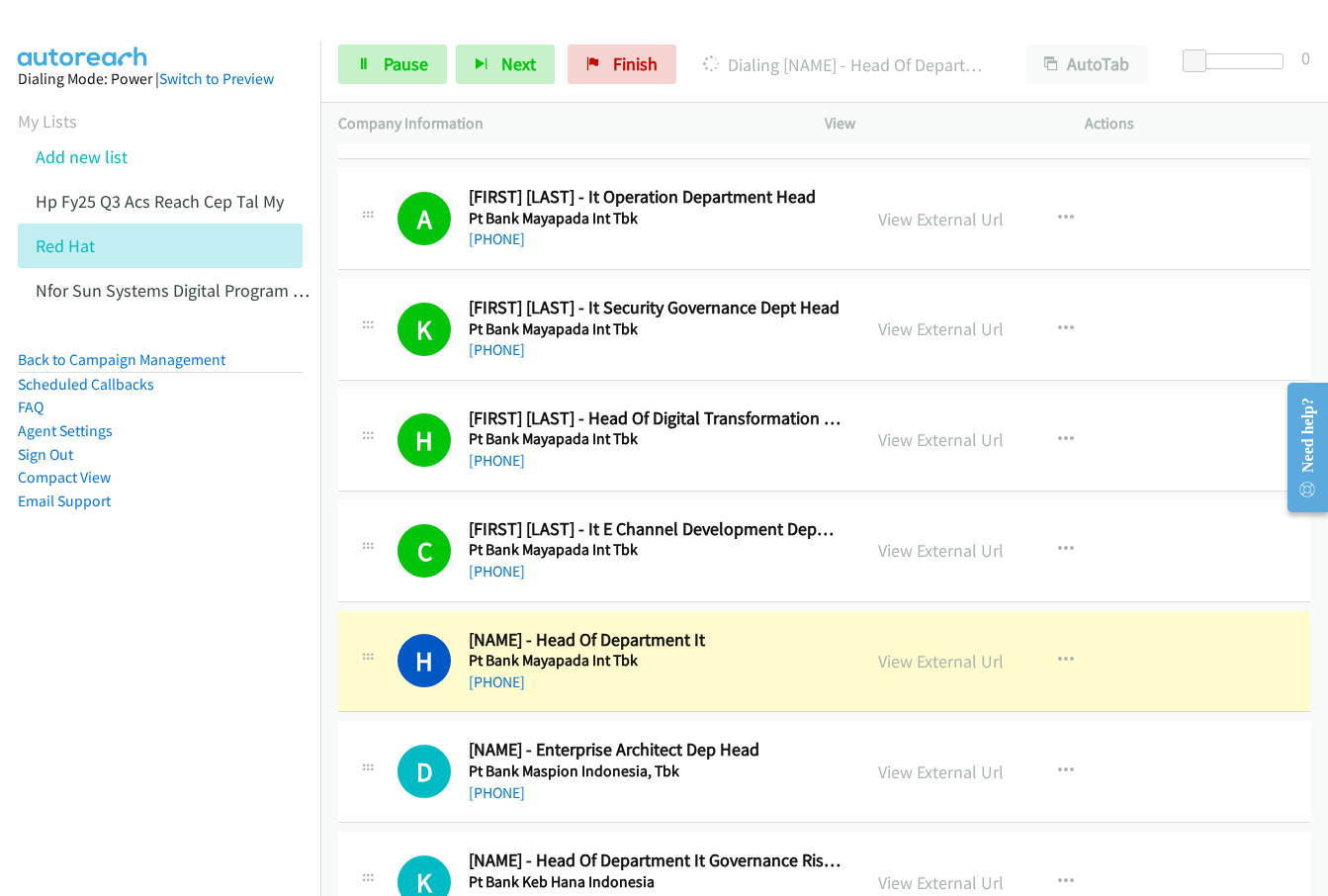 scroll, scrollTop: 5143, scrollLeft: 0, axis: vertical 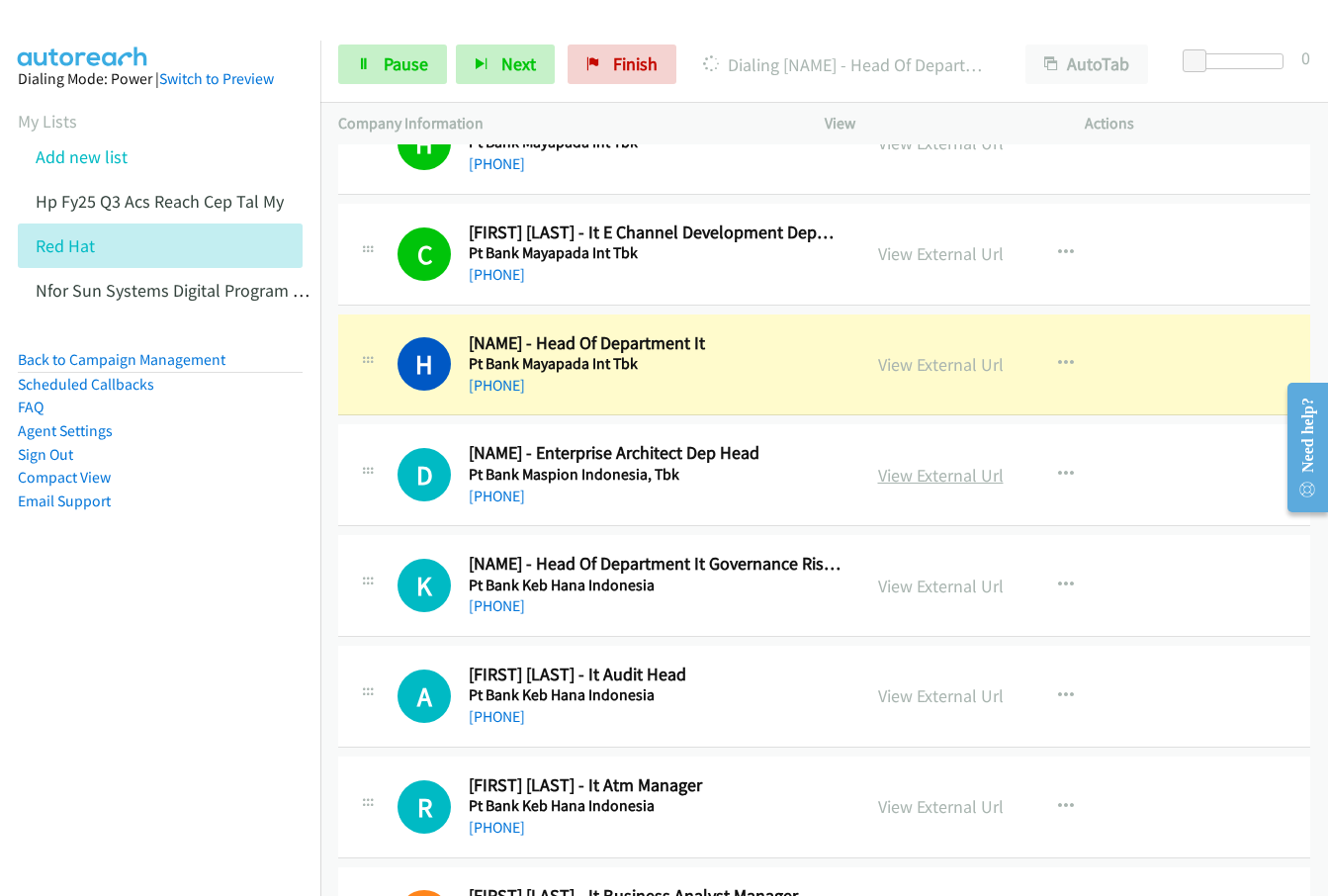 click on "View External Url" at bounding box center [940, 475] 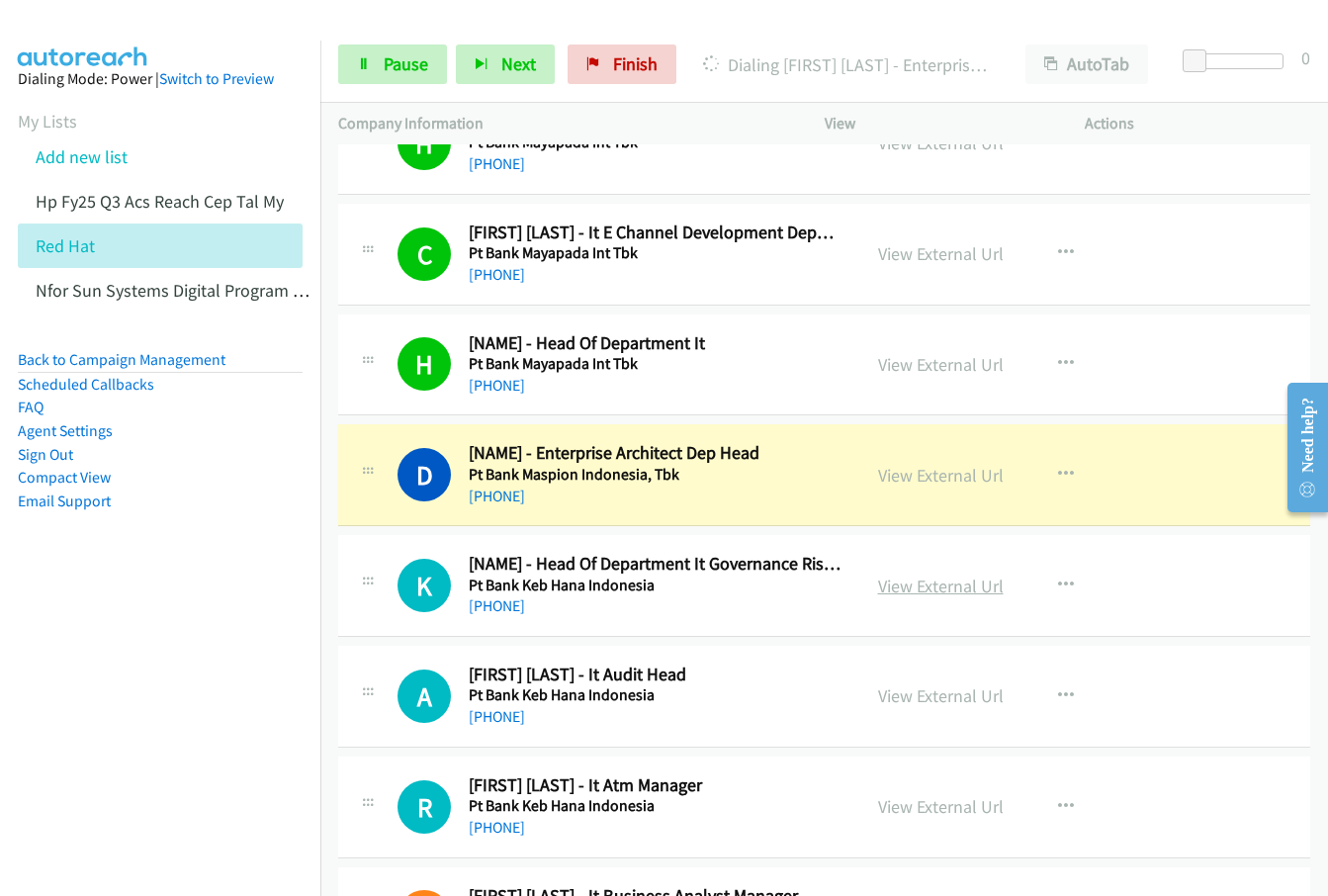 click on "View External Url" at bounding box center (940, 585) 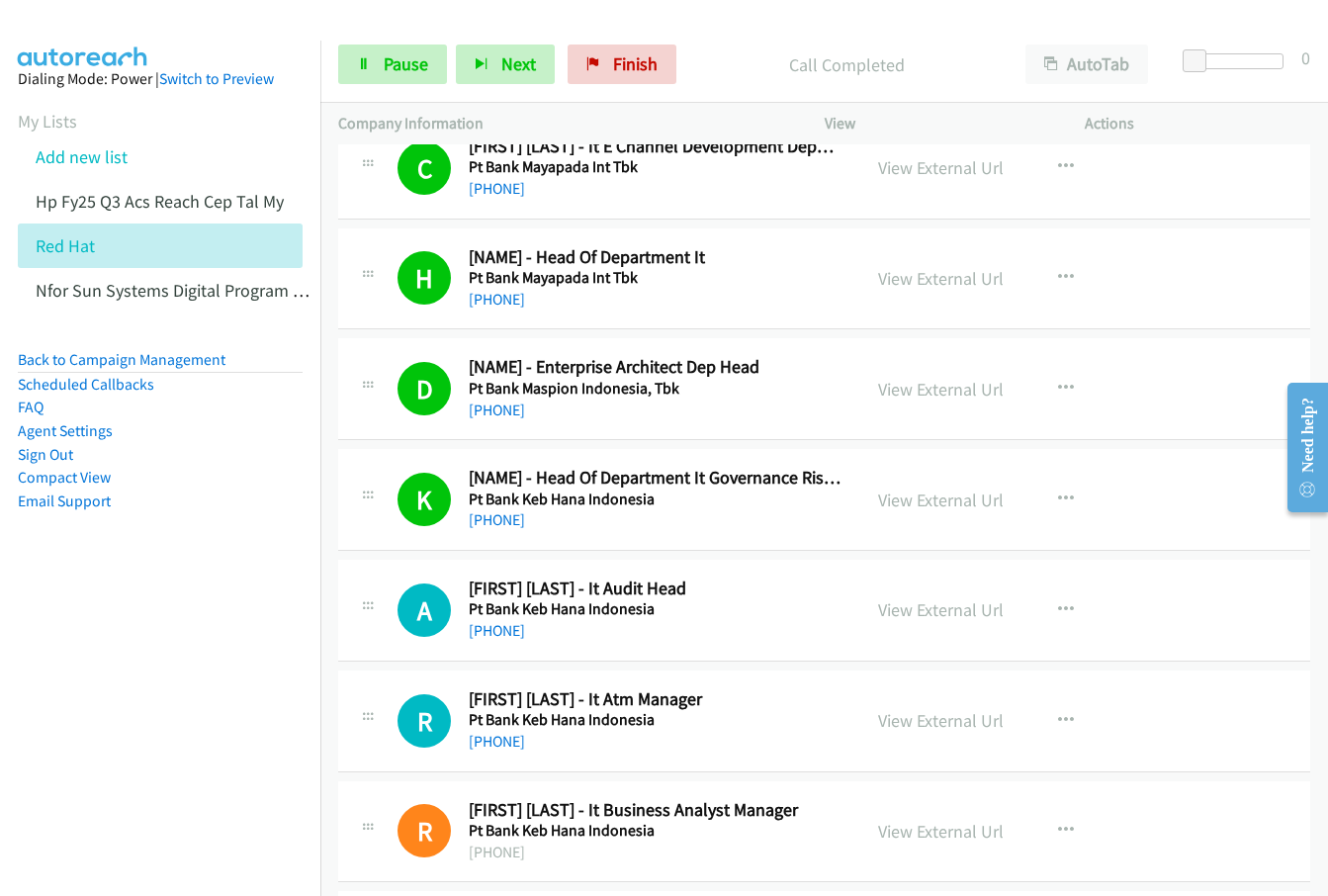 scroll, scrollTop: 5340, scrollLeft: 0, axis: vertical 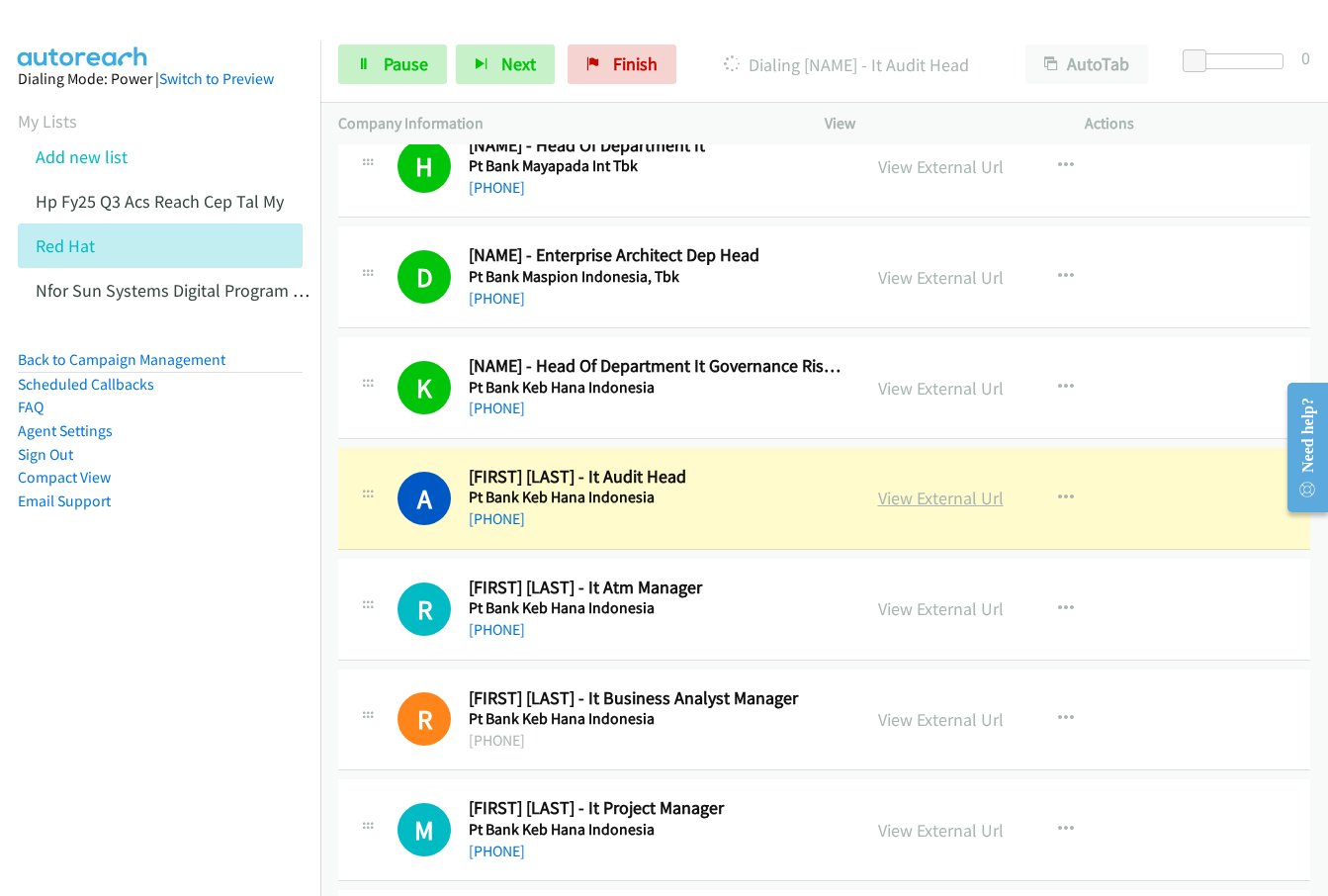 click on "View External Url" at bounding box center [940, 497] 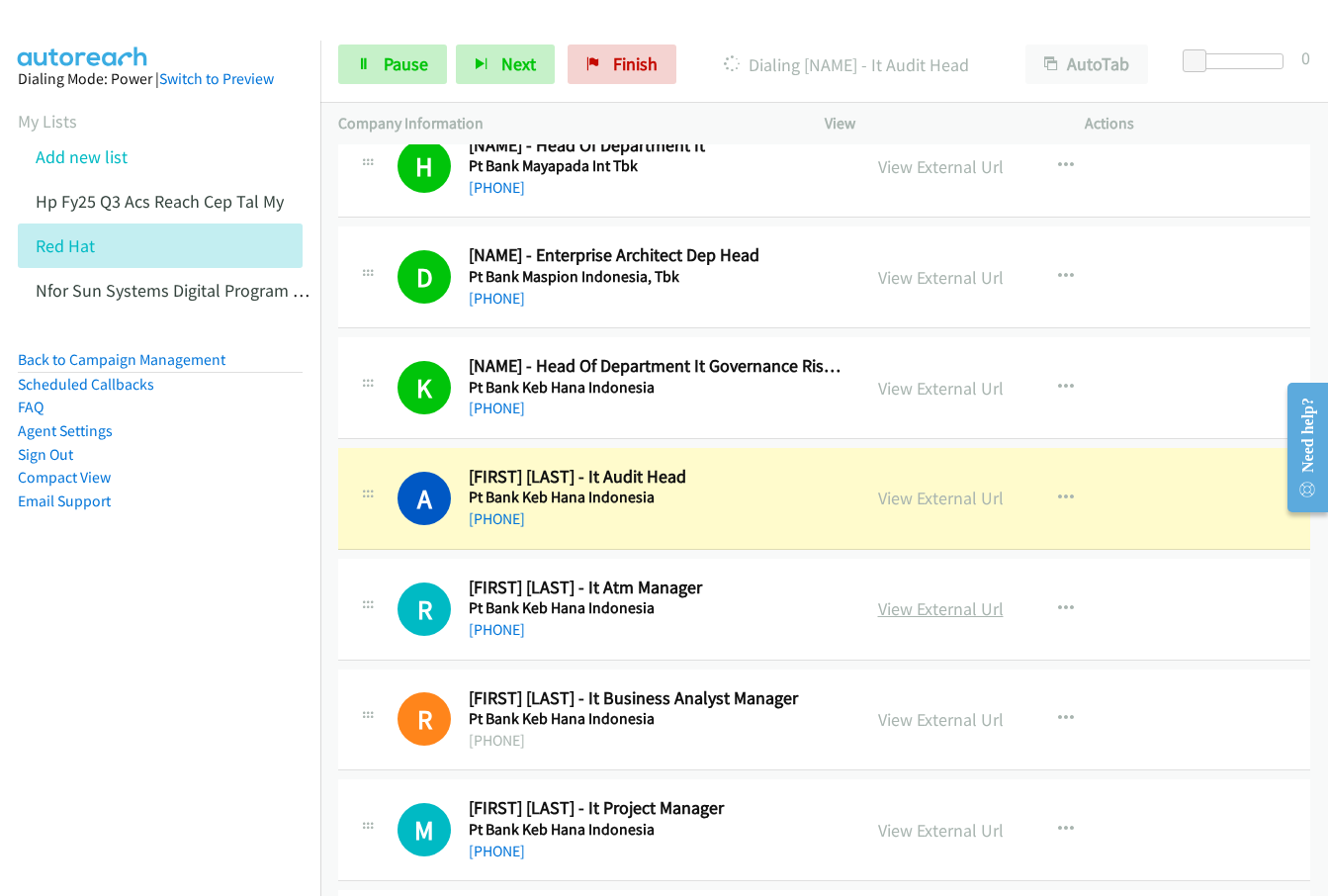 click on "View External Url" at bounding box center (940, 608) 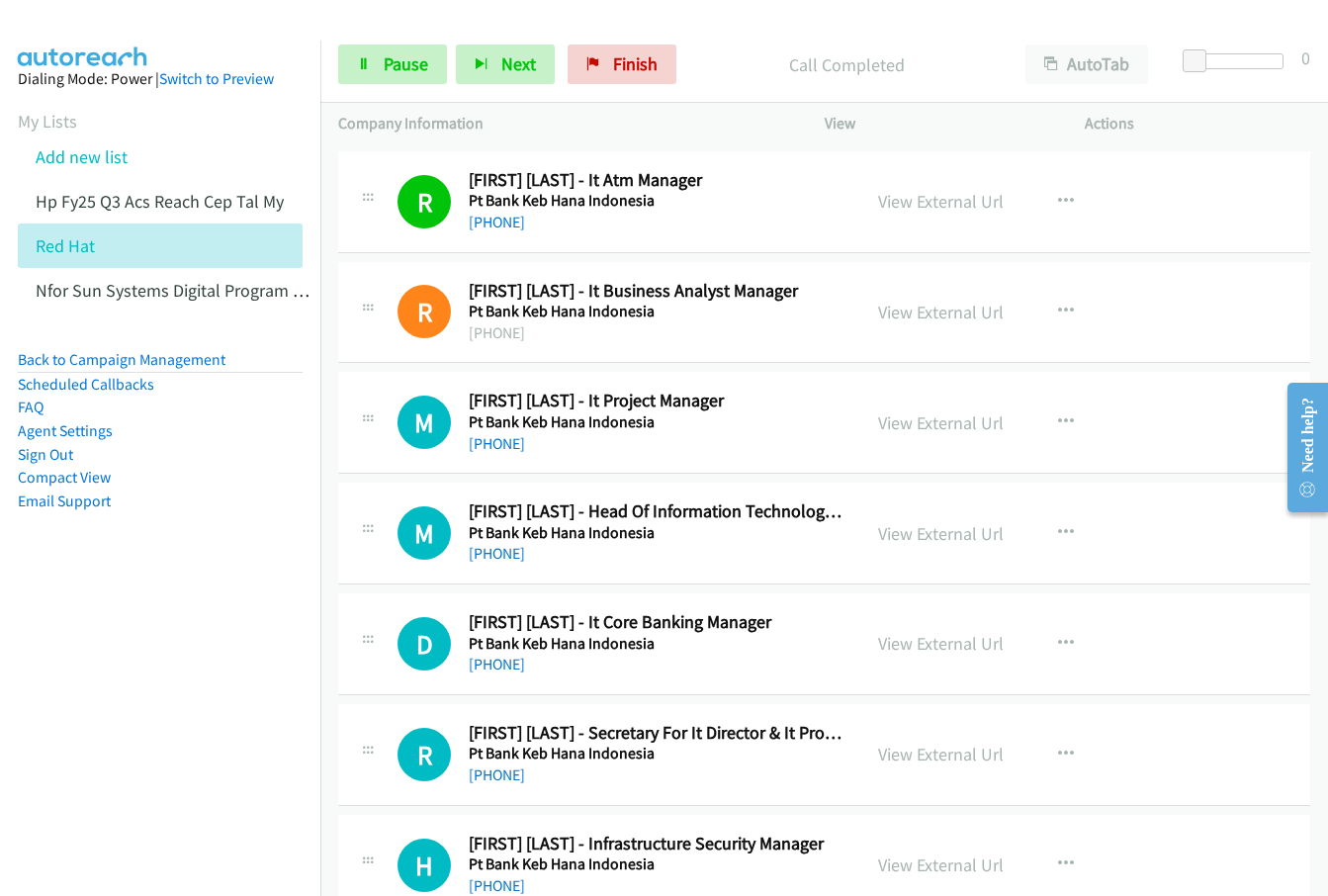 scroll, scrollTop: 5835, scrollLeft: 0, axis: vertical 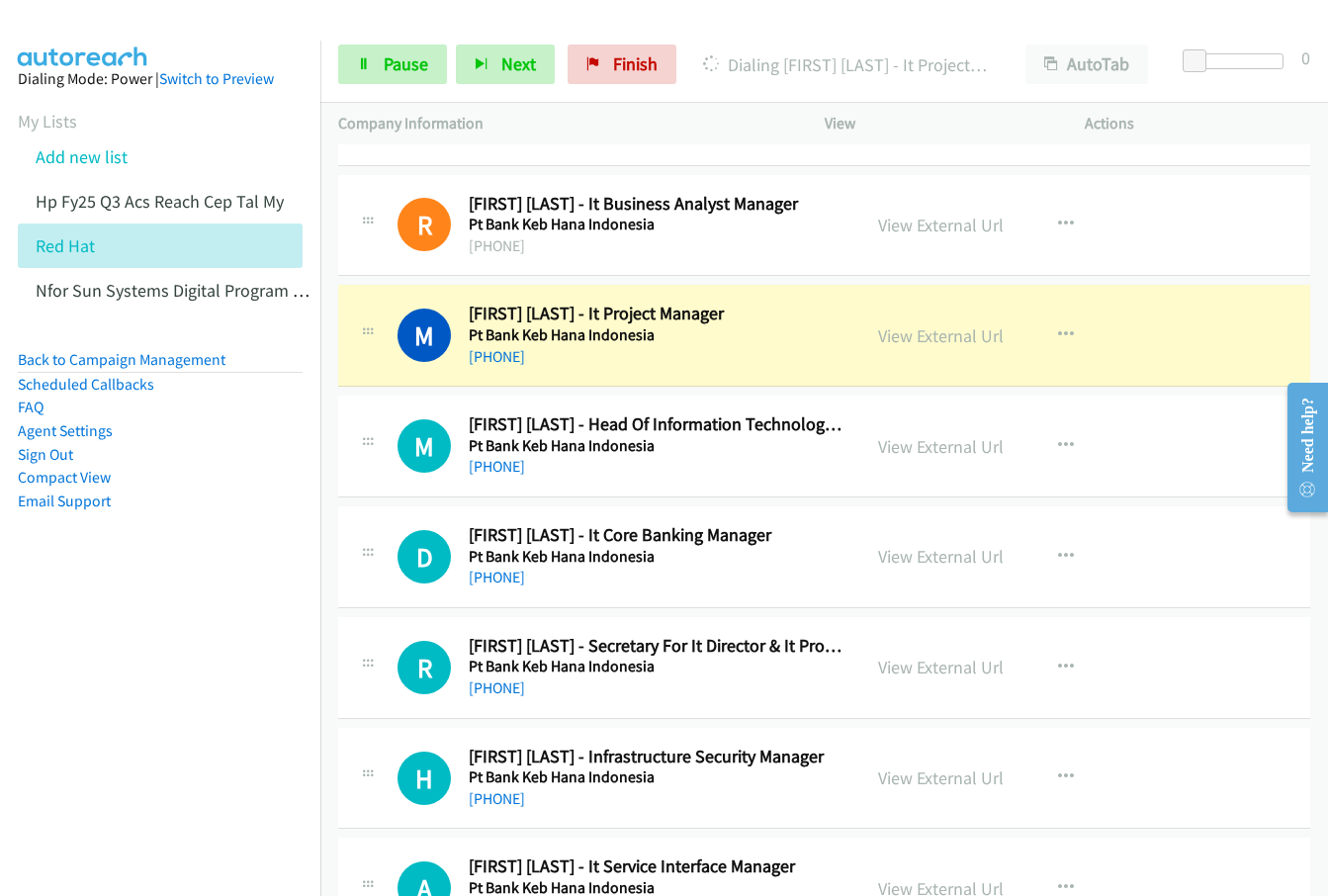 click on "View External Url" at bounding box center (940, 335) 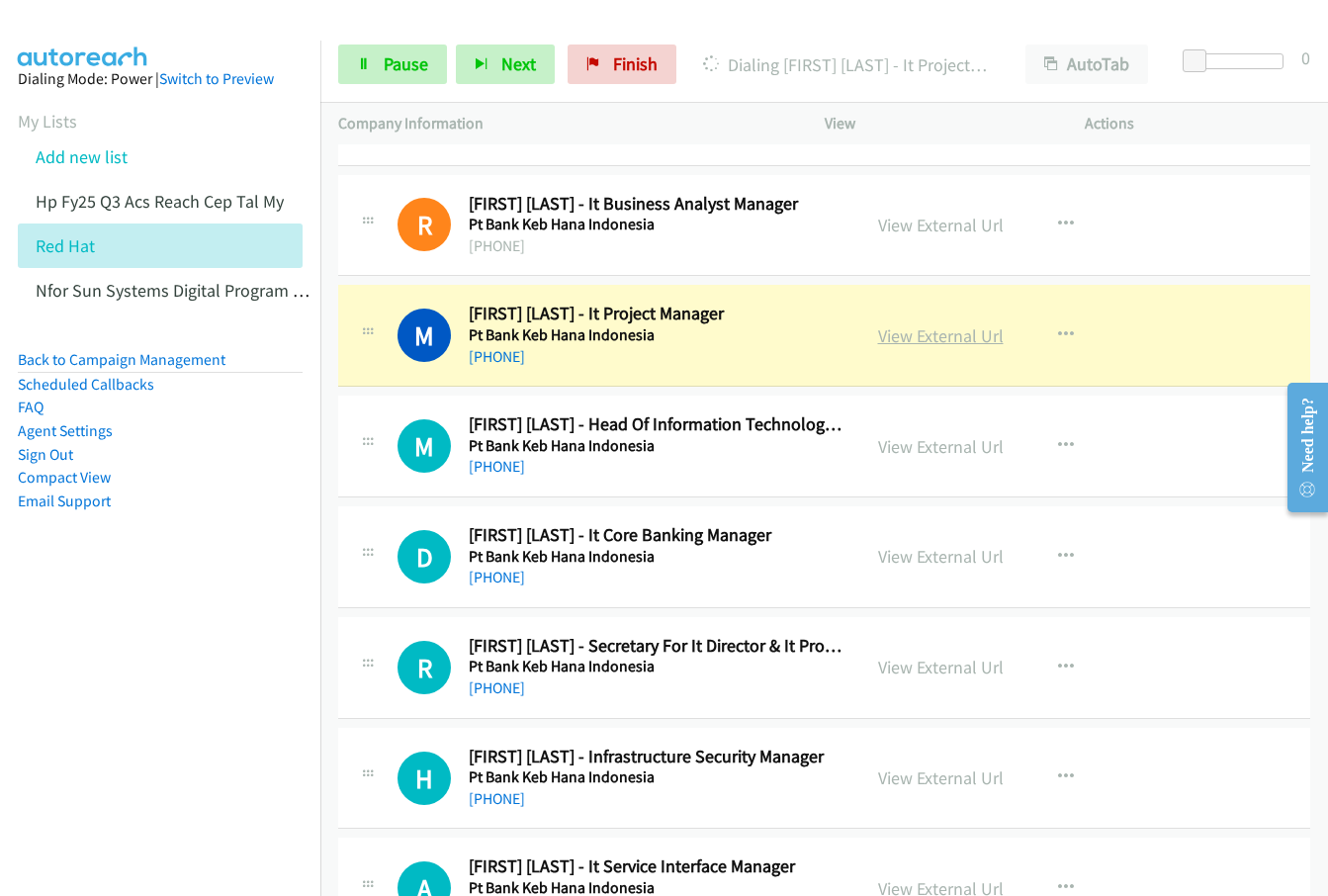click on "View External Url" at bounding box center (940, 335) 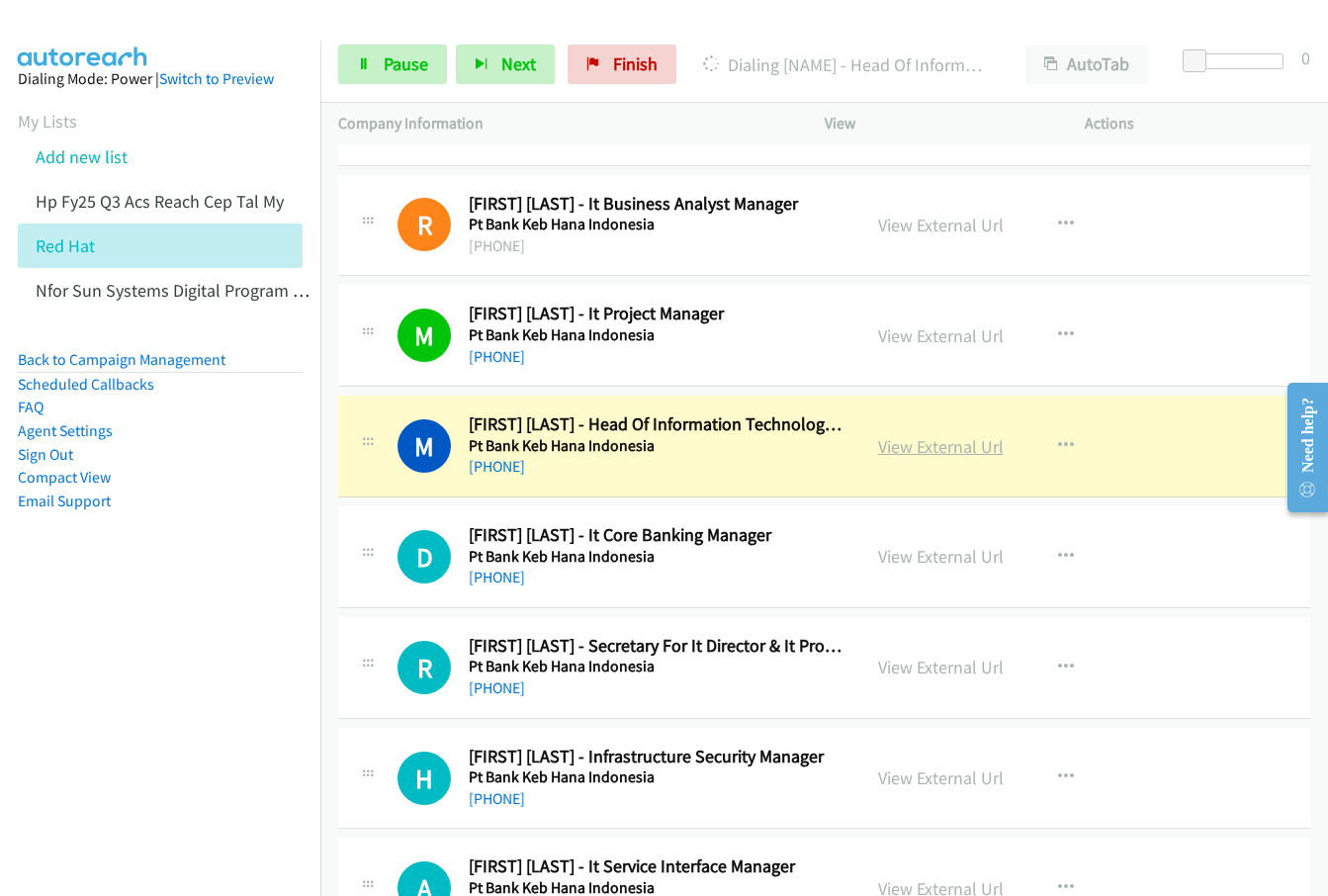 click on "View External Url" at bounding box center [940, 446] 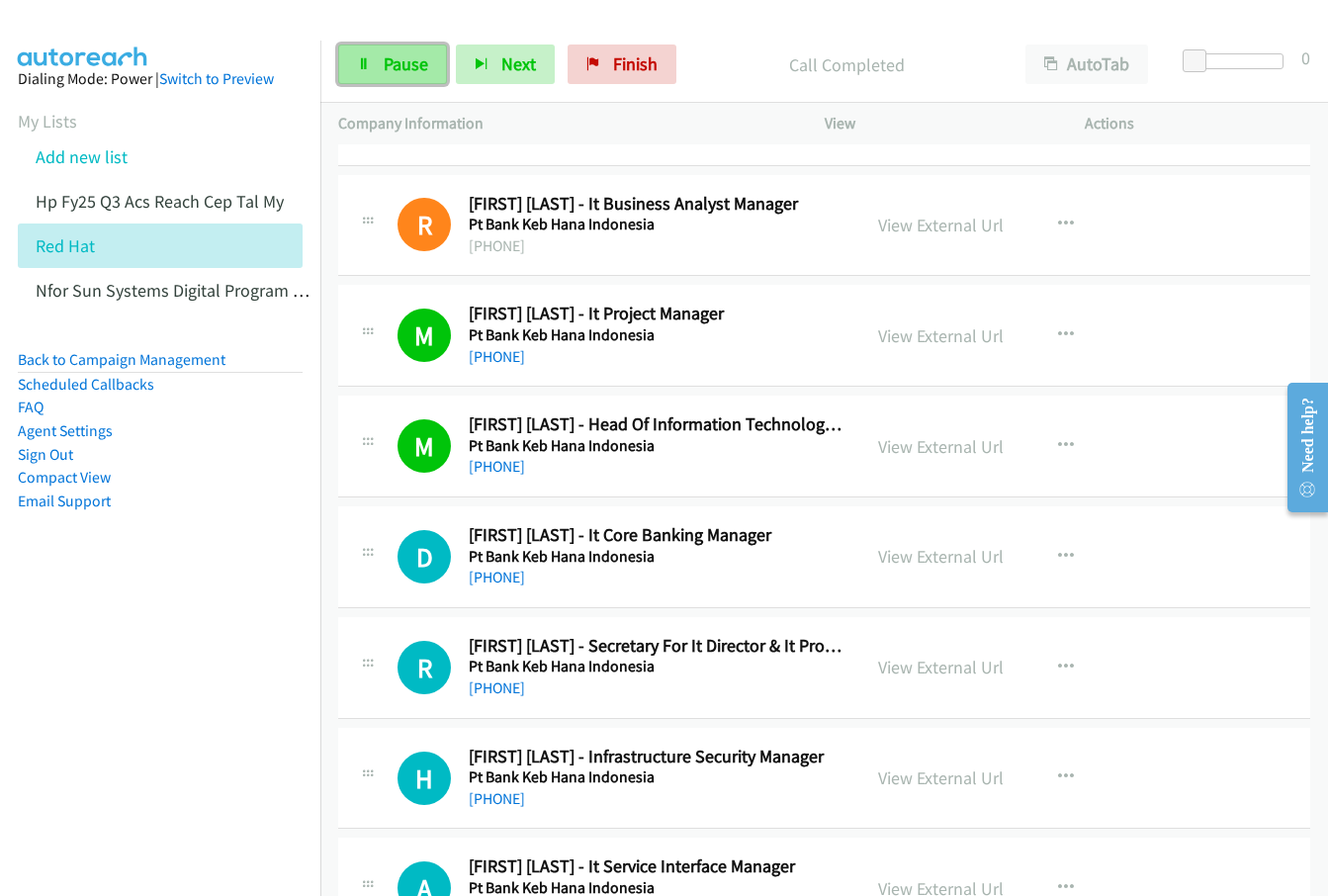 click on "Pause" at bounding box center (405, 63) 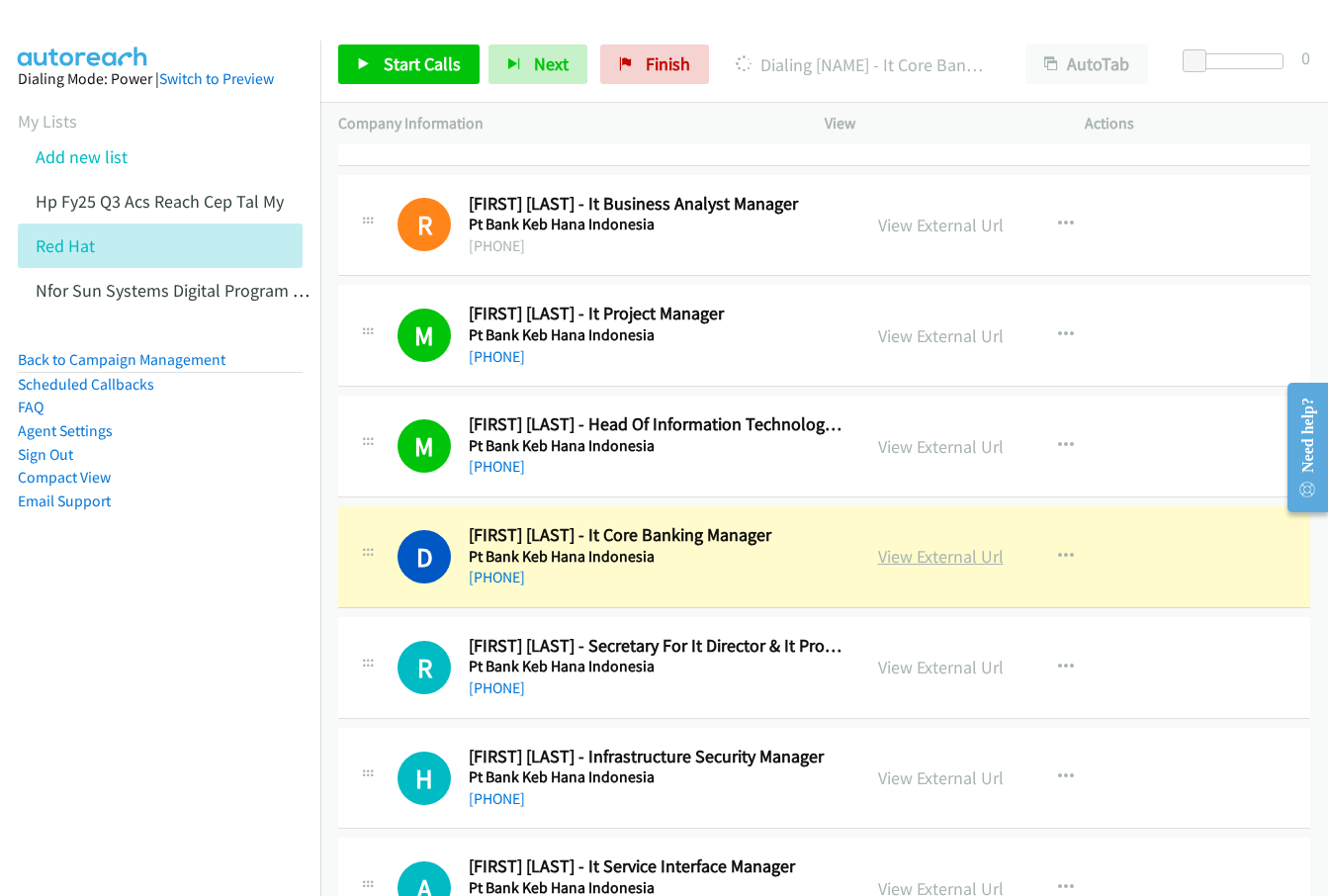 click on "View External Url" at bounding box center (940, 556) 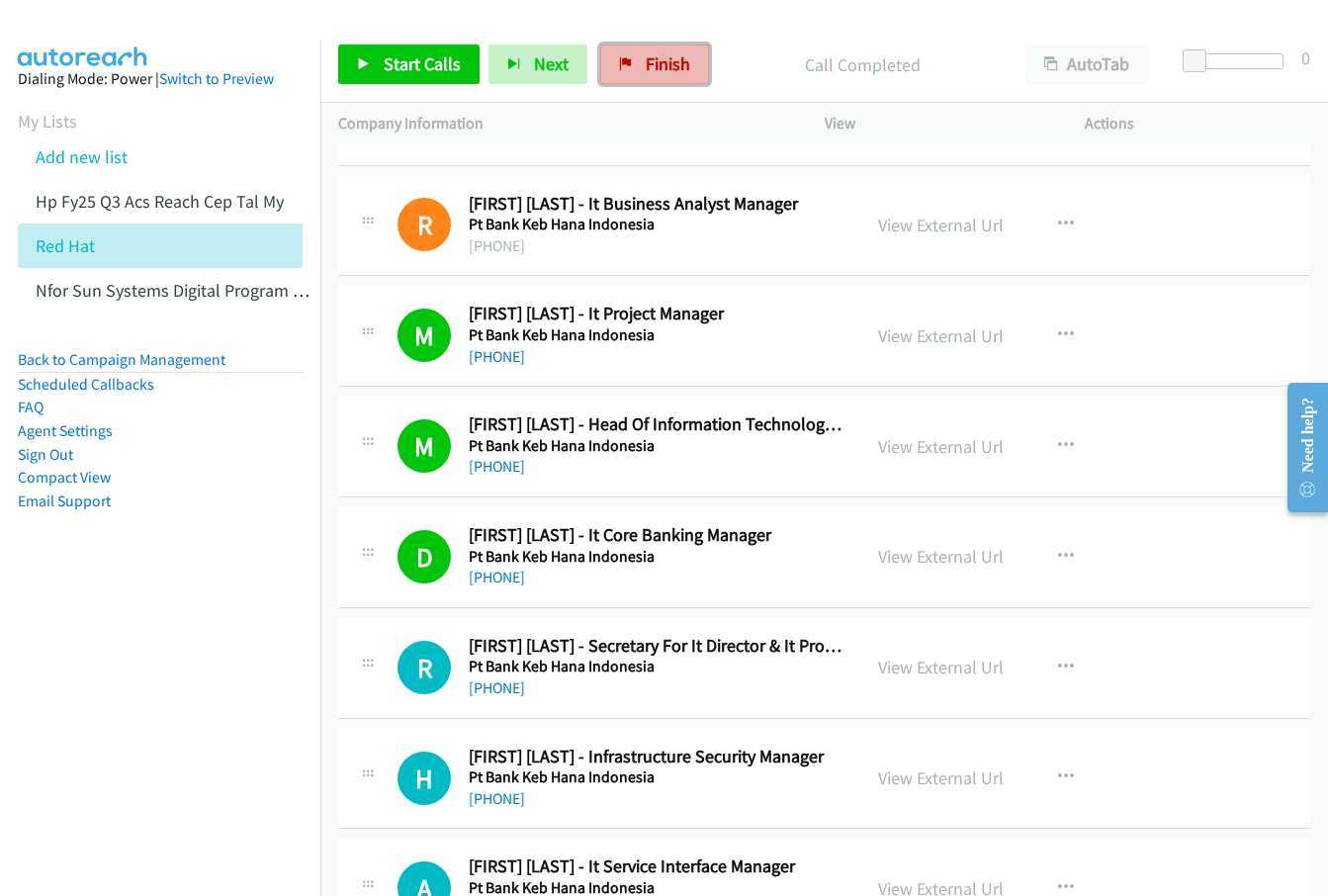 click on "Finish" at bounding box center (667, 63) 